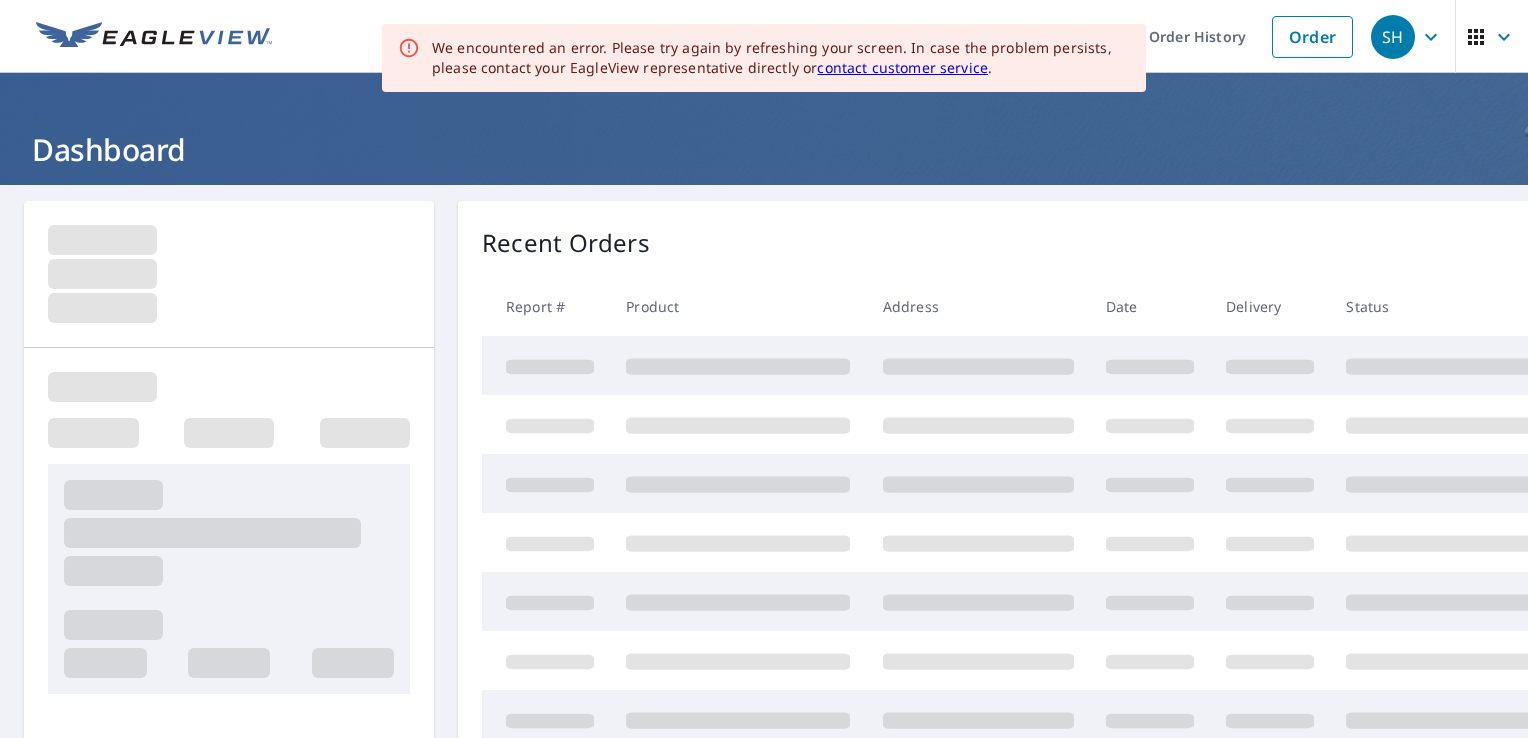 scroll, scrollTop: 0, scrollLeft: 0, axis: both 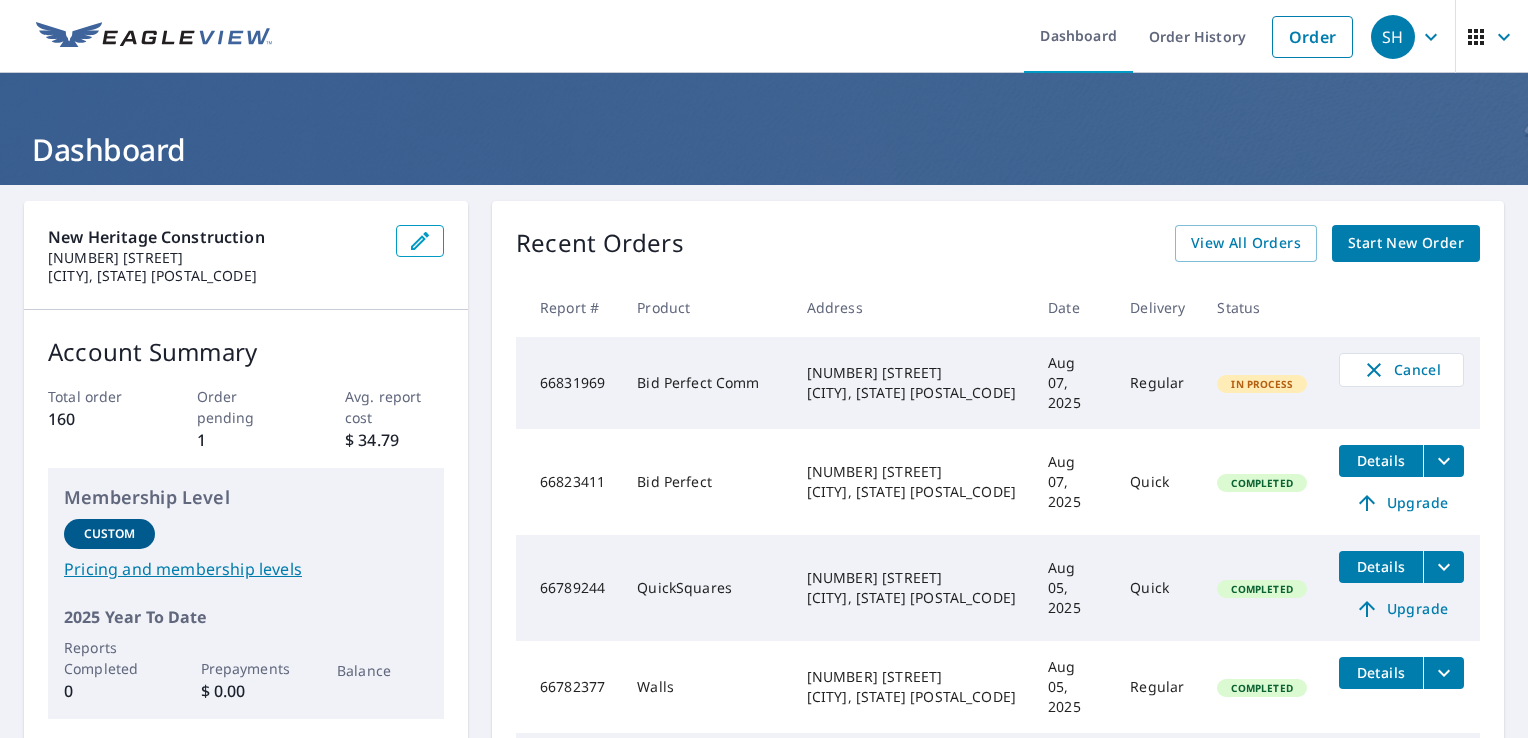 click on "New Heritage Construction [NUMBER] [STREET]
[CITY], [STATE] [POSTAL_CODE] Account Summary Total order 160 Order pending 1 Avg. report cost $ 34.79 Membership Level Custom Pricing and membership levels 2025 Year To Date Reports Completed 0 Prepayments $ 0.00 Balance Recent Orders View All Orders Start New Order Report # Product Address Date Delivery Status 66831969 Bid Perfect Comm [NUMBER] [STREET]
[CITY], [STATE] [POSTAL_CODE] Aug 07, 2025 Regular In Process Cancel 66823411 Bid Perfect [NUMBER] [STREET]
[CITY], [STATE] [POSTAL_CODE] Aug 07, 2025 Quick Completed Details Upgrade 66789244 QuickSquares [NUMBER] [STREET]
[CITY], [STATE] [POSTAL_CODE] Aug 05, 2025 Quick Completed Details Upgrade 66782377 Walls [NUMBER] [STREET]
[CITY], [STATE] [POSTAL_CODE] Aug 05, 2025 Regular Completed Details 66712520 QuickSquares Extended Coverage [NUMBER] [STREET]
[CITY], [STATE] [POSTAL_CODE] Jul 31, 2025 Quick Completed Details Upgrade Quick Links Reports and order history Billing information Order preferences Contact information Text alert settings" at bounding box center (764, 612) 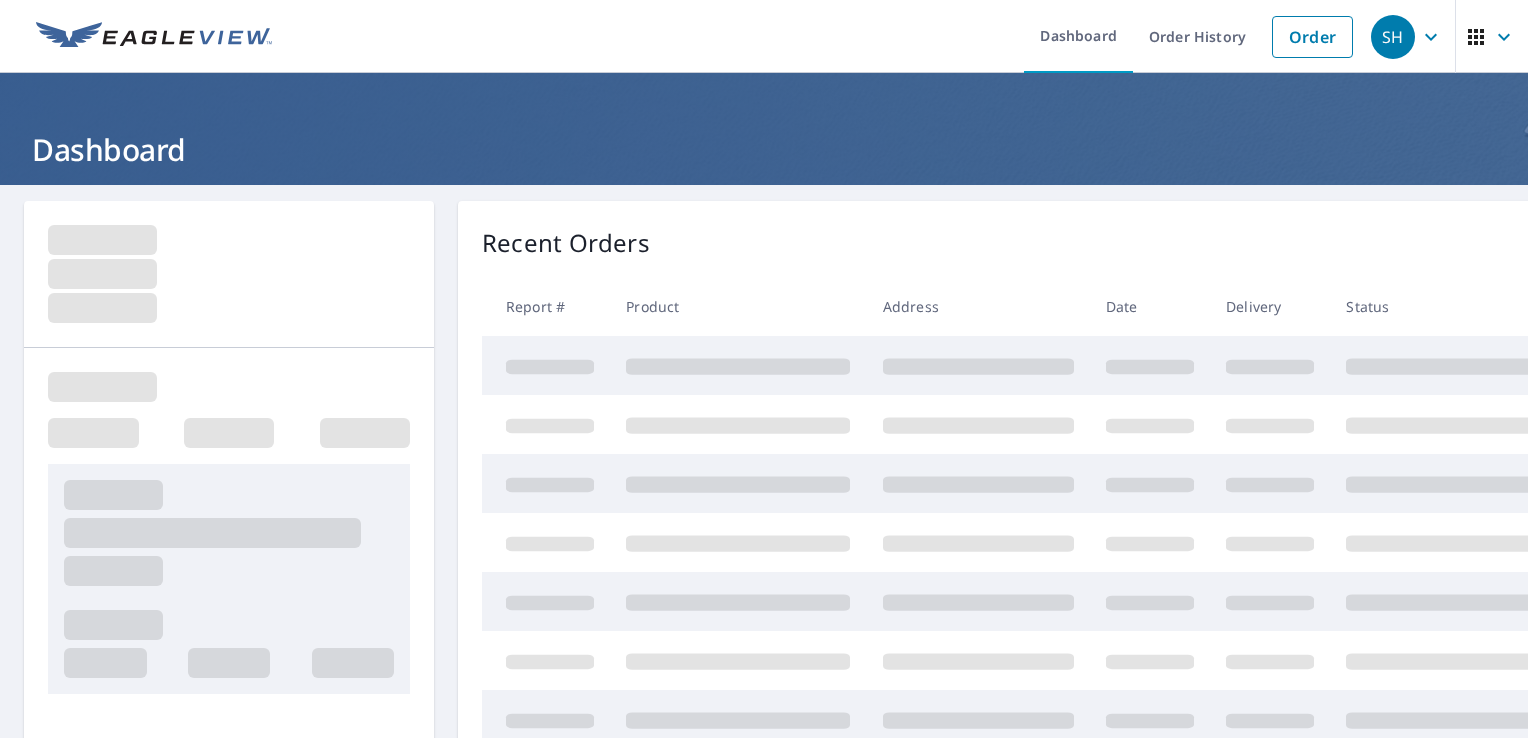 scroll, scrollTop: 0, scrollLeft: 0, axis: both 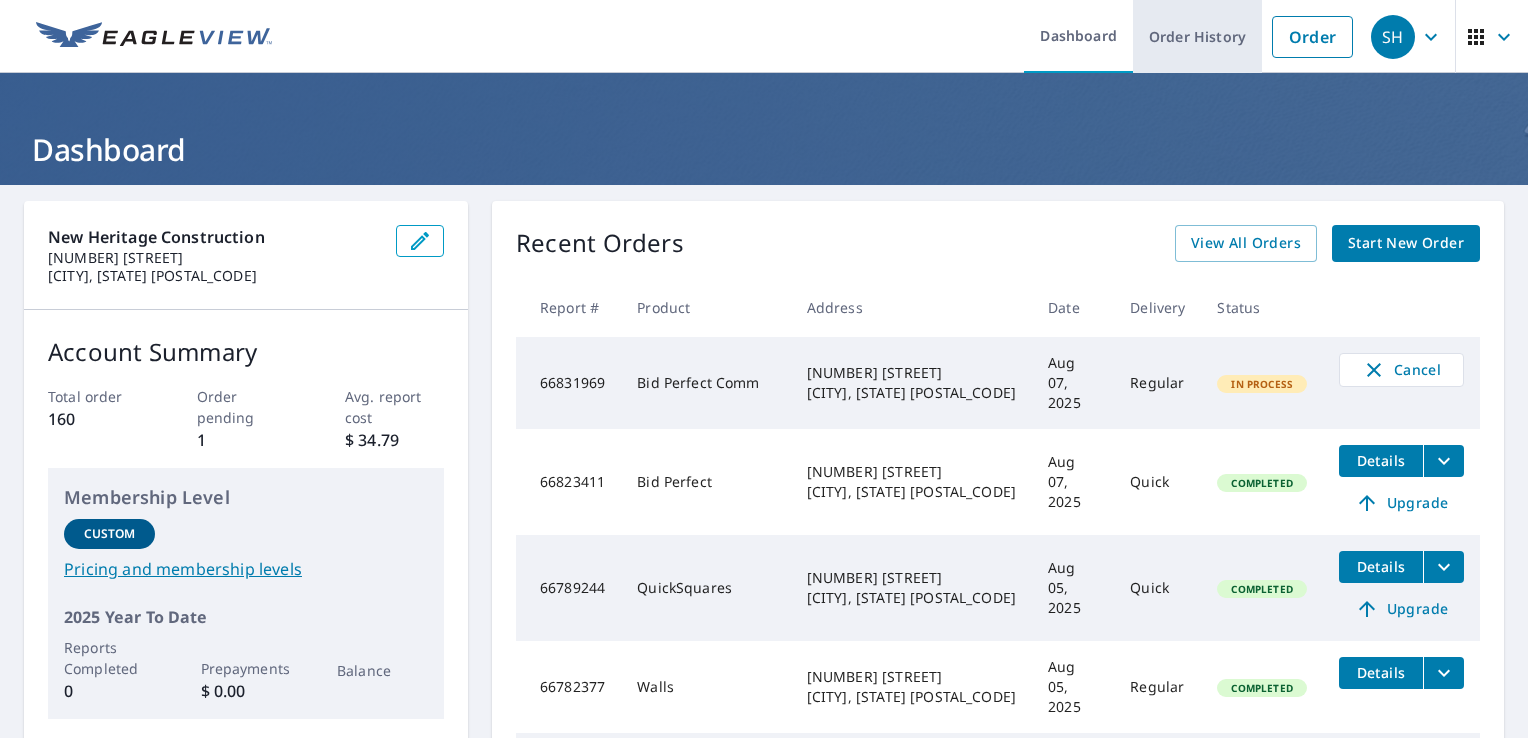 click on "Order History" at bounding box center [1197, 36] 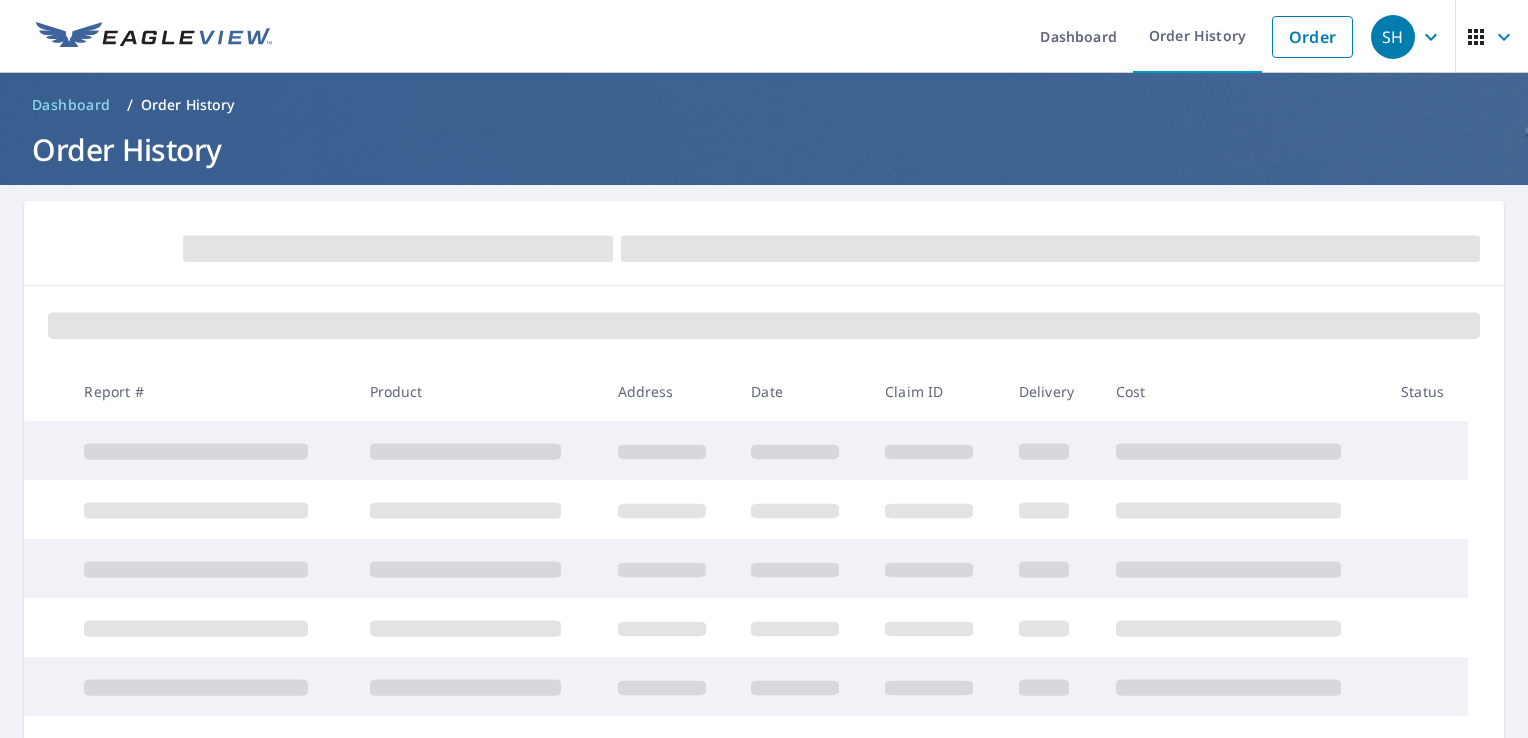 scroll, scrollTop: 0, scrollLeft: 0, axis: both 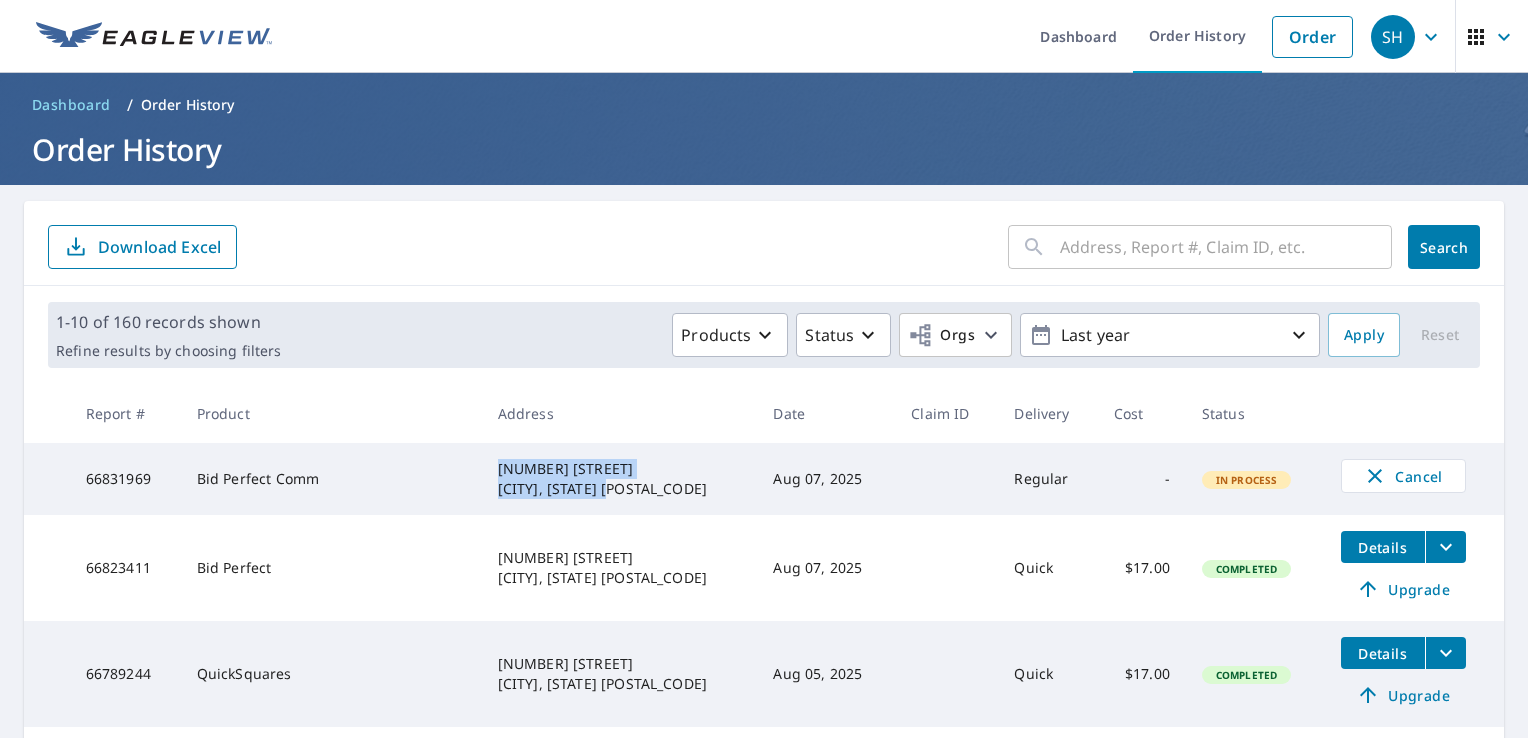 drag, startPoint x: 651, startPoint y: 487, endPoint x: 504, endPoint y: 466, distance: 148.49243 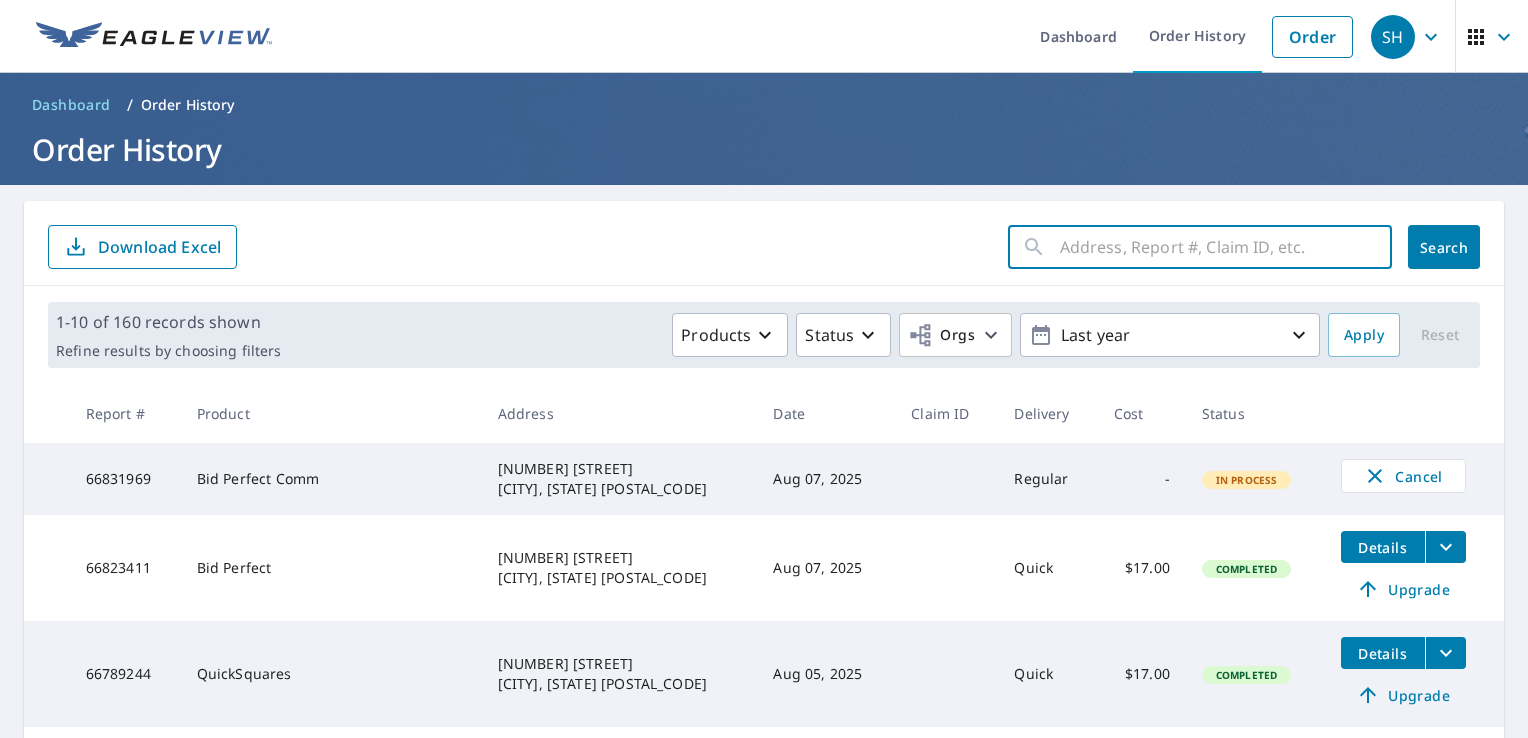 paste on "[NUMBER] [STREET] [CITY], [STATE] [POSTAL_CODE]" 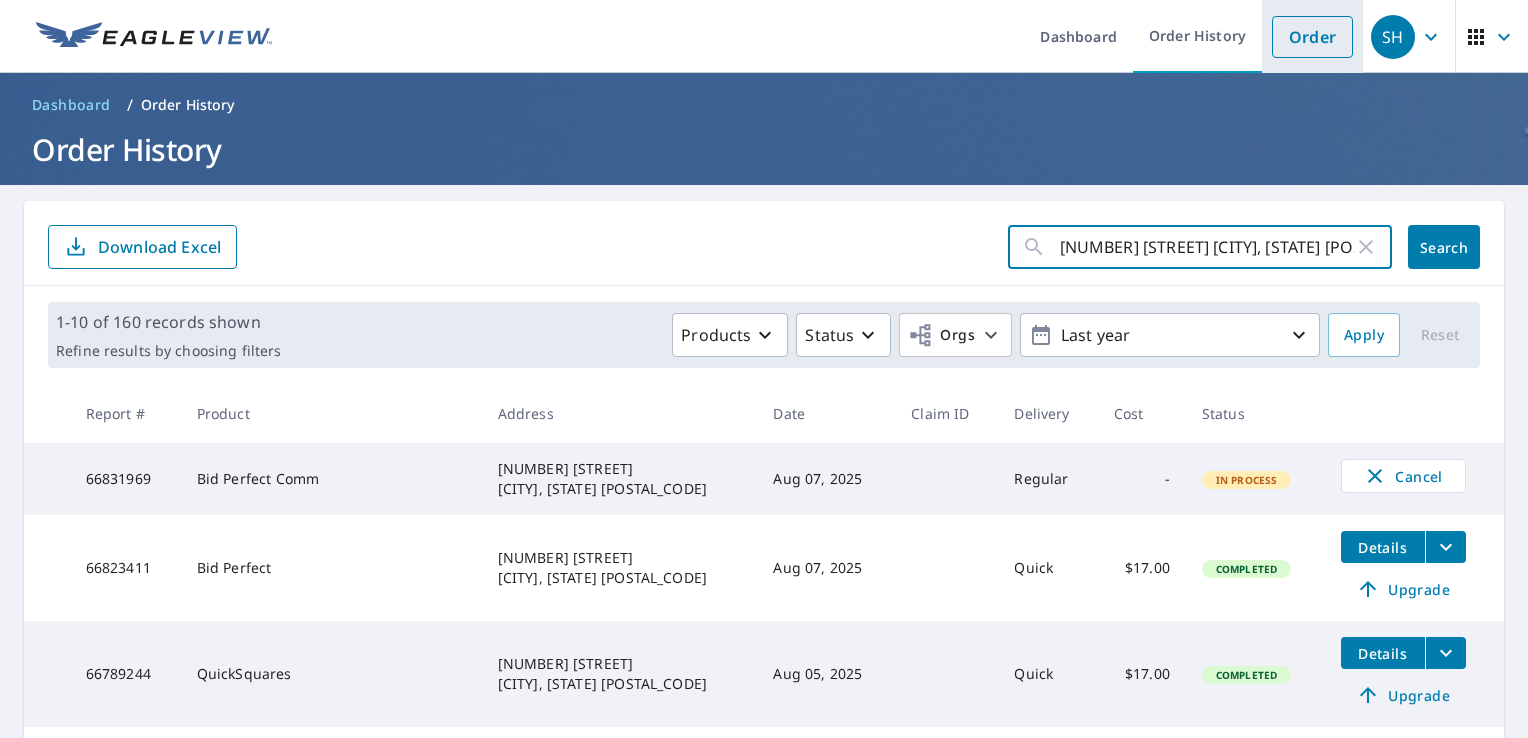 type on "[NUMBER] [STREET] [CITY], [STATE] [POSTAL_CODE]" 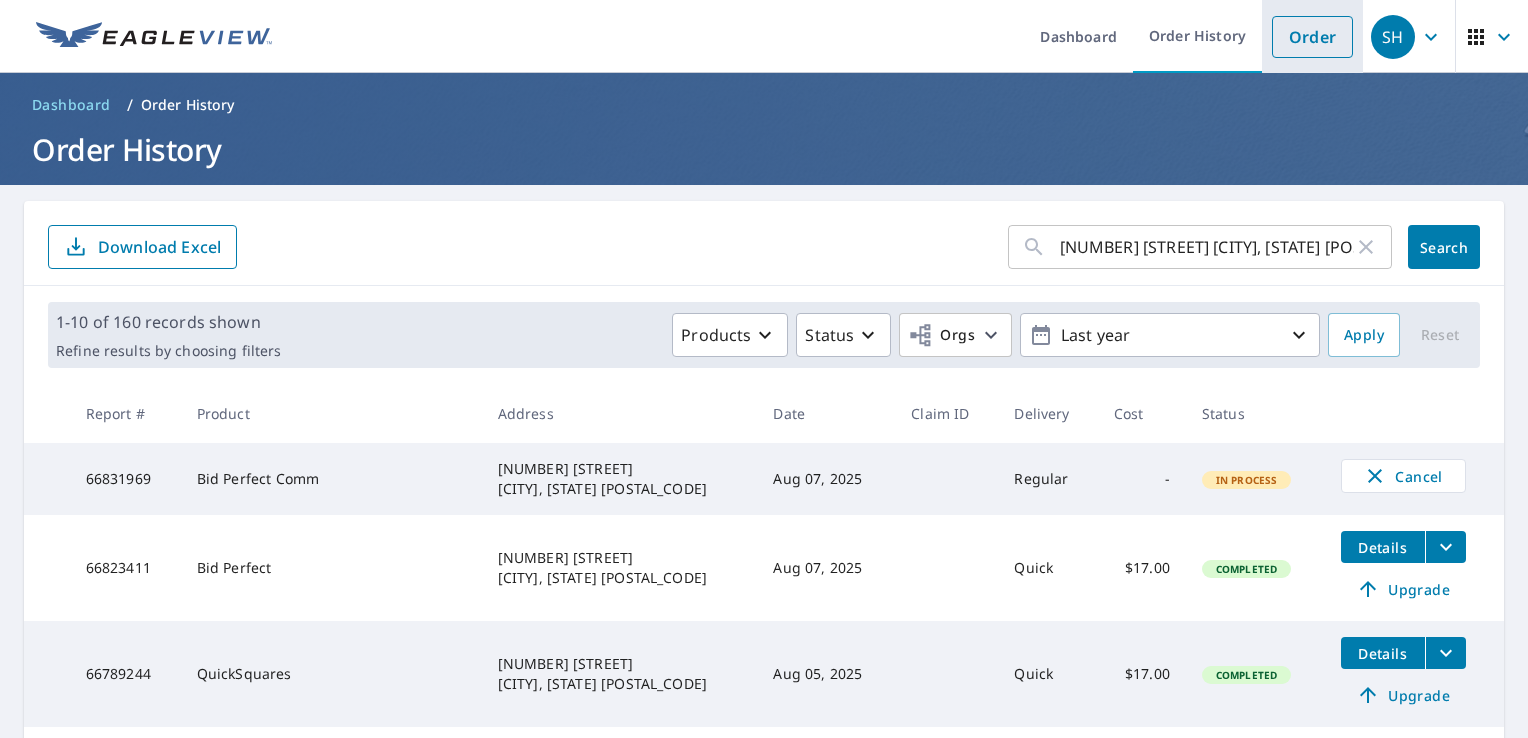 click on "Order" at bounding box center (1312, 37) 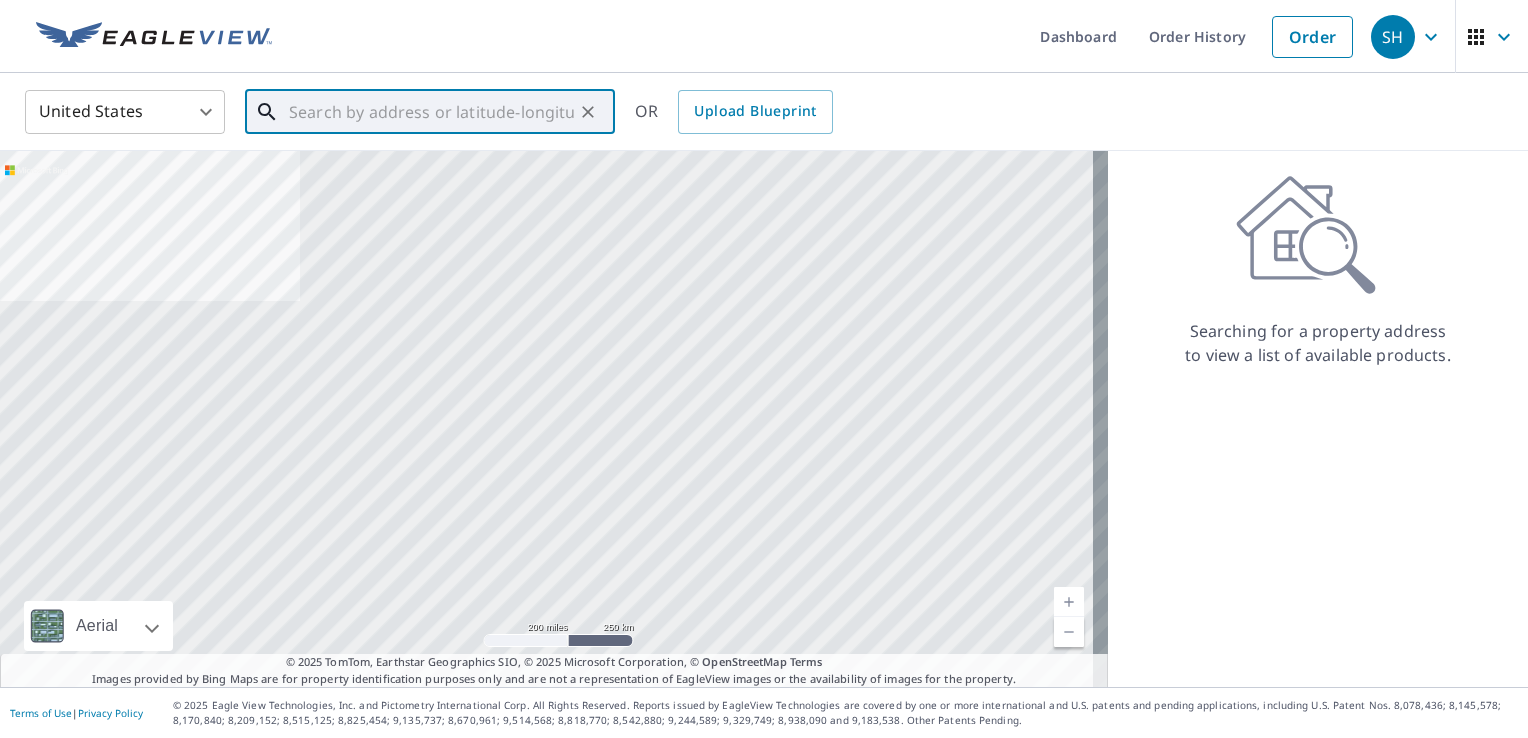 paste on "[NUMBER] [STREET] [CITY], [STATE] [POSTAL_CODE]" 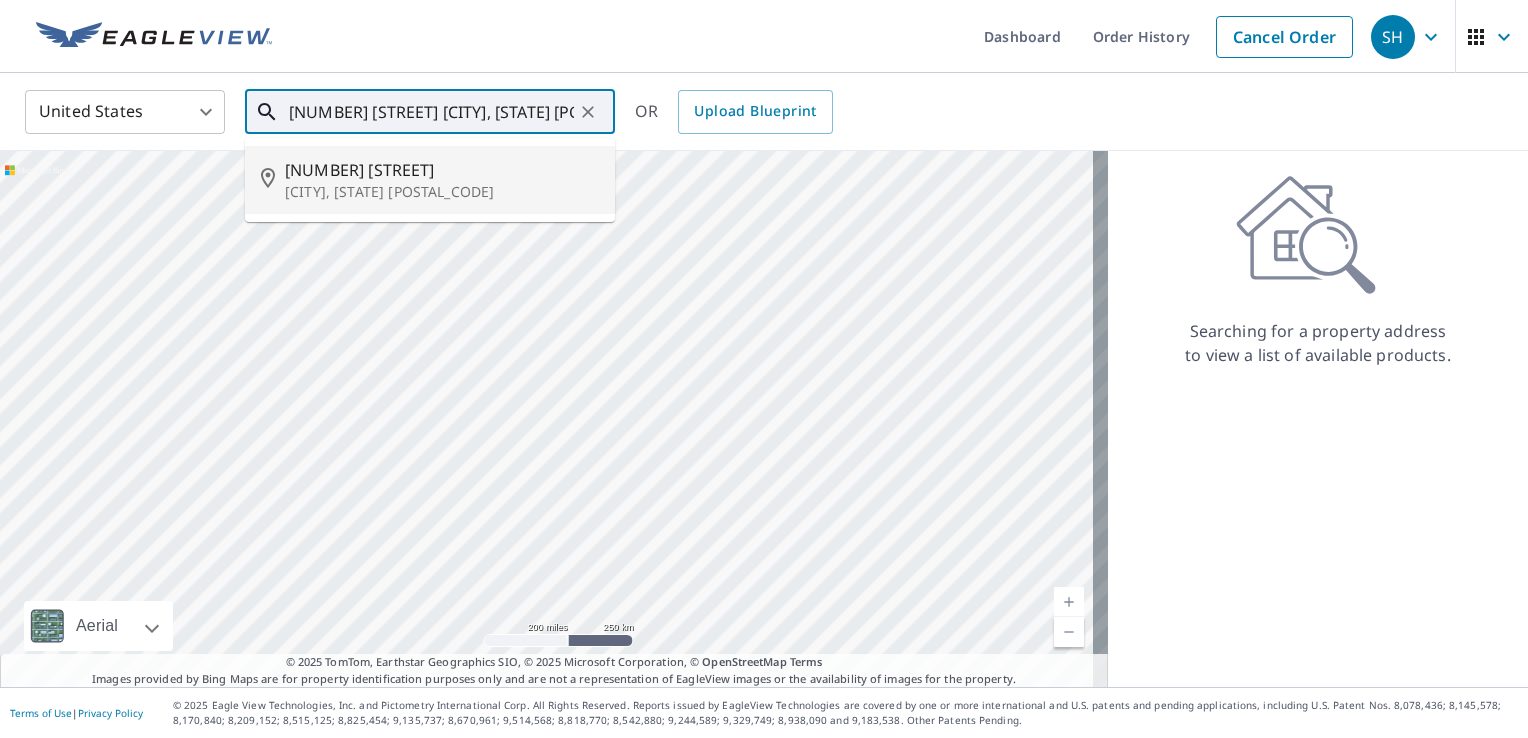 type on "[NUMBER] [STREET] [CITY], [STATE] [POSTAL_CODE]" 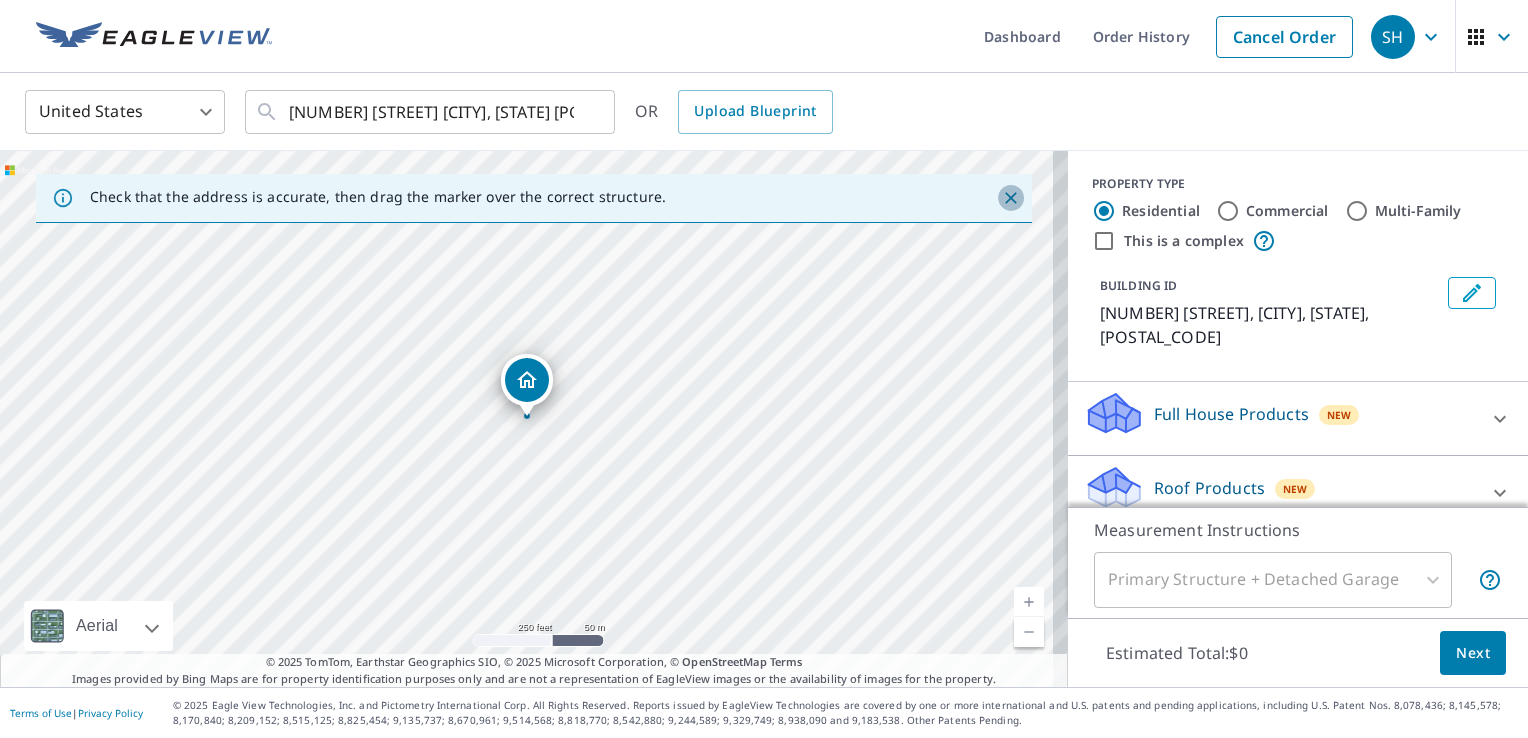 click 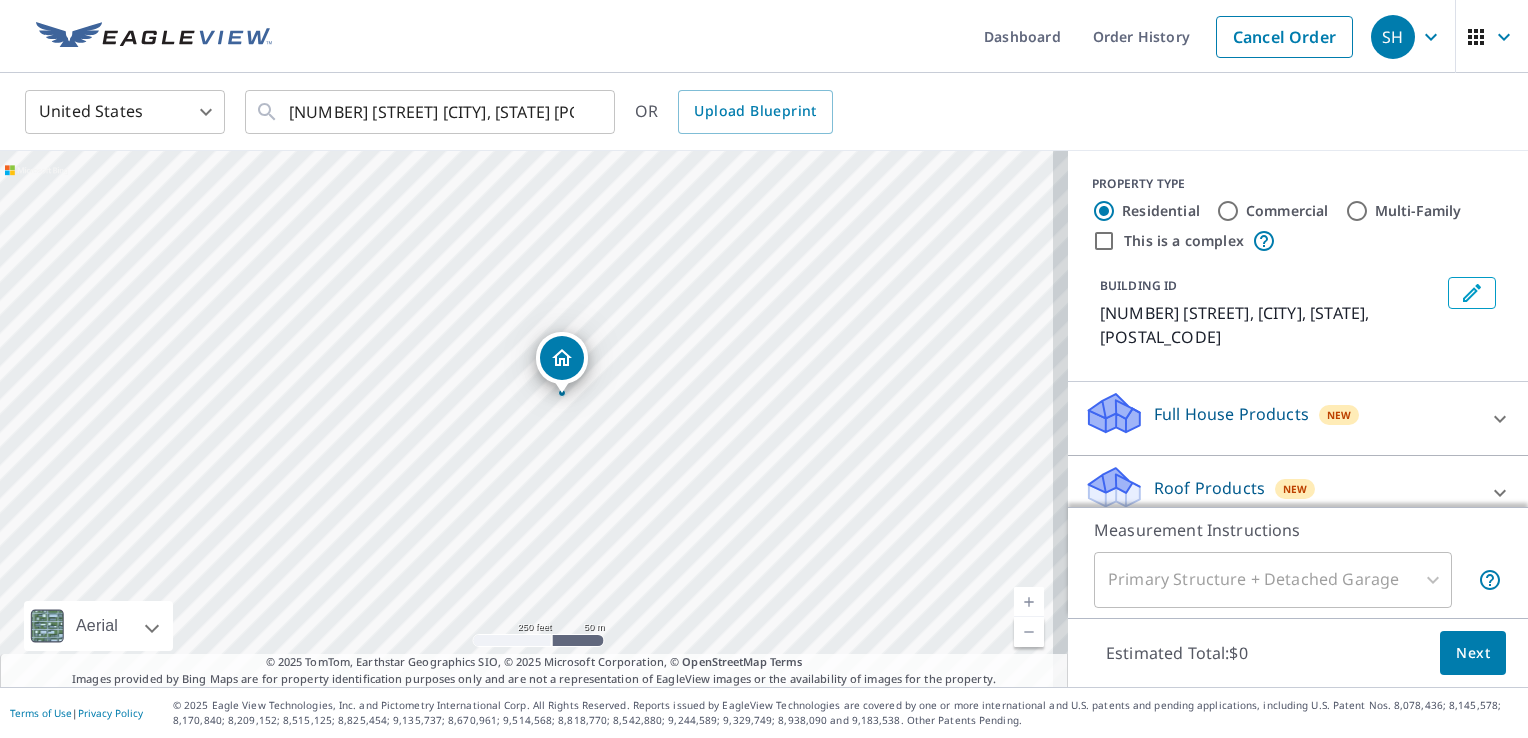 drag, startPoint x: 523, startPoint y: 377, endPoint x: 558, endPoint y: 354, distance: 41.880783 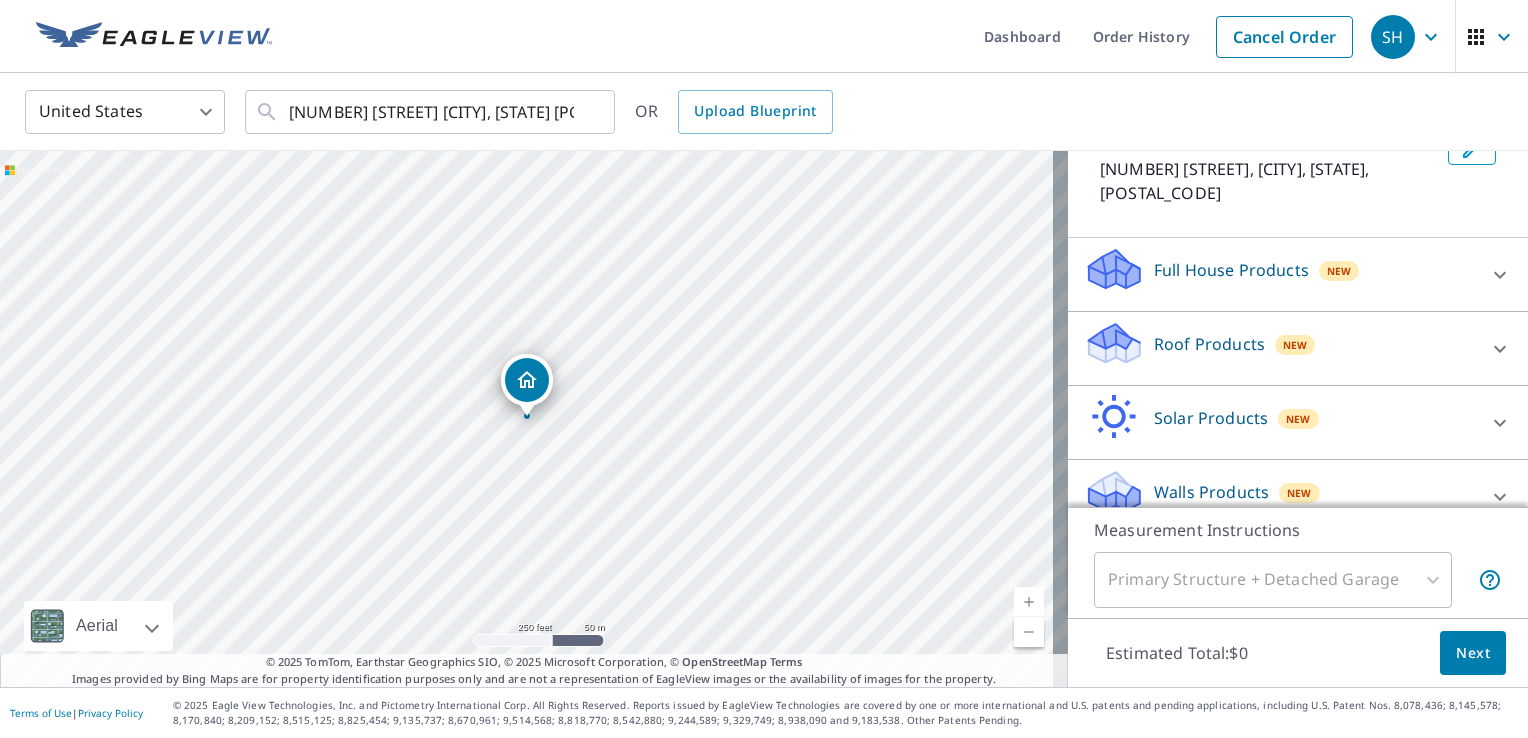 scroll, scrollTop: 145, scrollLeft: 0, axis: vertical 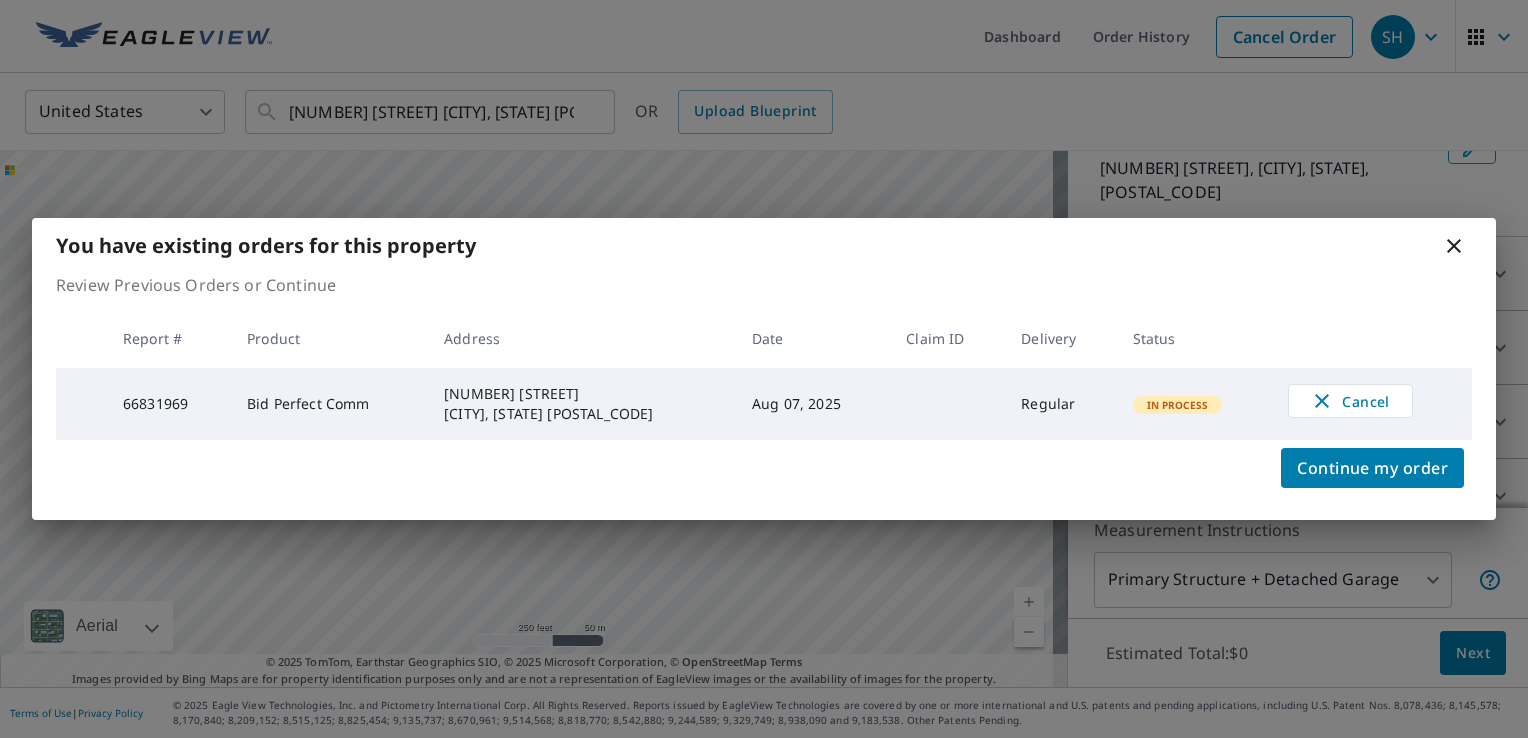 click 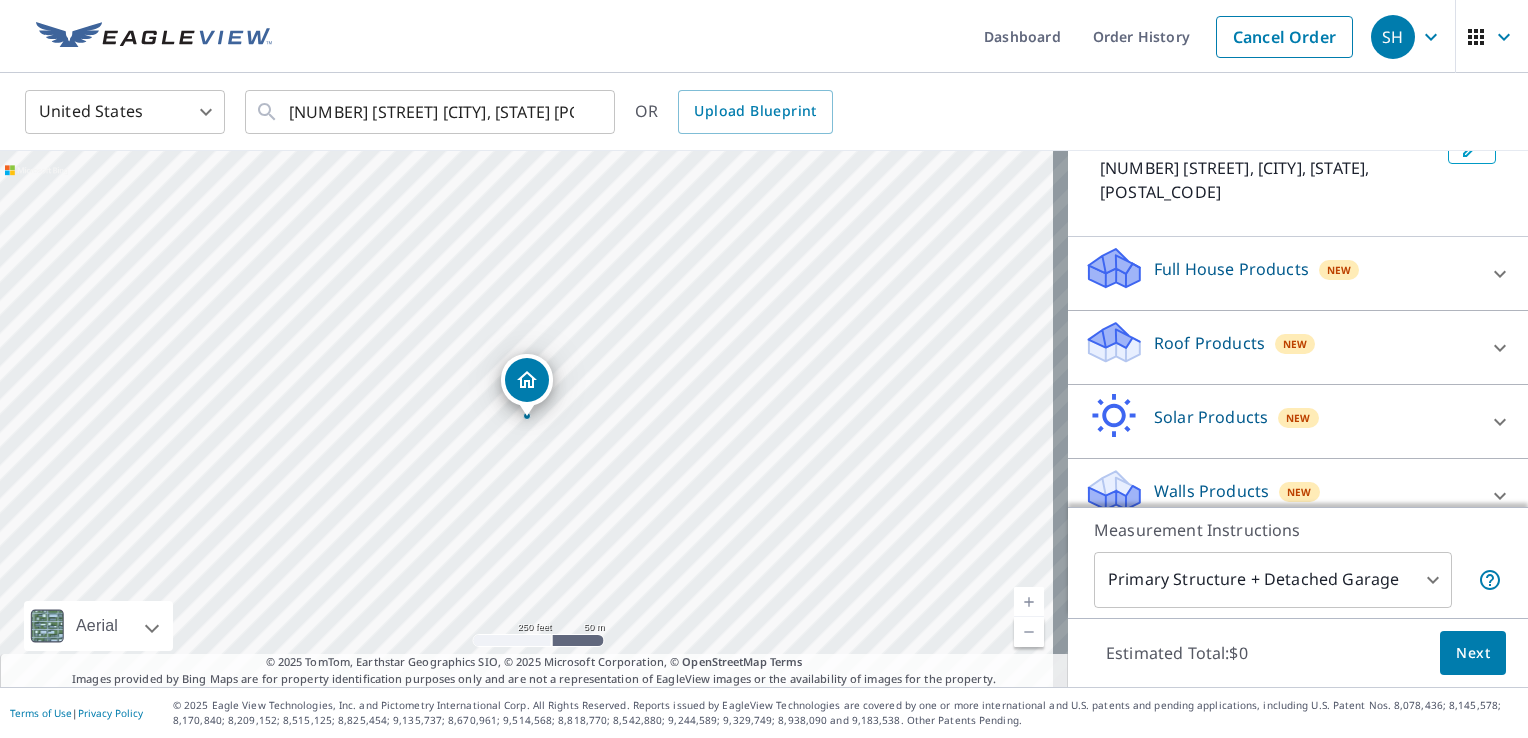 scroll, scrollTop: 0, scrollLeft: 0, axis: both 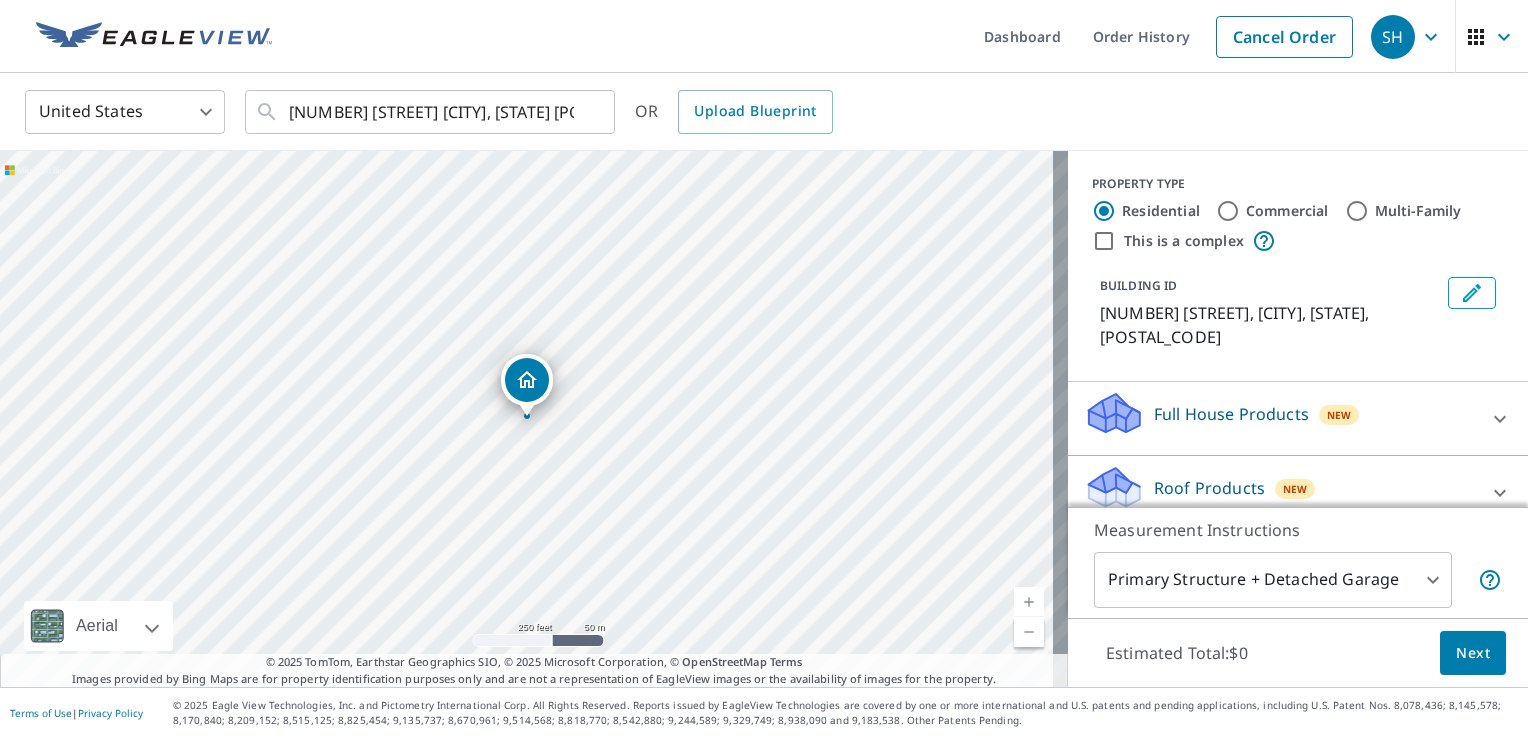 click on "This is a complex" at bounding box center [1104, 241] 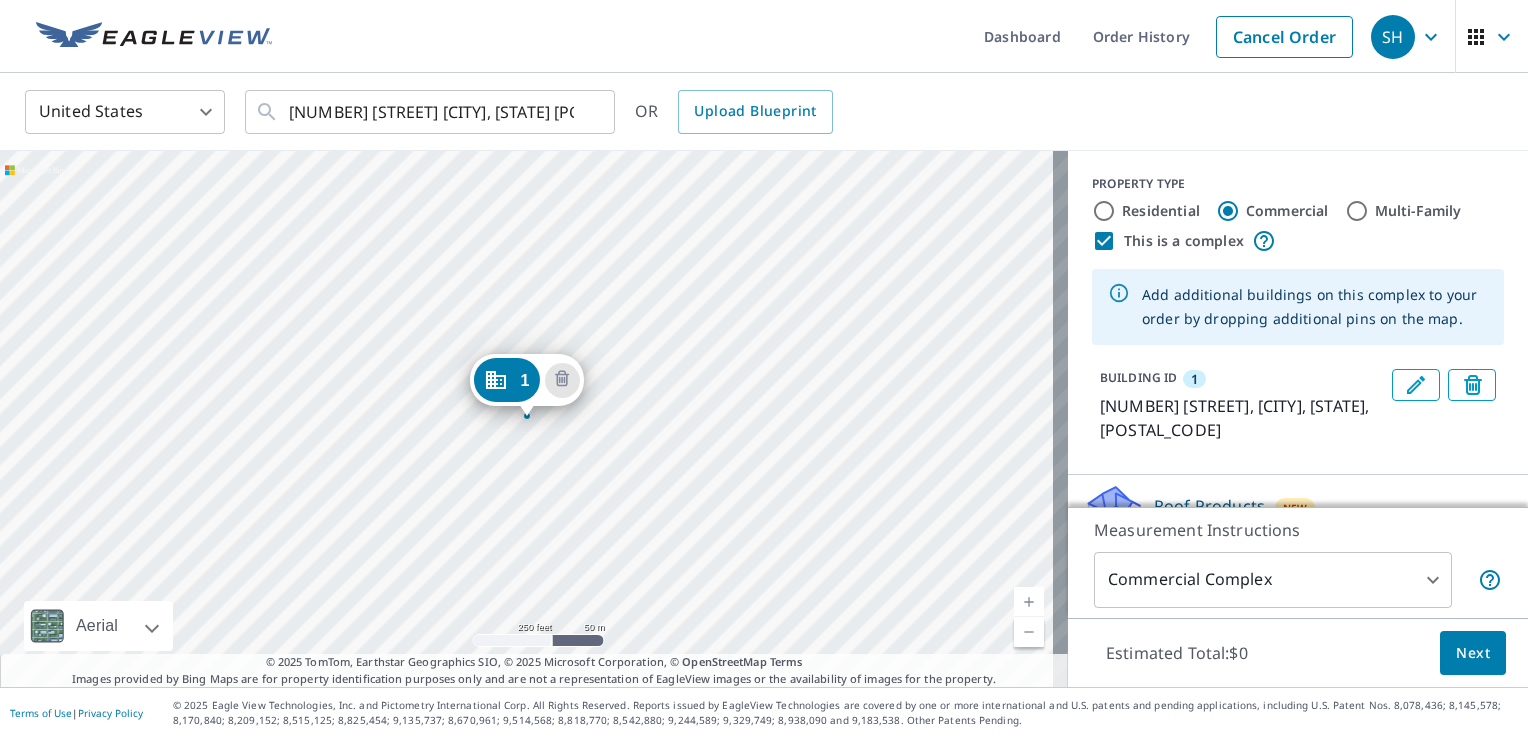 click 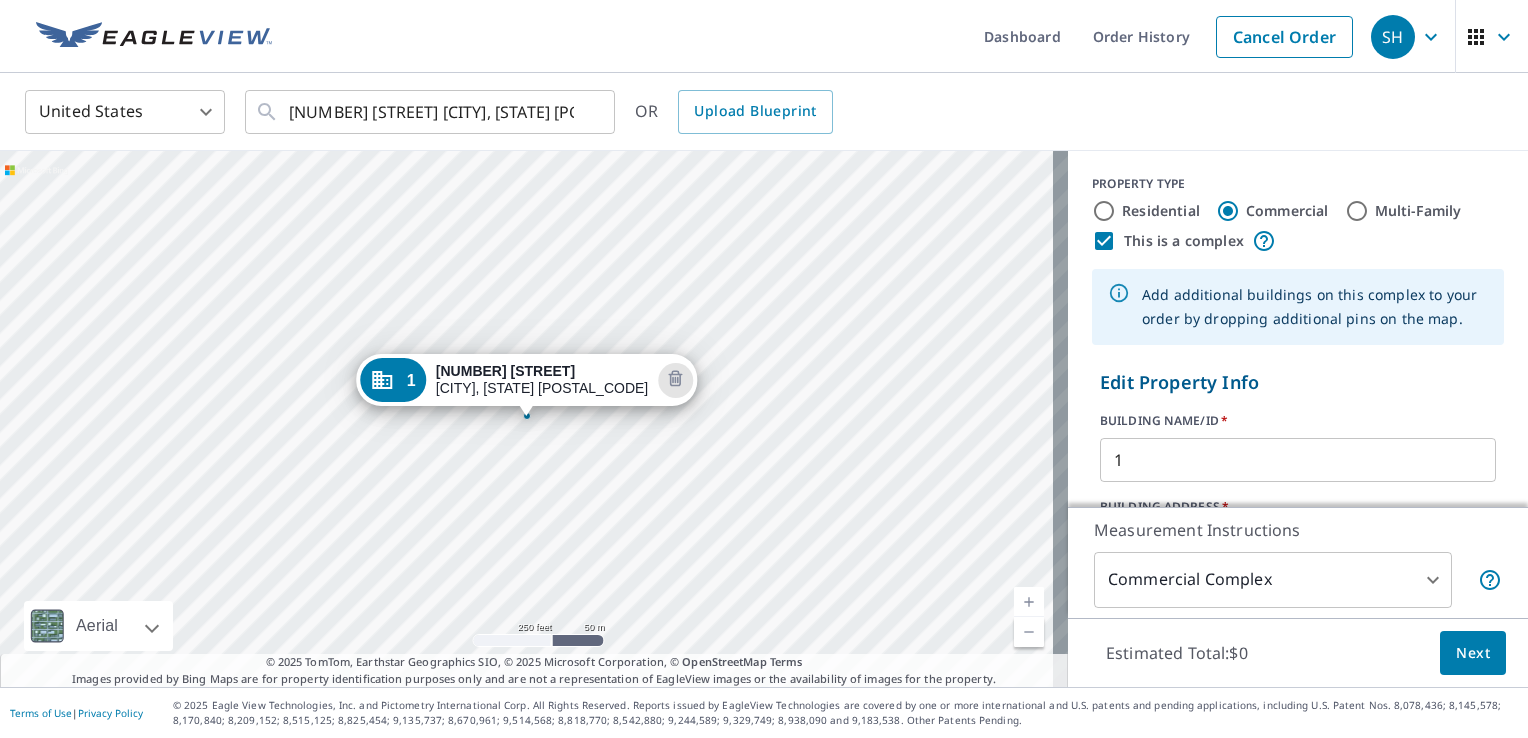 click on "1" at bounding box center [1298, 460] 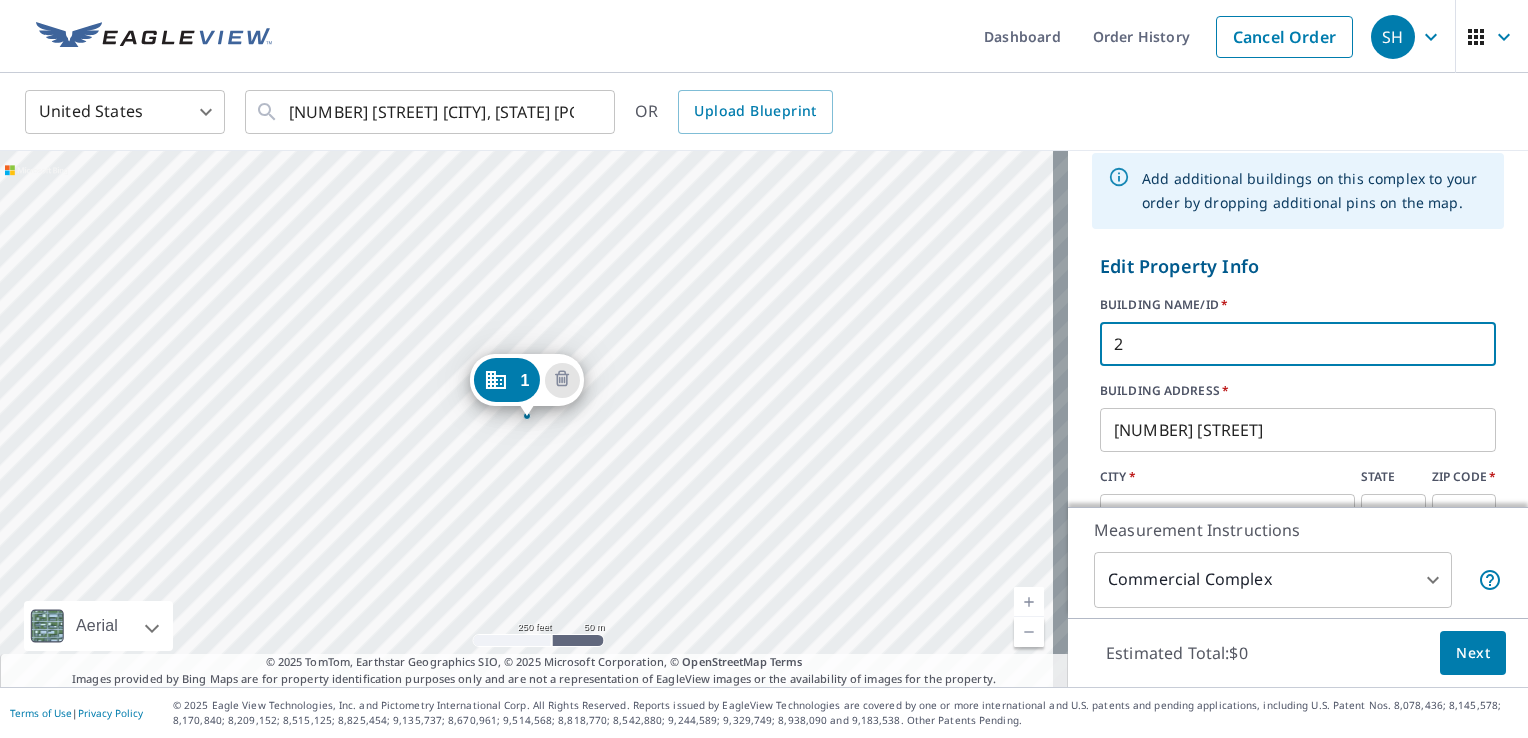 scroll, scrollTop: 200, scrollLeft: 0, axis: vertical 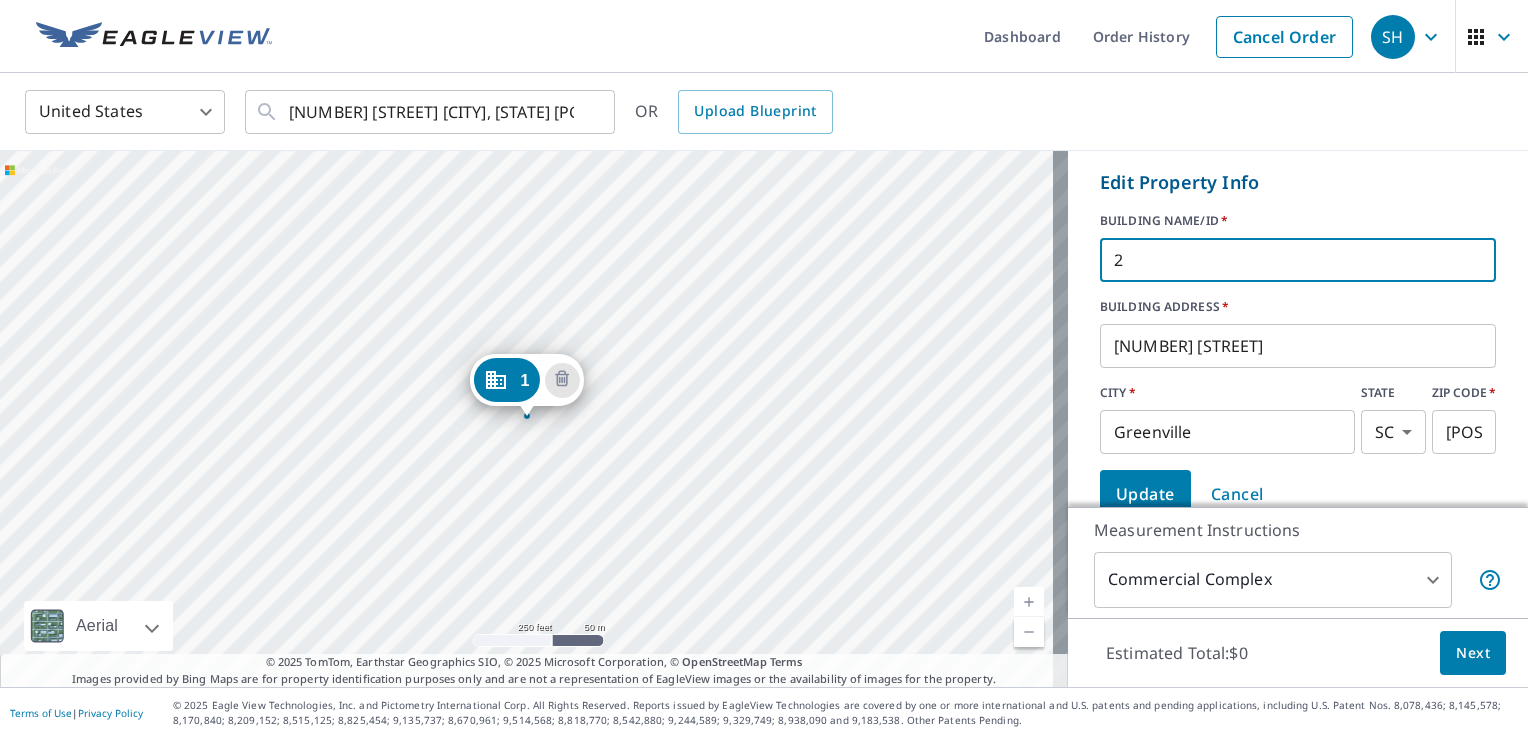 type on "2" 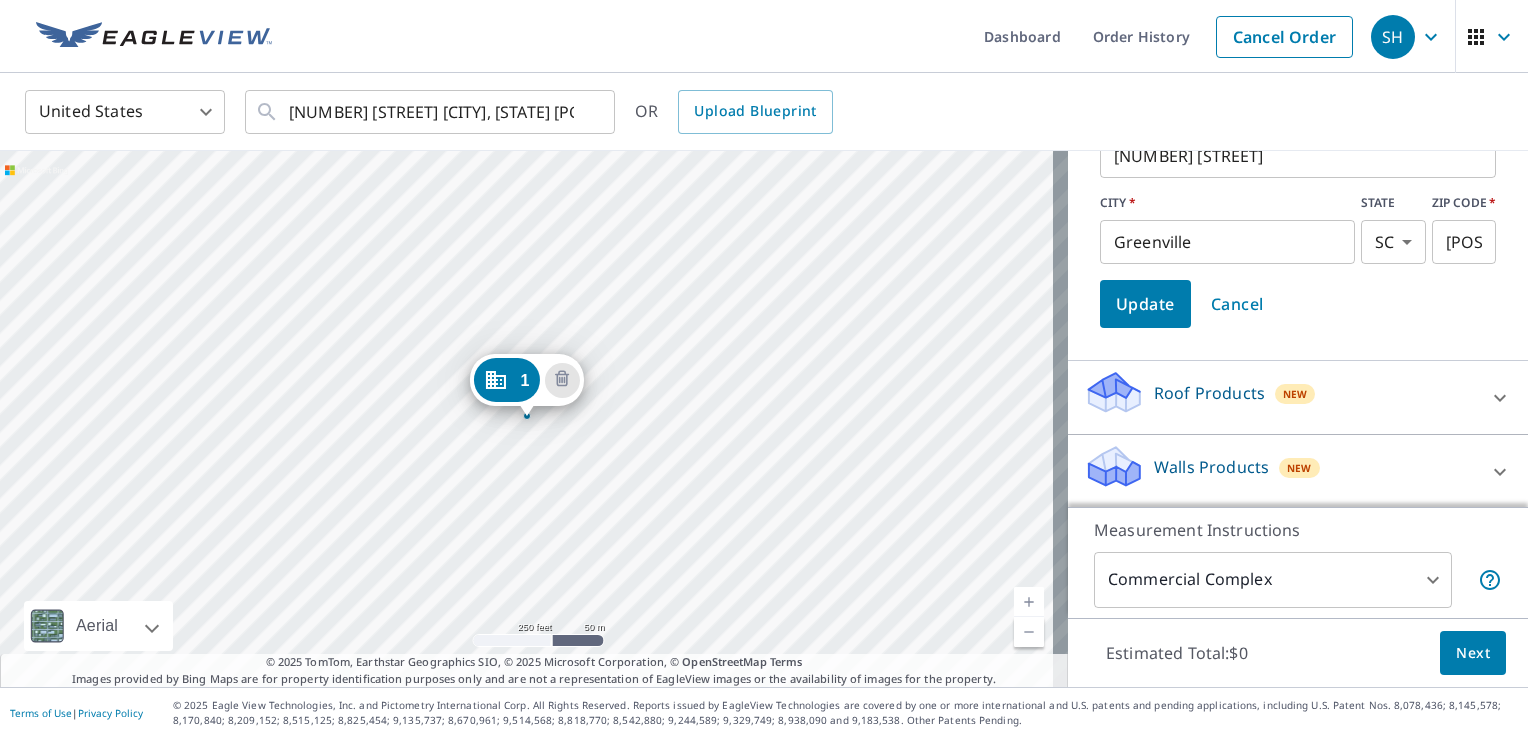 click on "Update" at bounding box center [1145, 304] 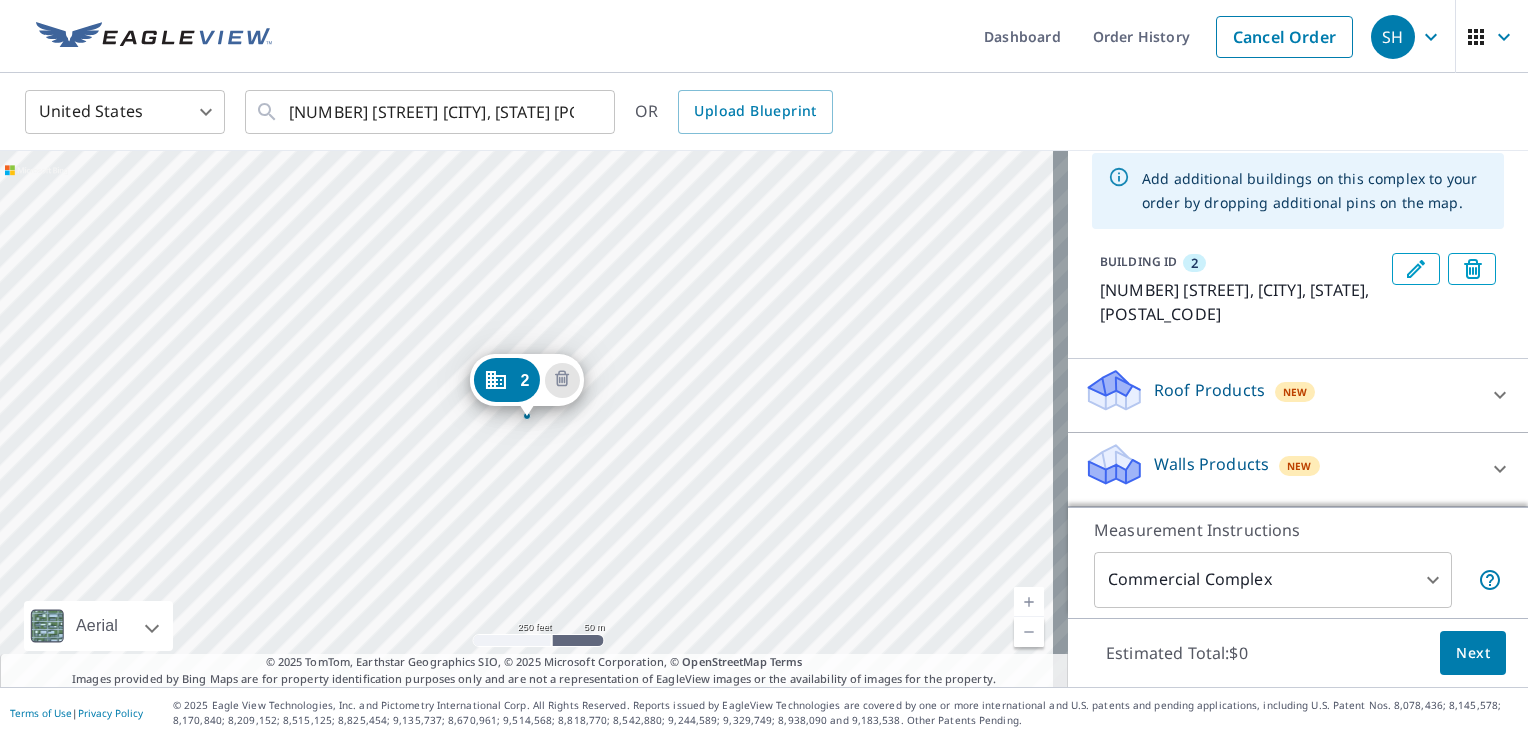 scroll, scrollTop: 115, scrollLeft: 0, axis: vertical 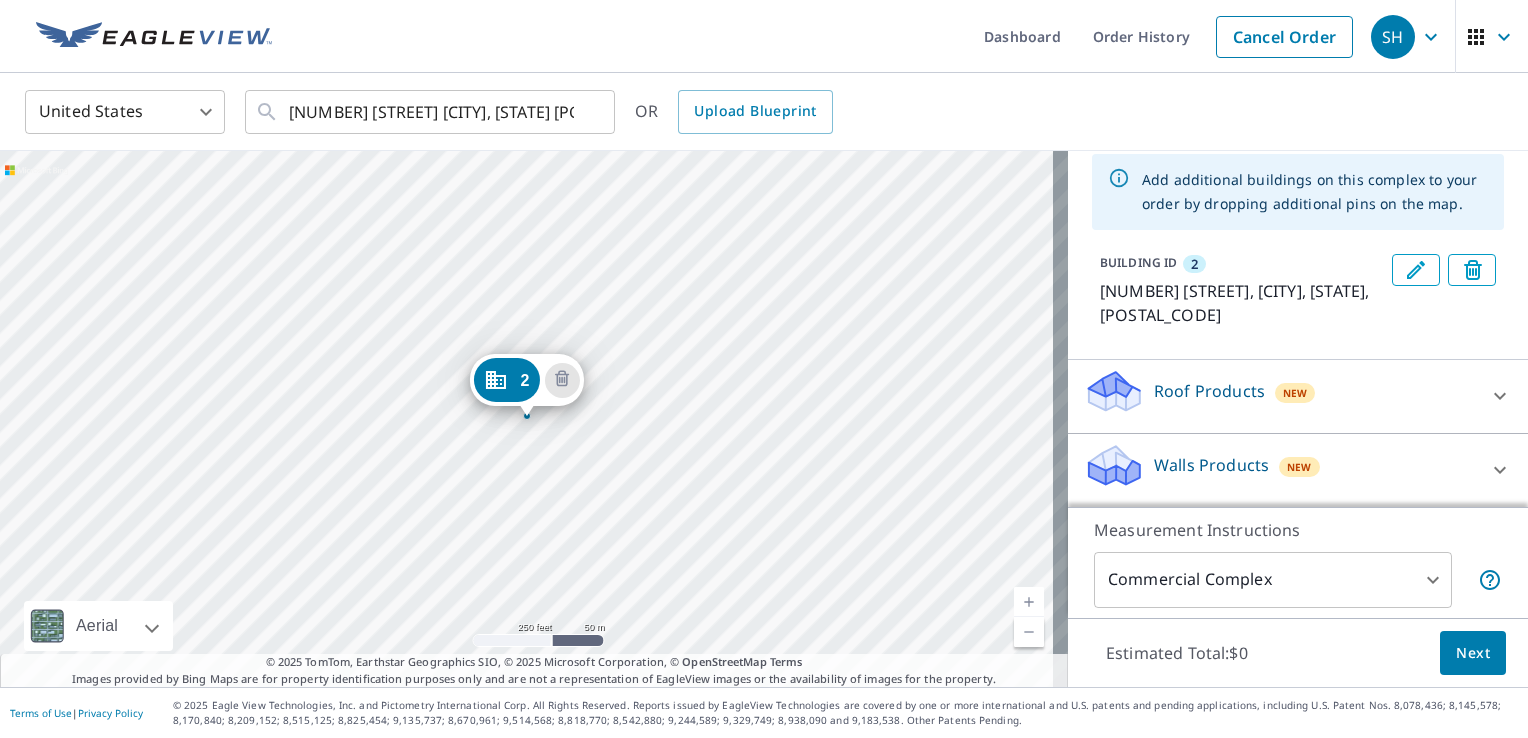 click on "Roof Products" at bounding box center (1209, 391) 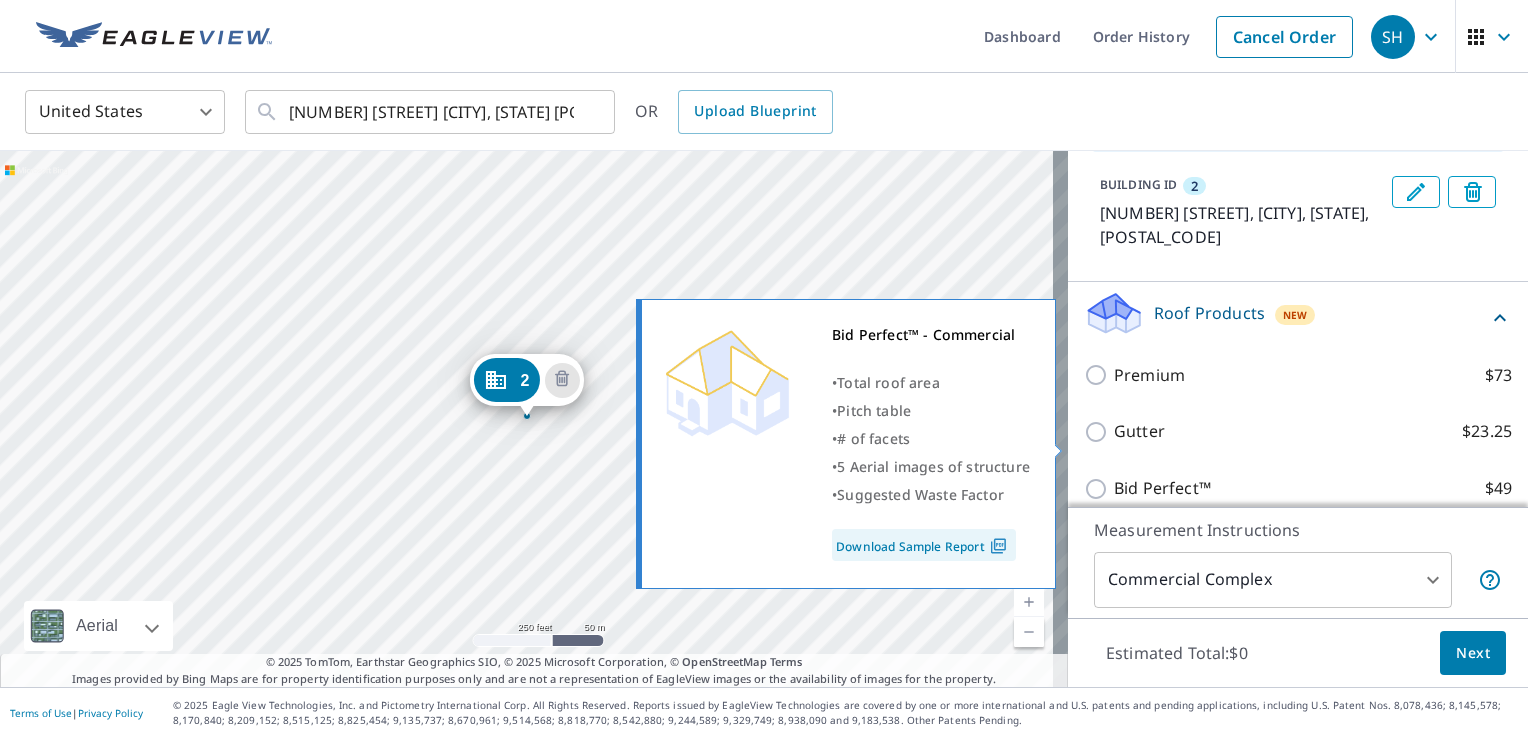 scroll, scrollTop: 284, scrollLeft: 0, axis: vertical 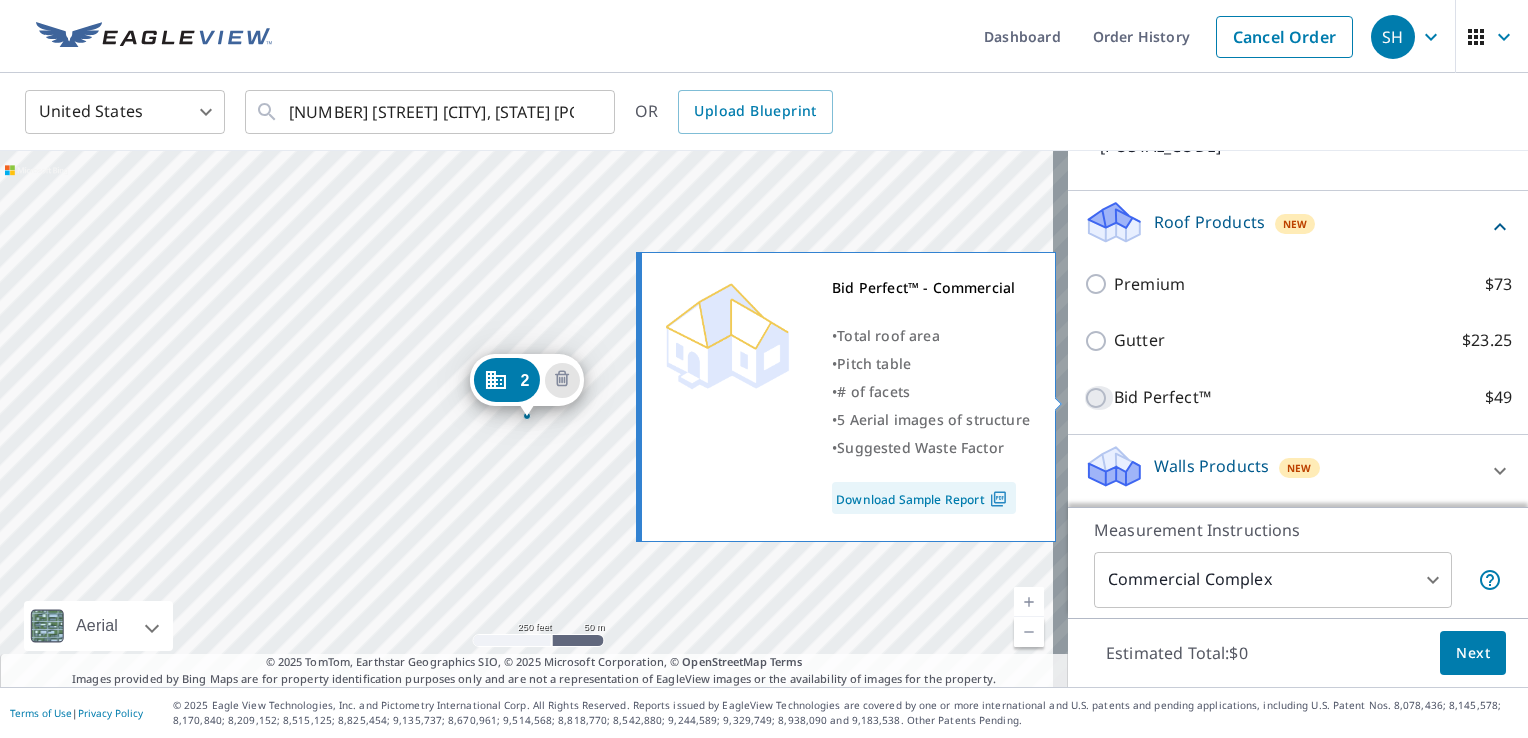 click on "Bid Perfect™ $49" at bounding box center [1099, 398] 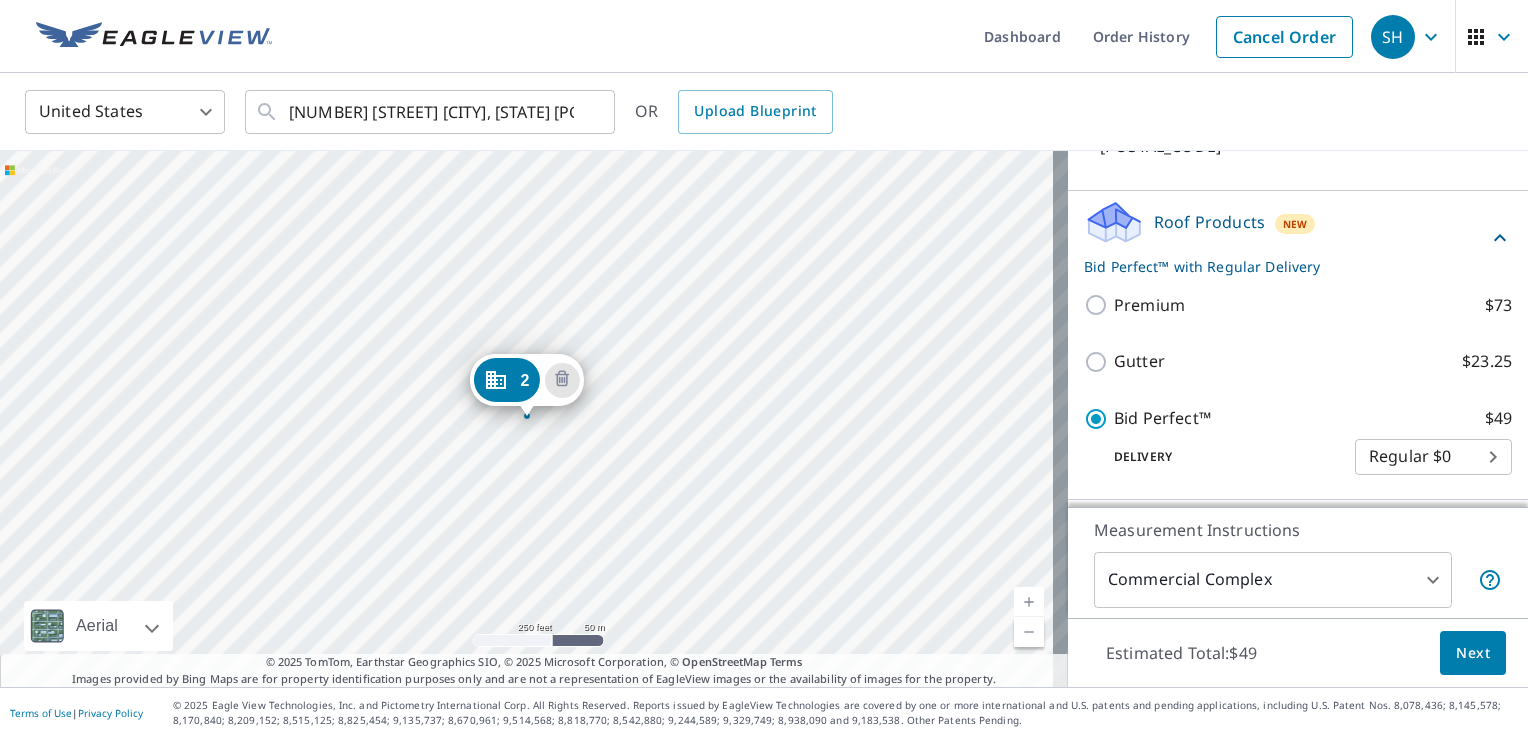 scroll, scrollTop: 349, scrollLeft: 0, axis: vertical 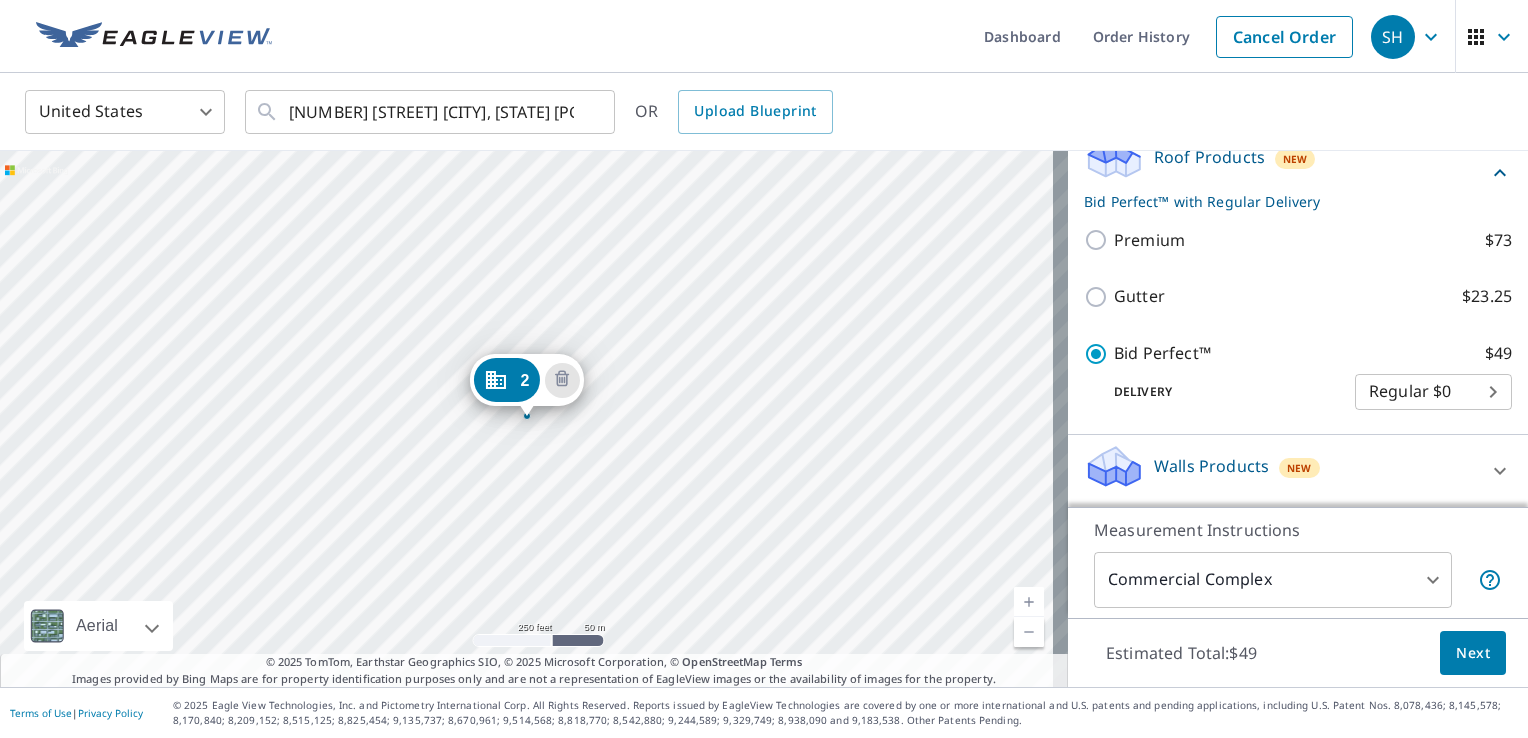click on "SH SH
Dashboard Order History Cancel Order SH United States US ​ [NUMBER] [STREET] [CITY], [STATE] [POSTAL_CODE] ​ OR Upload Blueprint [NUMBER] [STREET] [CITY], [STATE] [POSTAL_CODE] Aerial Road A standard road map Aerial A detailed look from above Labels Labels [MEASUREMENT] © [YEAR] TomTom, © Vexcel Imaging, © [YEAR] Microsoft Corporation,  © OpenStreetMap Terms © [YEAR] TomTom, Earthstar Geographics SIO, © [YEAR] Microsoft Corporation, ©   OpenStreetMap   Terms Images provided by Bing Maps are for property identification purposes only and are not a representation of EagleView images or the availability of images for the property. PROPERTY TYPE Residential Commercial Multi-Family This is a complex Add additional buildings on this complex to your order by dropping additional pins on the map. BUILDING ID [NUMBER] [NUMBER] [STREET], [CITY], [STATE], [POSTAL_CODE] Roof Products New Bid Perfect™ with Regular Delivery Premium $[PRICE] Gutter $[PRICE] Bid Perfect™ $[PRICE] Delivery Regular $[PRICE] ​ Walls Products New Walls $[PRICE] Measurement Instructions" at bounding box center [764, 369] 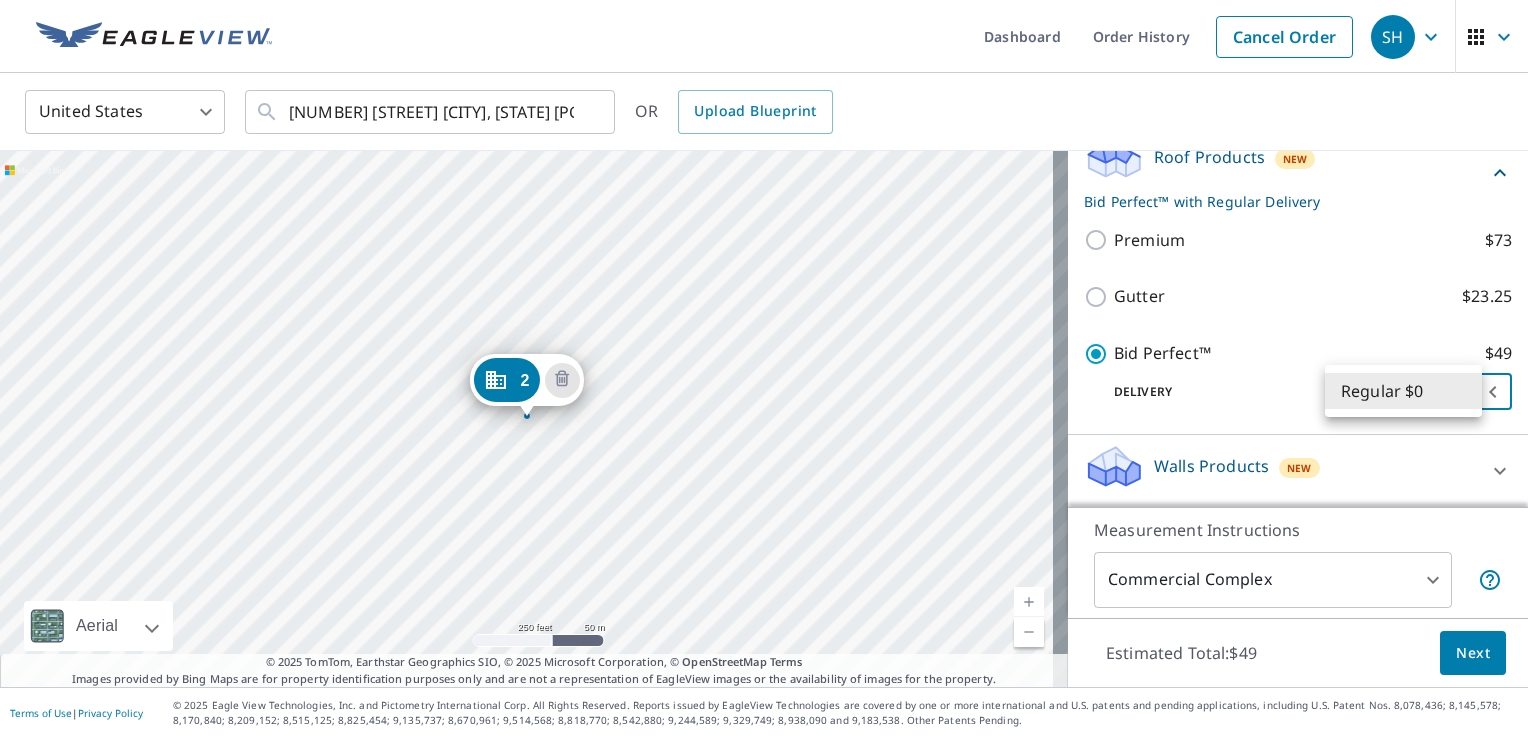 click on "Regular $0" at bounding box center [1403, 391] 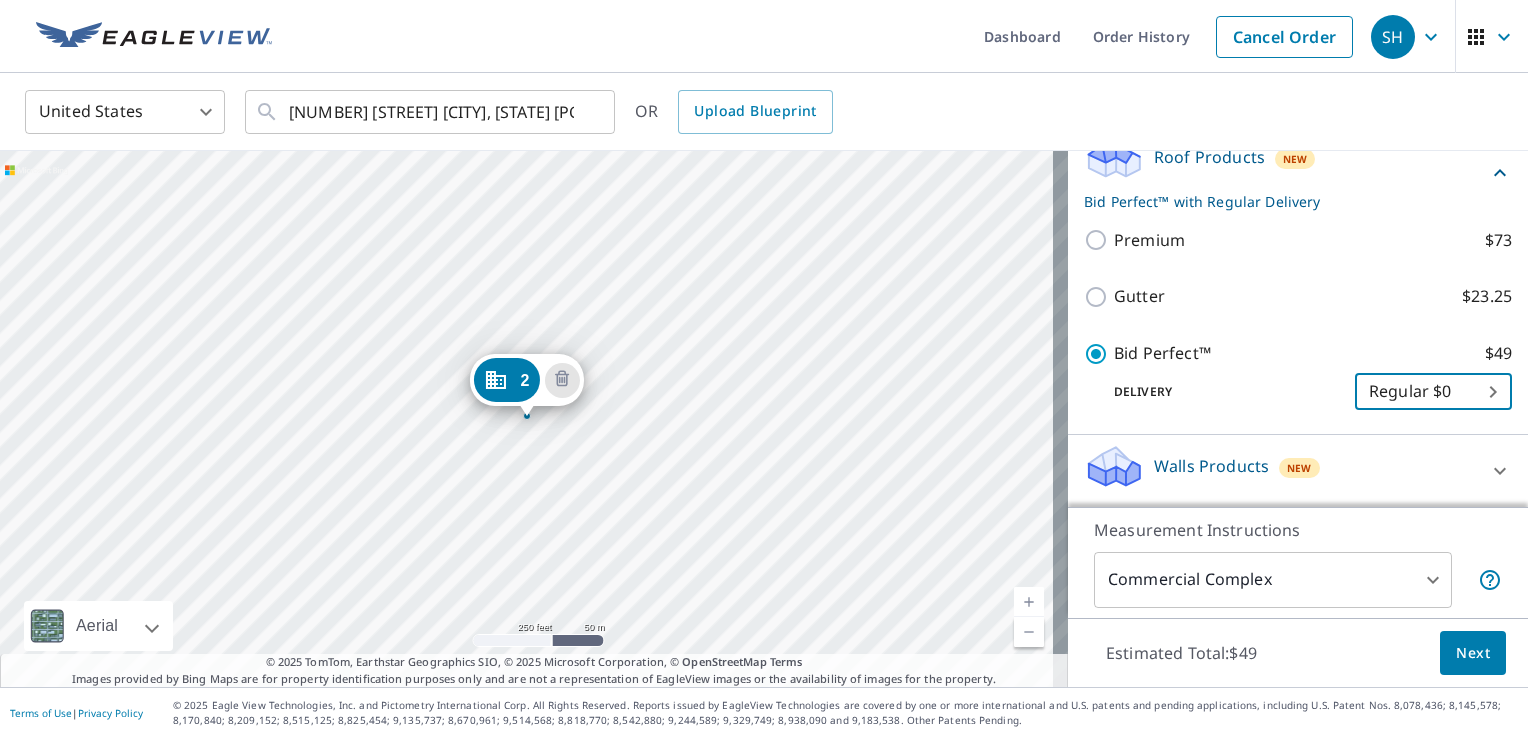 click on "SH SH
Dashboard Order History Cancel Order SH United States US ​ [NUMBER] [STREET] [CITY], [STATE] [POSTAL_CODE] ​ OR Upload Blueprint [NUMBER] [STREET] [CITY], [STATE] [POSTAL_CODE] Aerial Road A standard road map Aerial A detailed look from above Labels Labels [MEASUREMENT] © [YEAR] TomTom, © Vexcel Imaging, © [YEAR] Microsoft Corporation,  © OpenStreetMap Terms © [YEAR] TomTom, Earthstar Geographics SIO, © [YEAR] Microsoft Corporation, ©   OpenStreetMap   Terms Images provided by Bing Maps are for property identification purposes only and are not a representation of EagleView images or the availability of images for the property. PROPERTY TYPE Residential Commercial Multi-Family This is a complex Add additional buildings on this complex to your order by dropping additional pins on the map. BUILDING ID [NUMBER] [NUMBER] [STREET], [CITY], [STATE], [POSTAL_CODE] Roof Products New Bid Perfect™ with Regular Delivery Premium $[PRICE] Gutter $[PRICE] Bid Perfect™ $[PRICE] Delivery Regular $[PRICE] ​ Walls Products New Walls $[PRICE] Measurement Instructions" at bounding box center (764, 369) 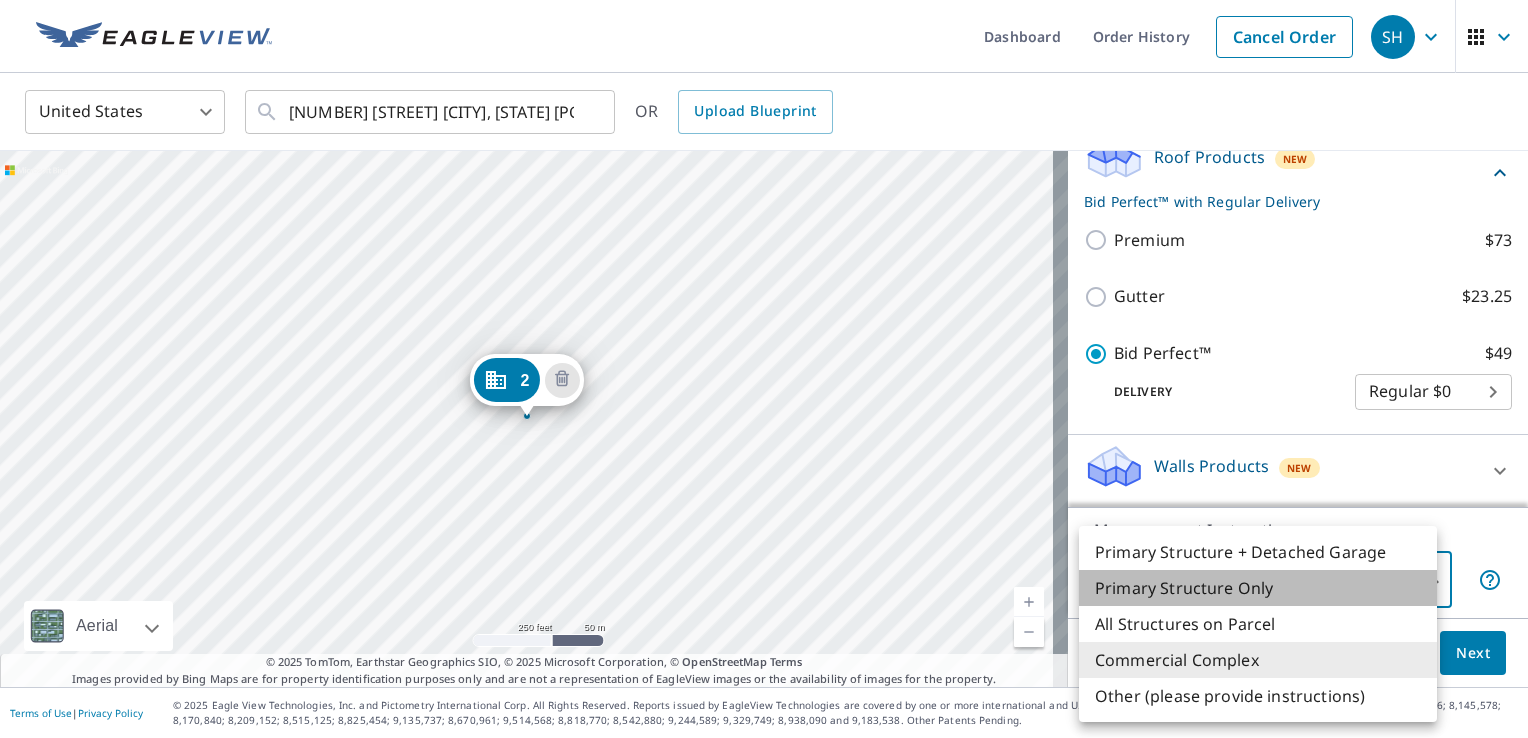 click on "Primary Structure Only" at bounding box center [1258, 588] 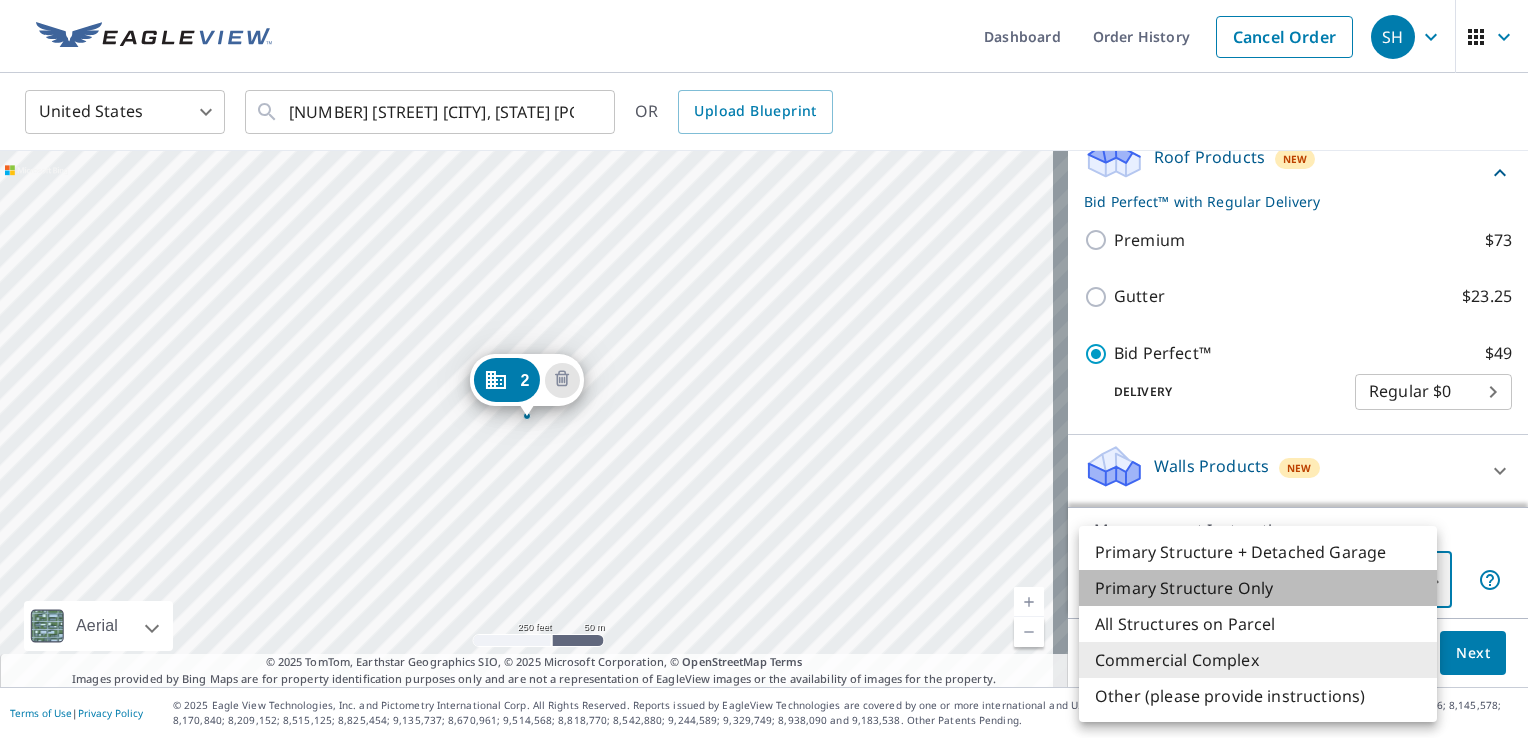 type on "2" 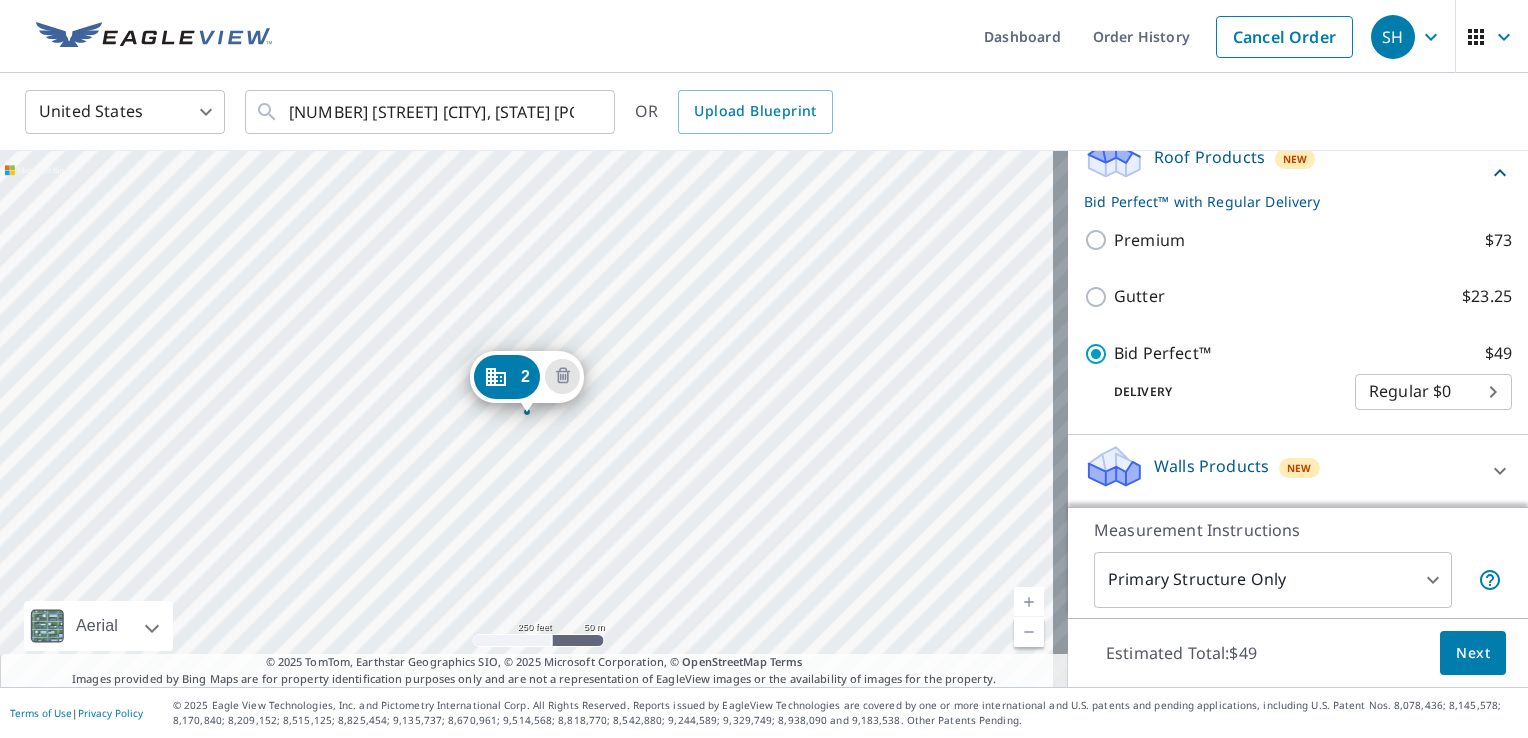 scroll, scrollTop: 349, scrollLeft: 0, axis: vertical 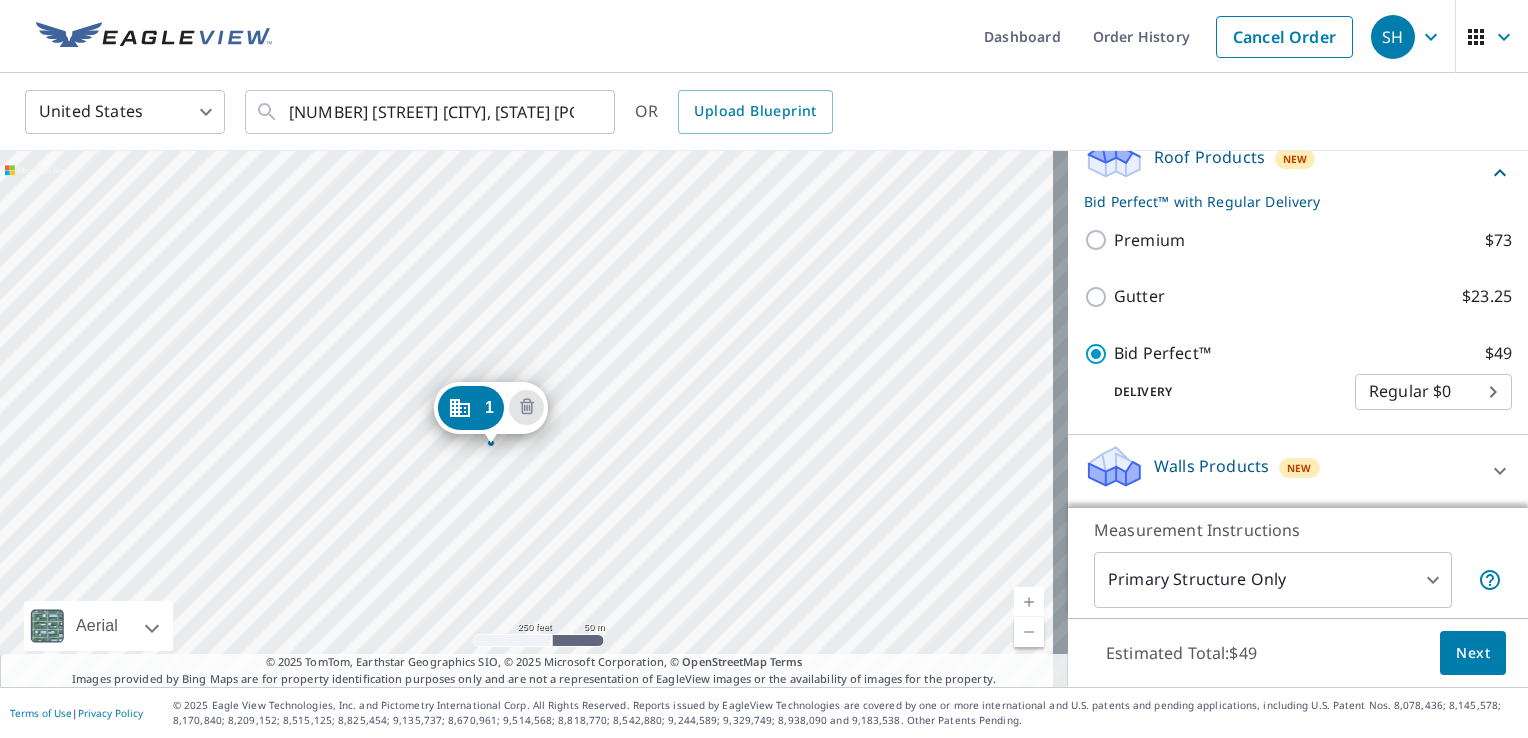 drag, startPoint x: 498, startPoint y: 378, endPoint x: 462, endPoint y: 404, distance: 44.407207 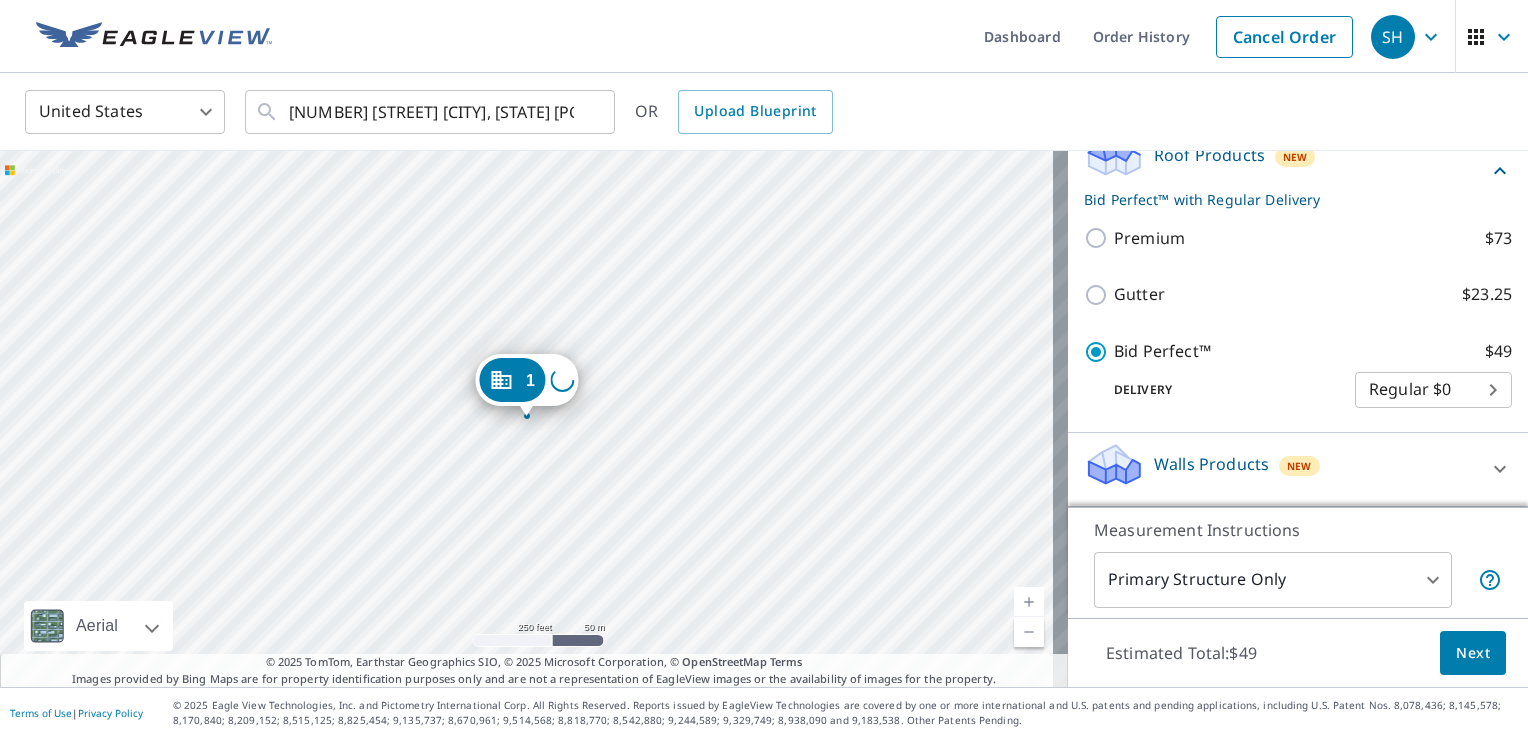 scroll, scrollTop: 349, scrollLeft: 0, axis: vertical 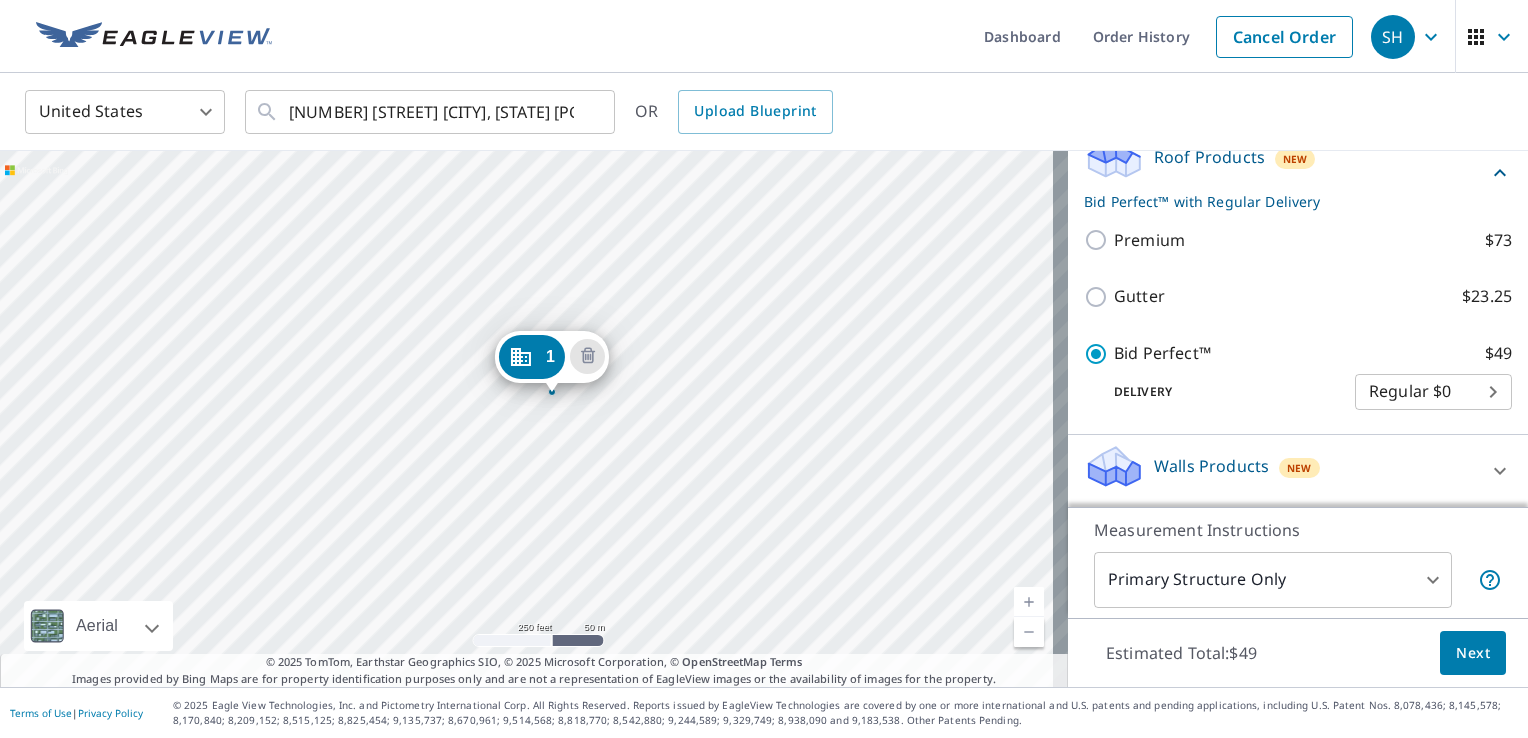 drag, startPoint x: 500, startPoint y: 382, endPoint x: 525, endPoint y: 358, distance: 34.655445 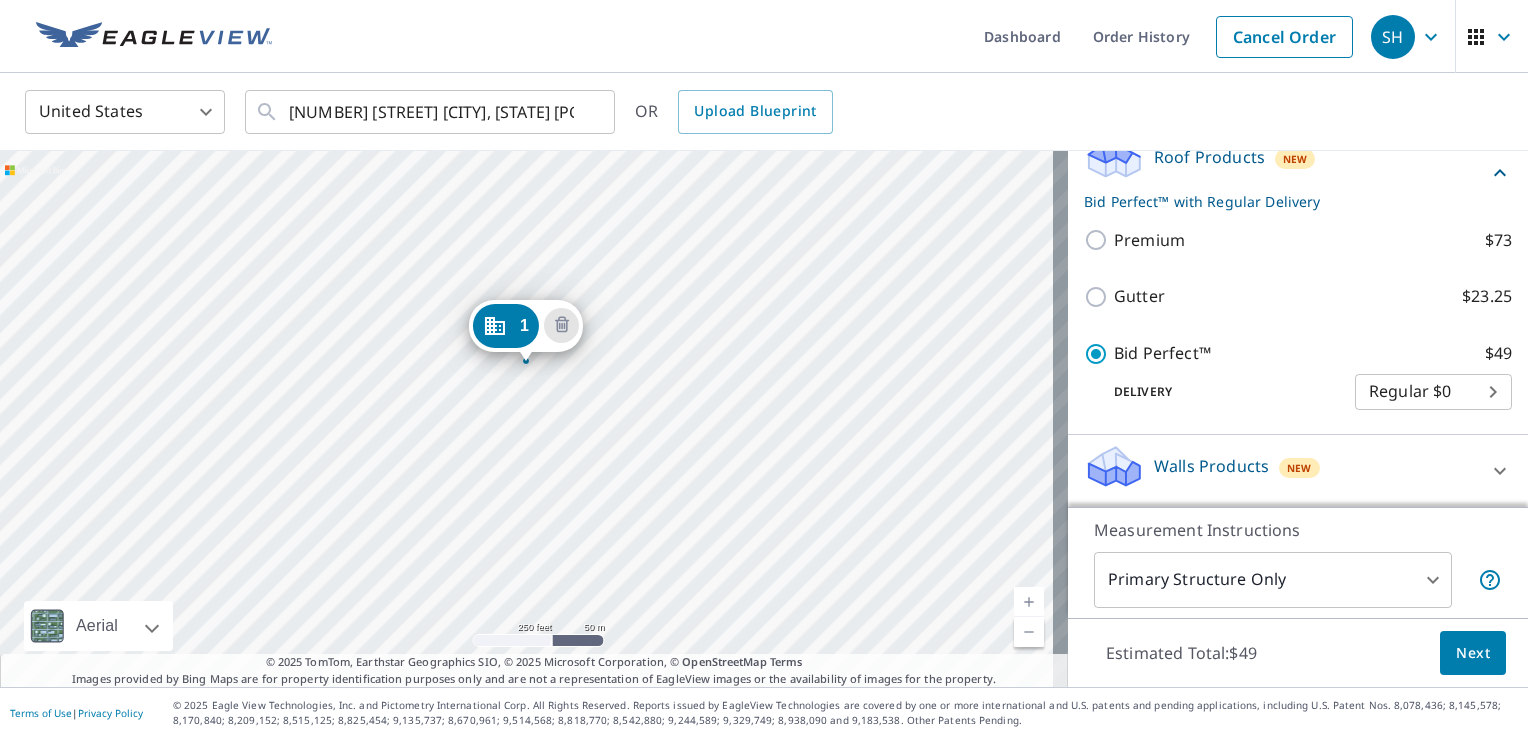 drag, startPoint x: 518, startPoint y: 378, endPoint x: 517, endPoint y: 323, distance: 55.00909 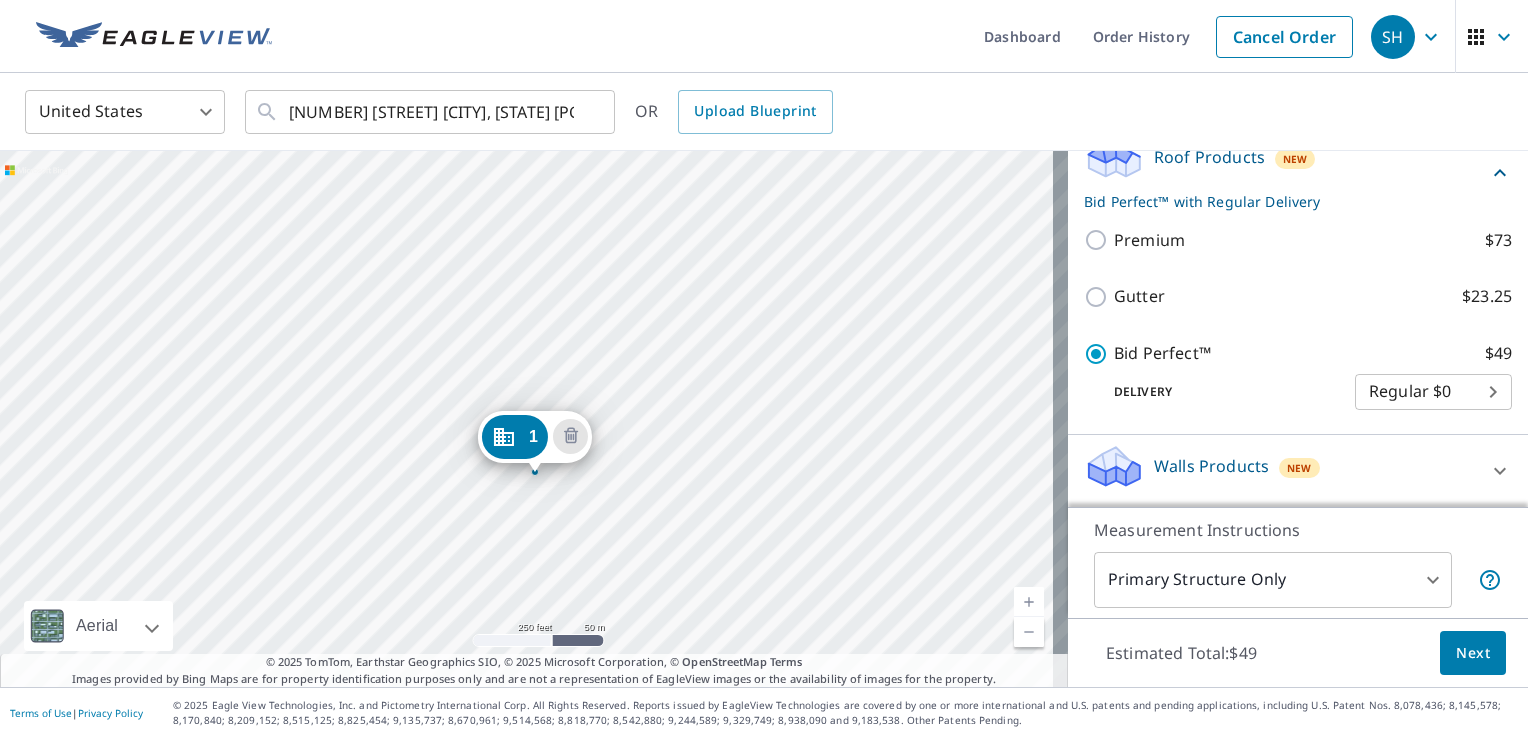 drag, startPoint x: 524, startPoint y: 395, endPoint x: 532, endPoint y: 451, distance: 56.568542 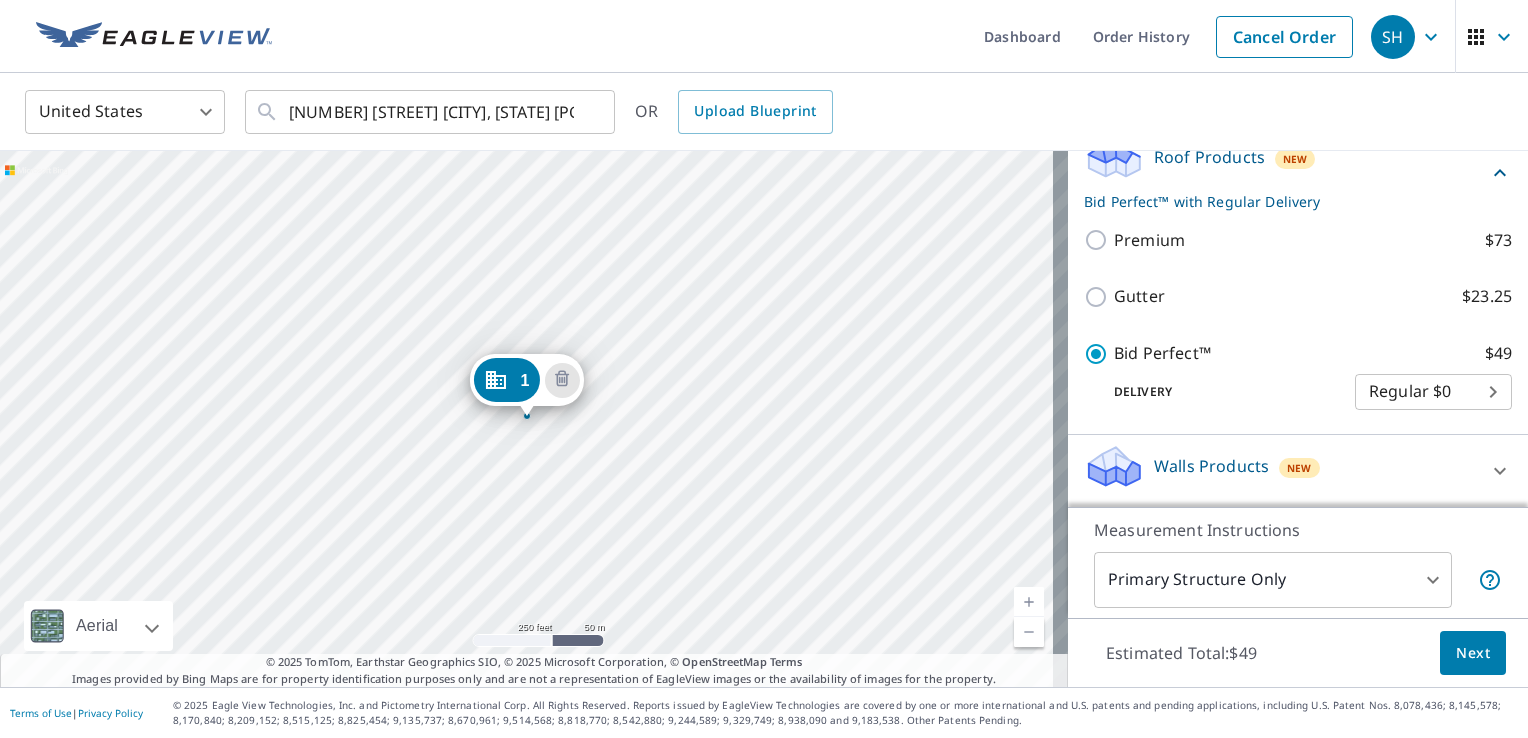 scroll, scrollTop: 0, scrollLeft: 0, axis: both 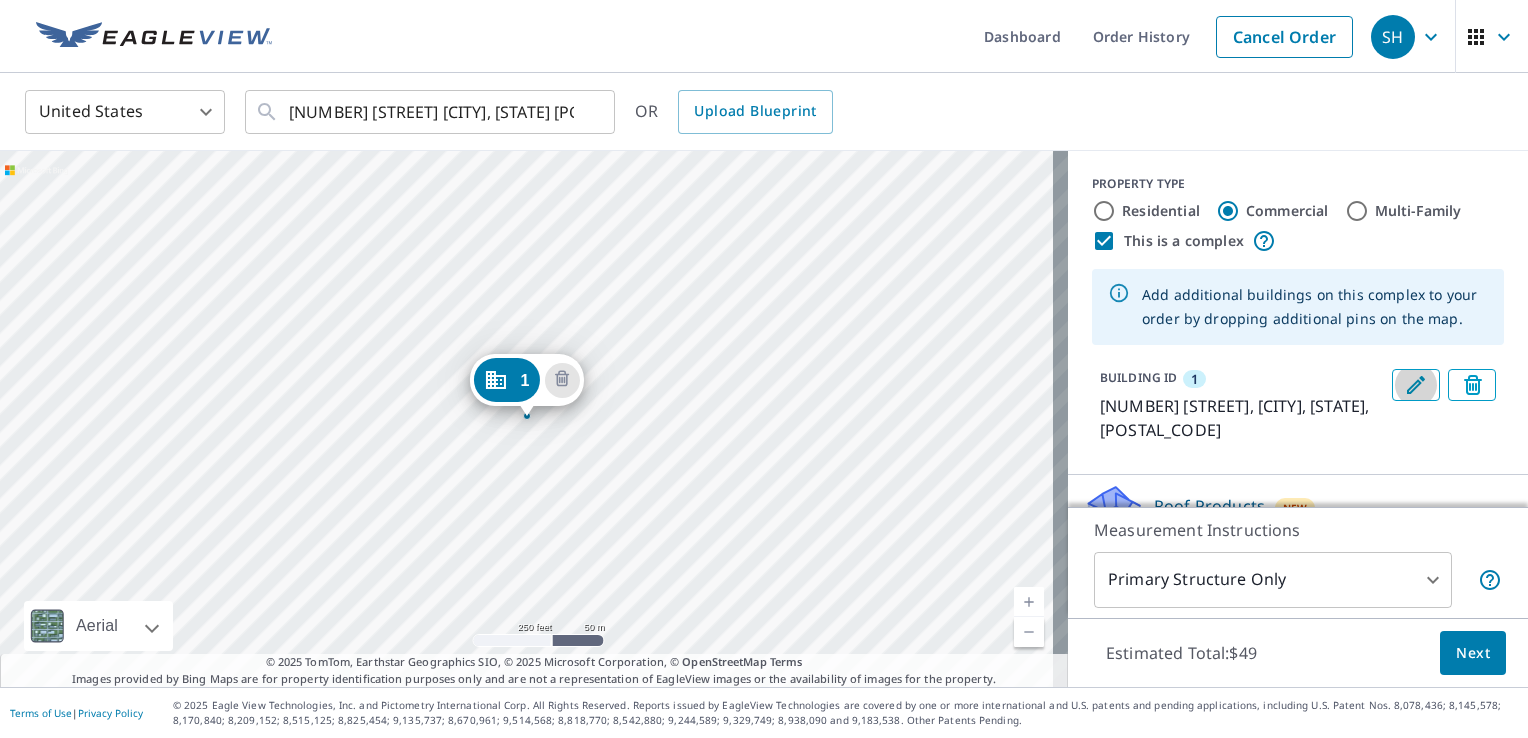 click 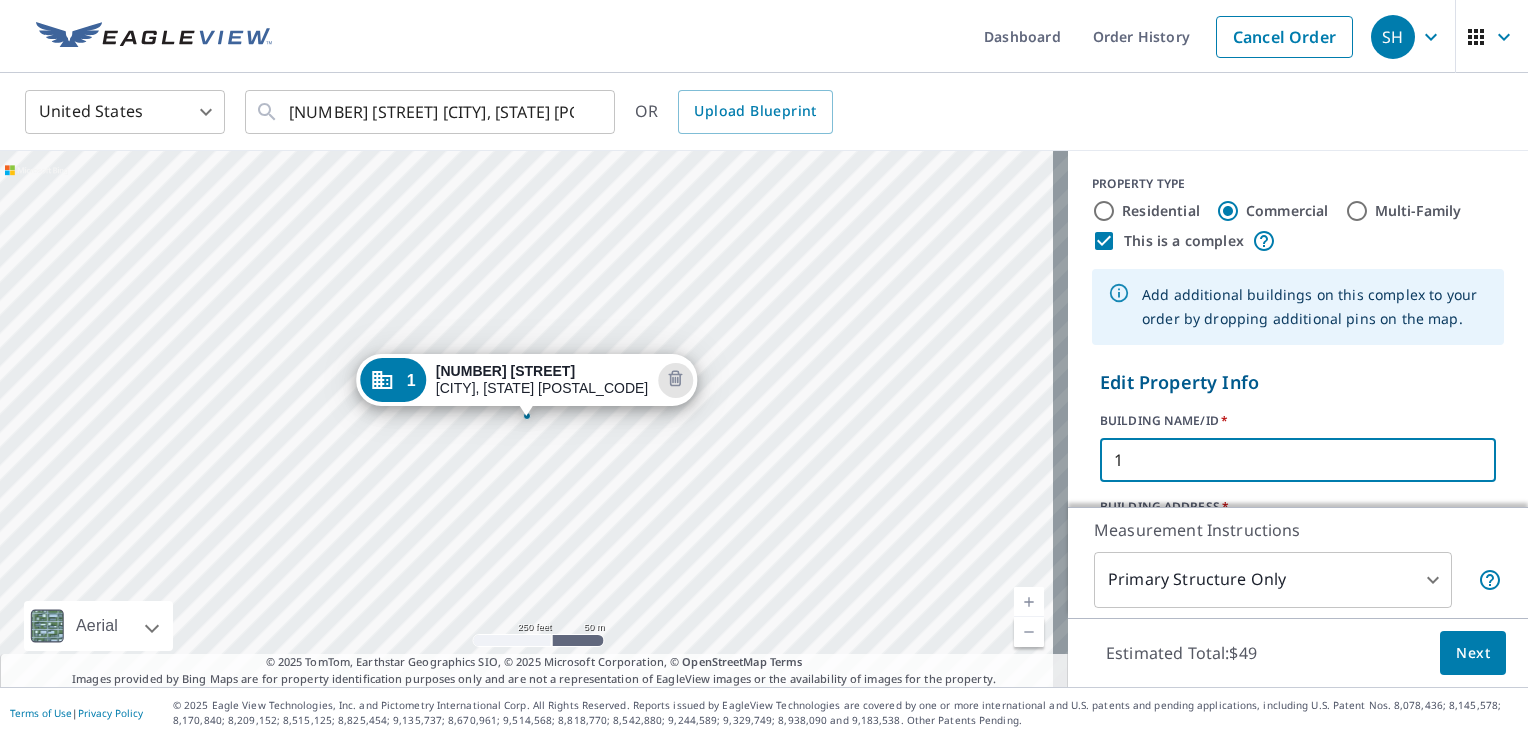 click on "1" at bounding box center (1298, 460) 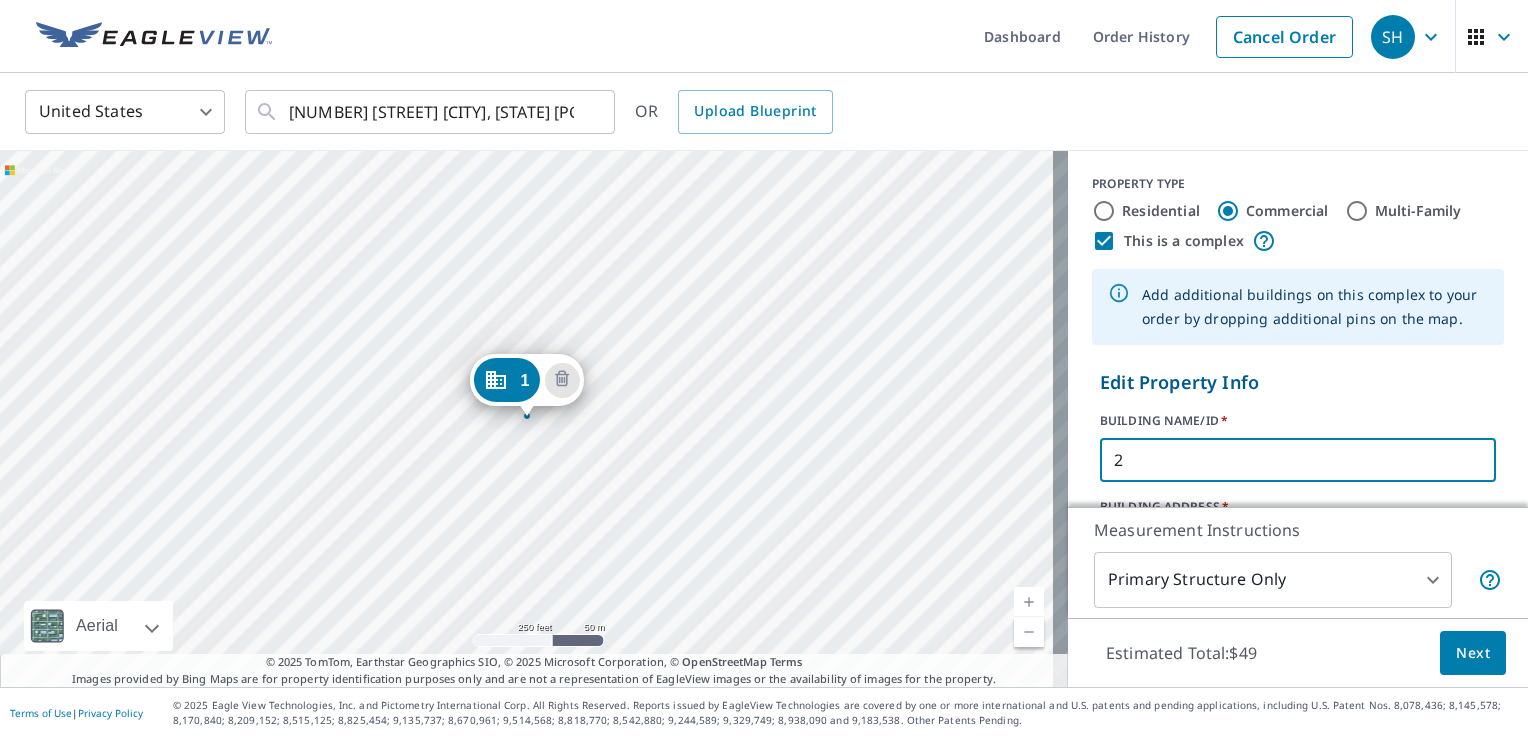type on "2" 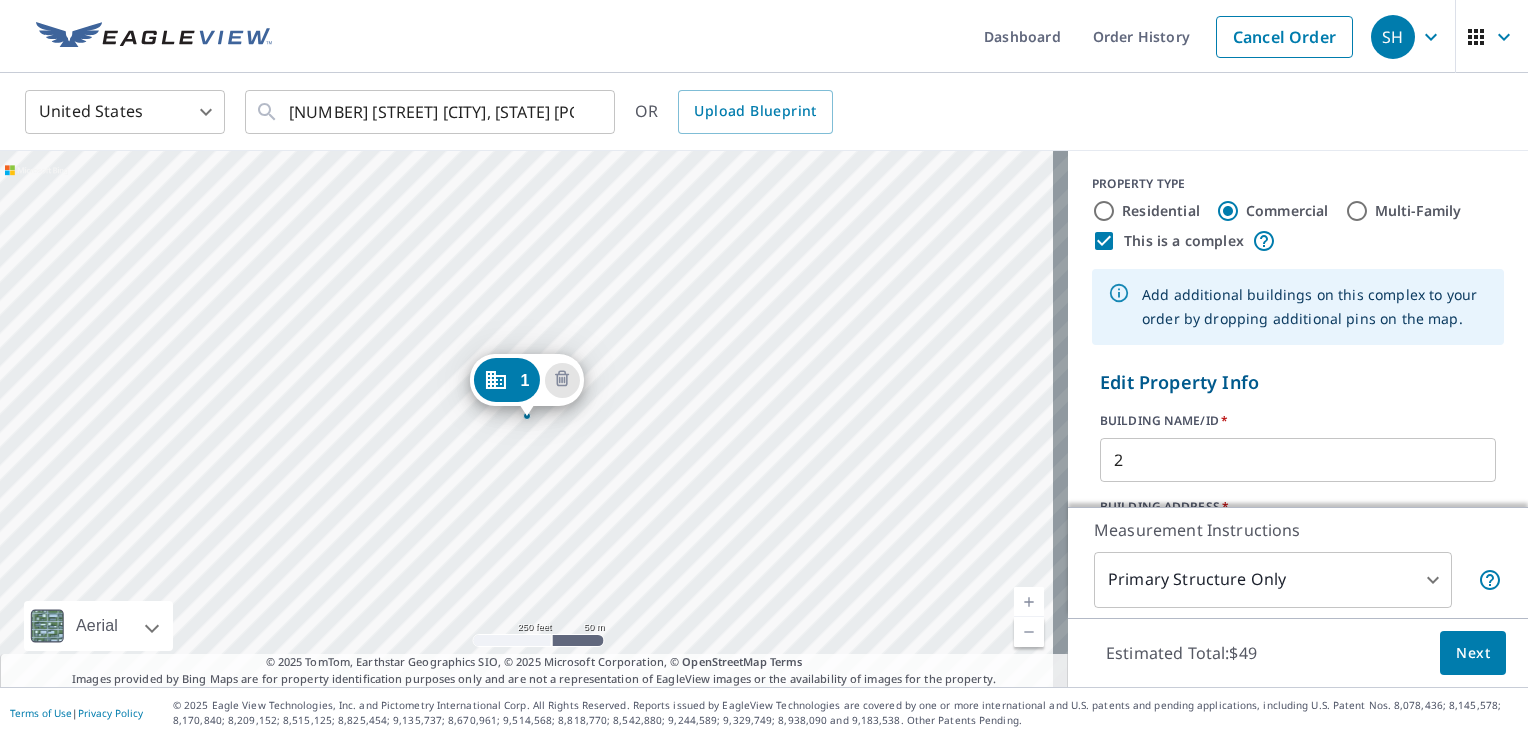 click on "Edit Property Info BUILDING NAME/ID   * [NUMBER] ​ BUILDING ADDRESS   * [NUMBER] [STREET] ​ CITY   * [CITY] ​ STATE [STATE] [STATE] ​ ZIP CODE   * [POSTAL_CODE] ​ Update Cancel" at bounding box center (1298, 543) 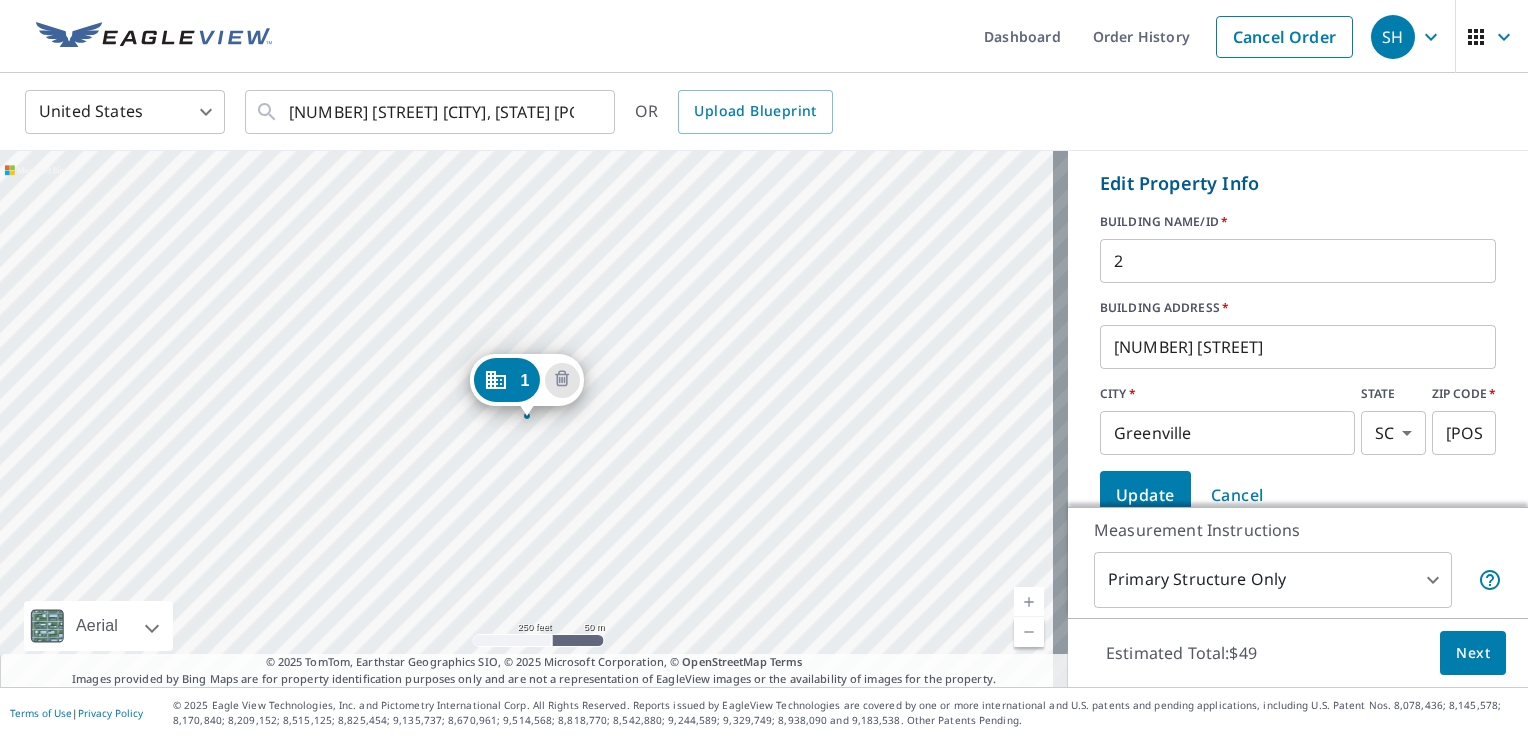 scroll, scrollTop: 200, scrollLeft: 0, axis: vertical 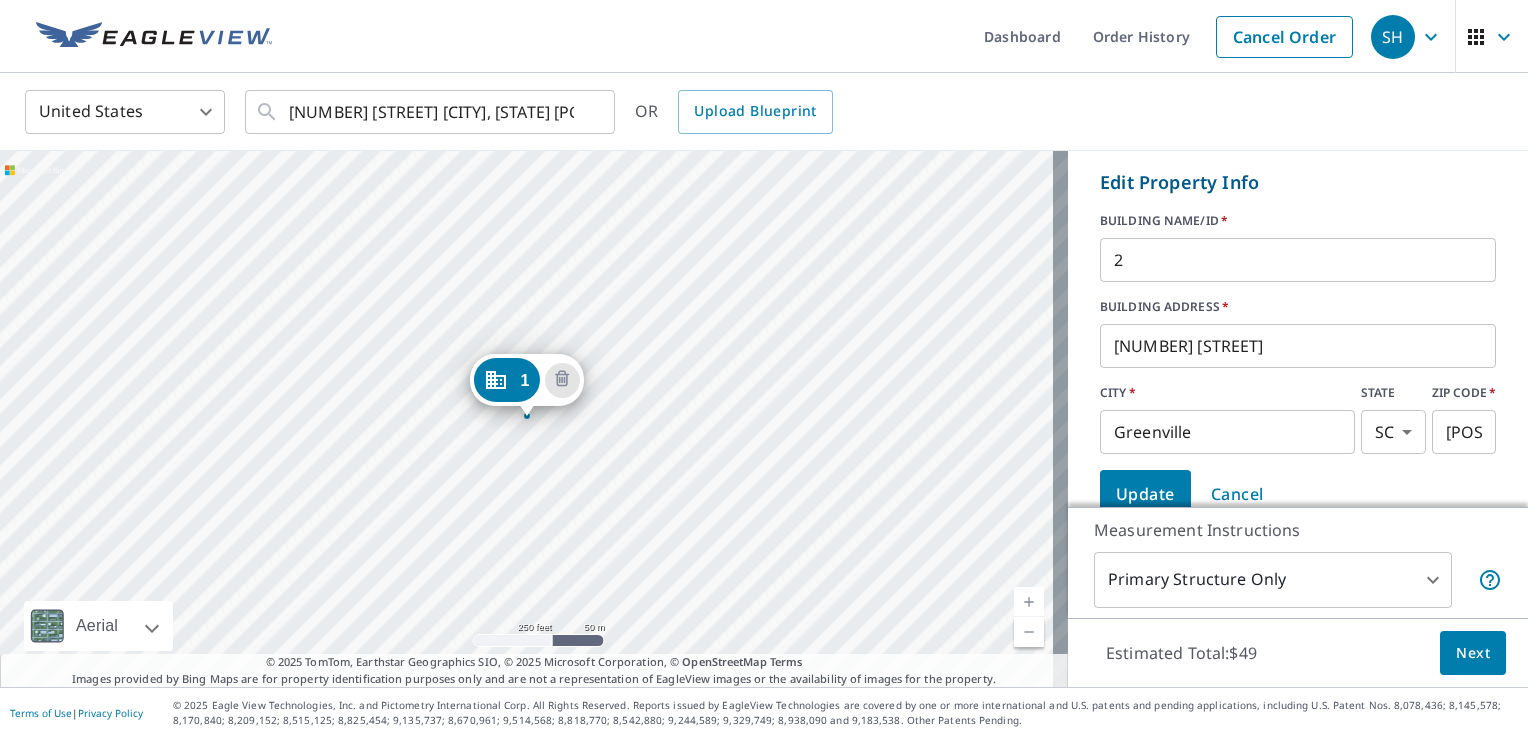 click on "Update" at bounding box center (1145, 494) 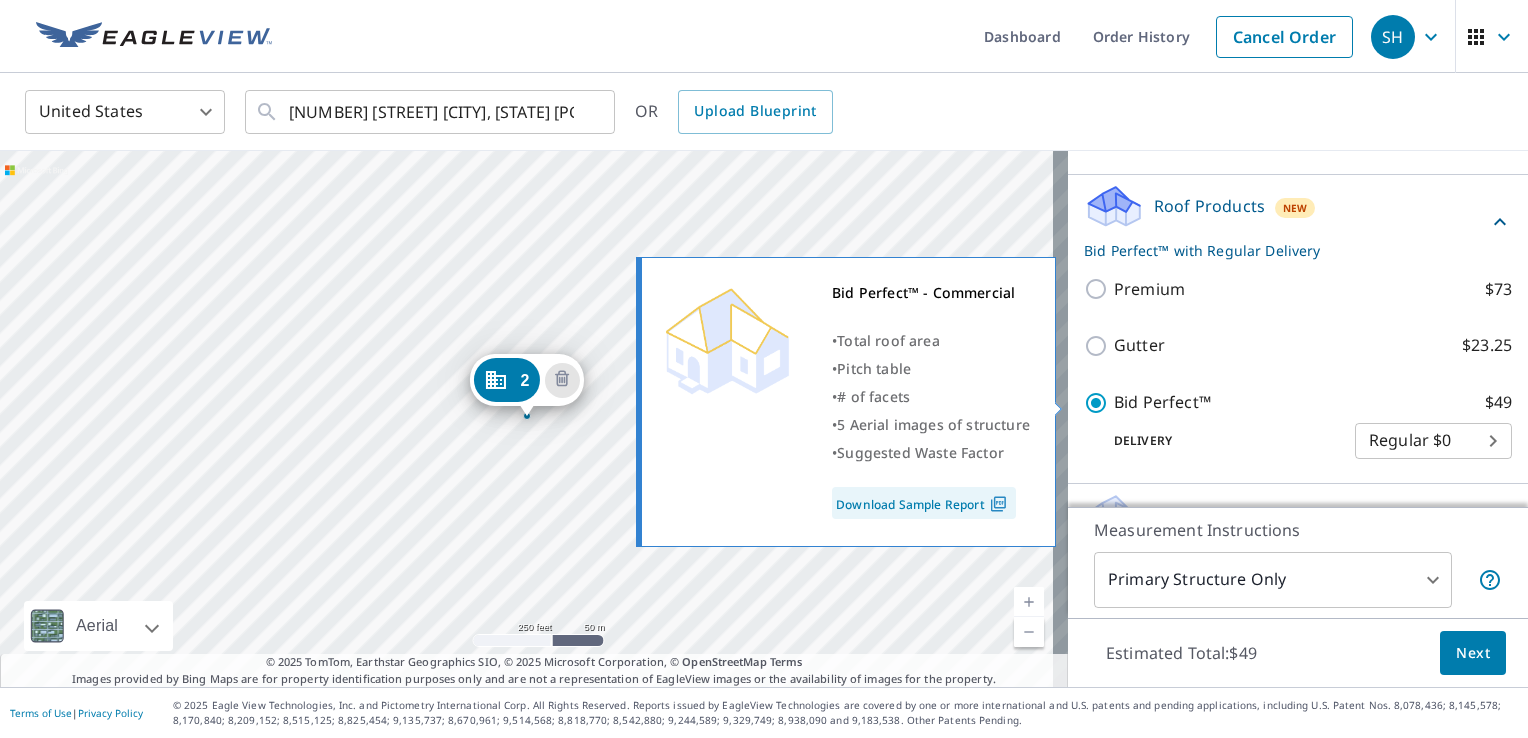 scroll, scrollTop: 349, scrollLeft: 0, axis: vertical 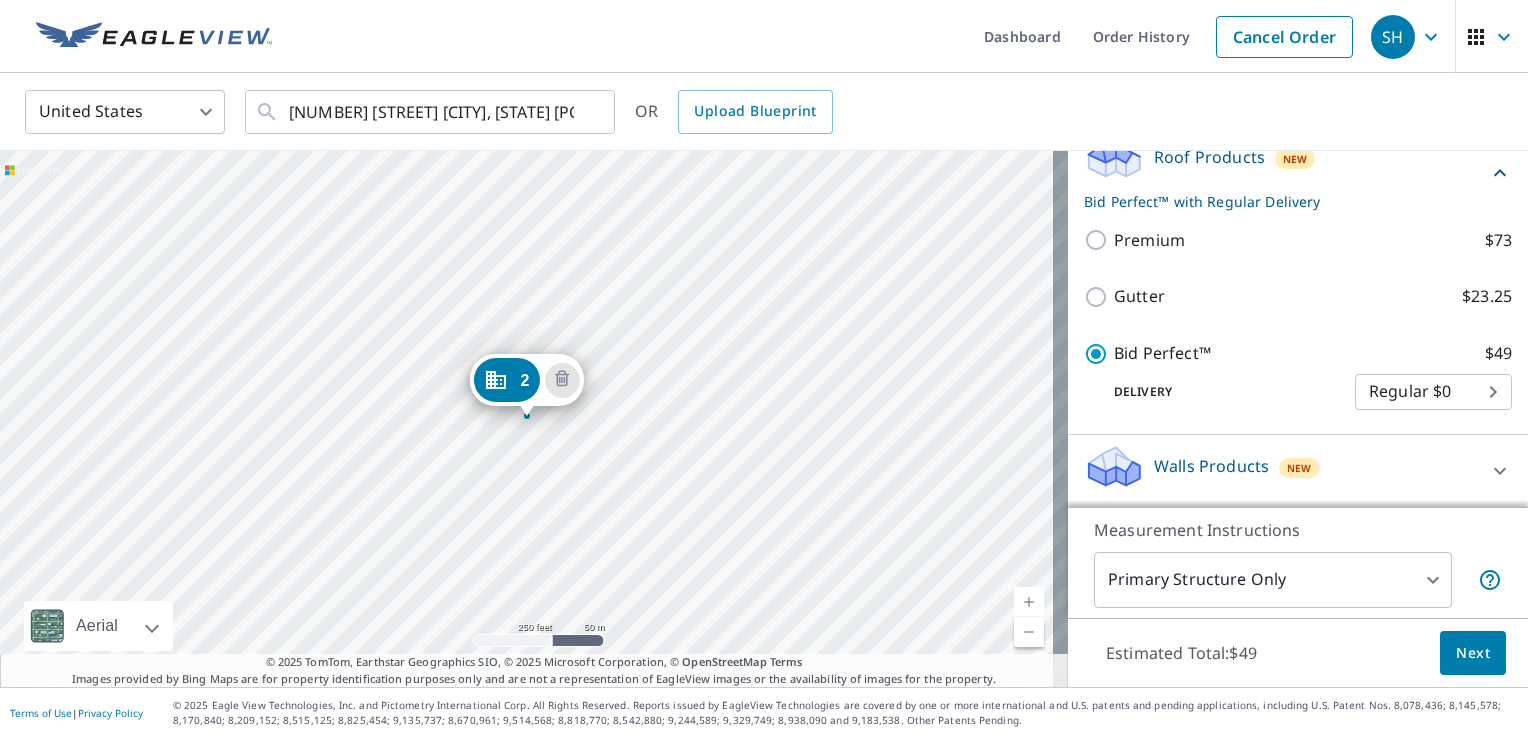click on "Next" at bounding box center (1473, 653) 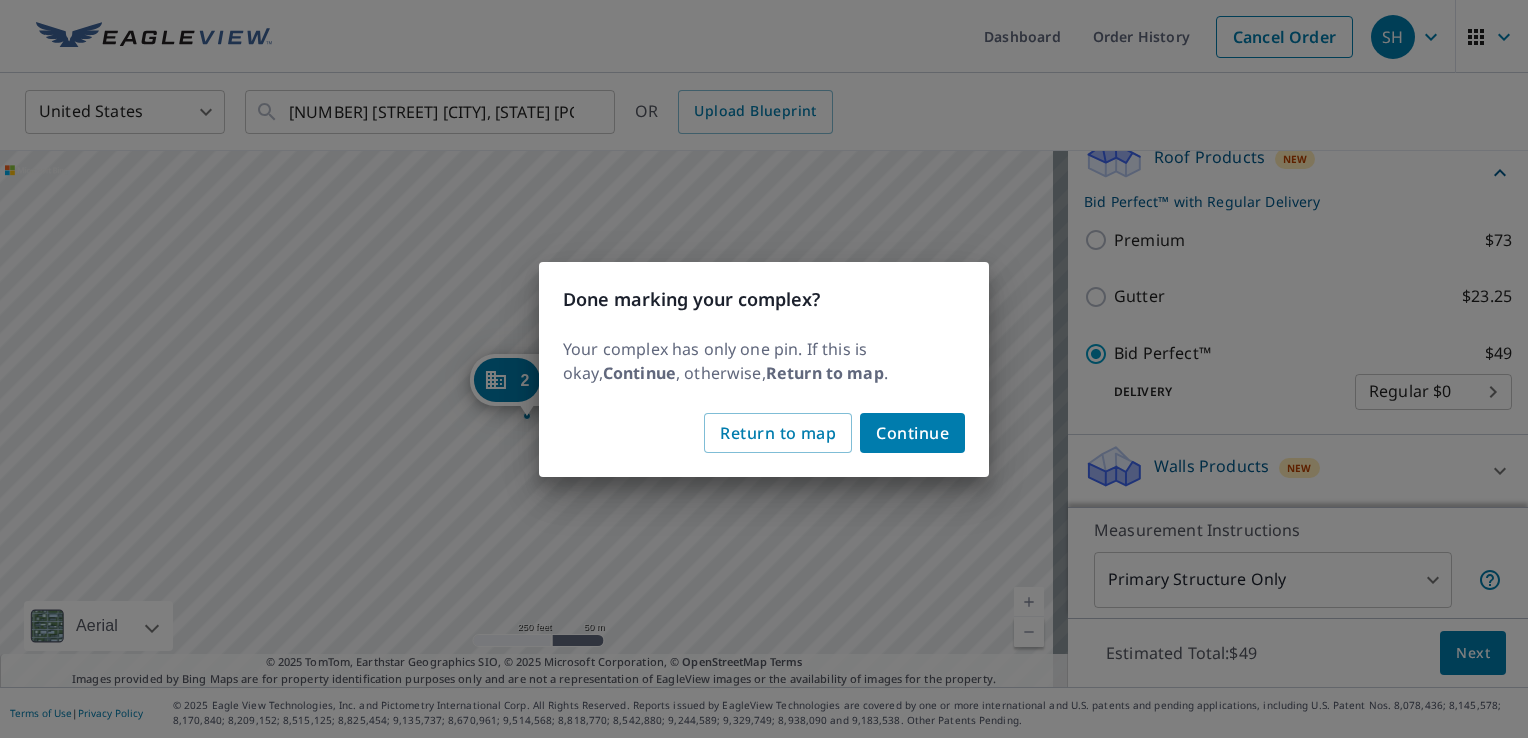click on "Continue" at bounding box center [912, 433] 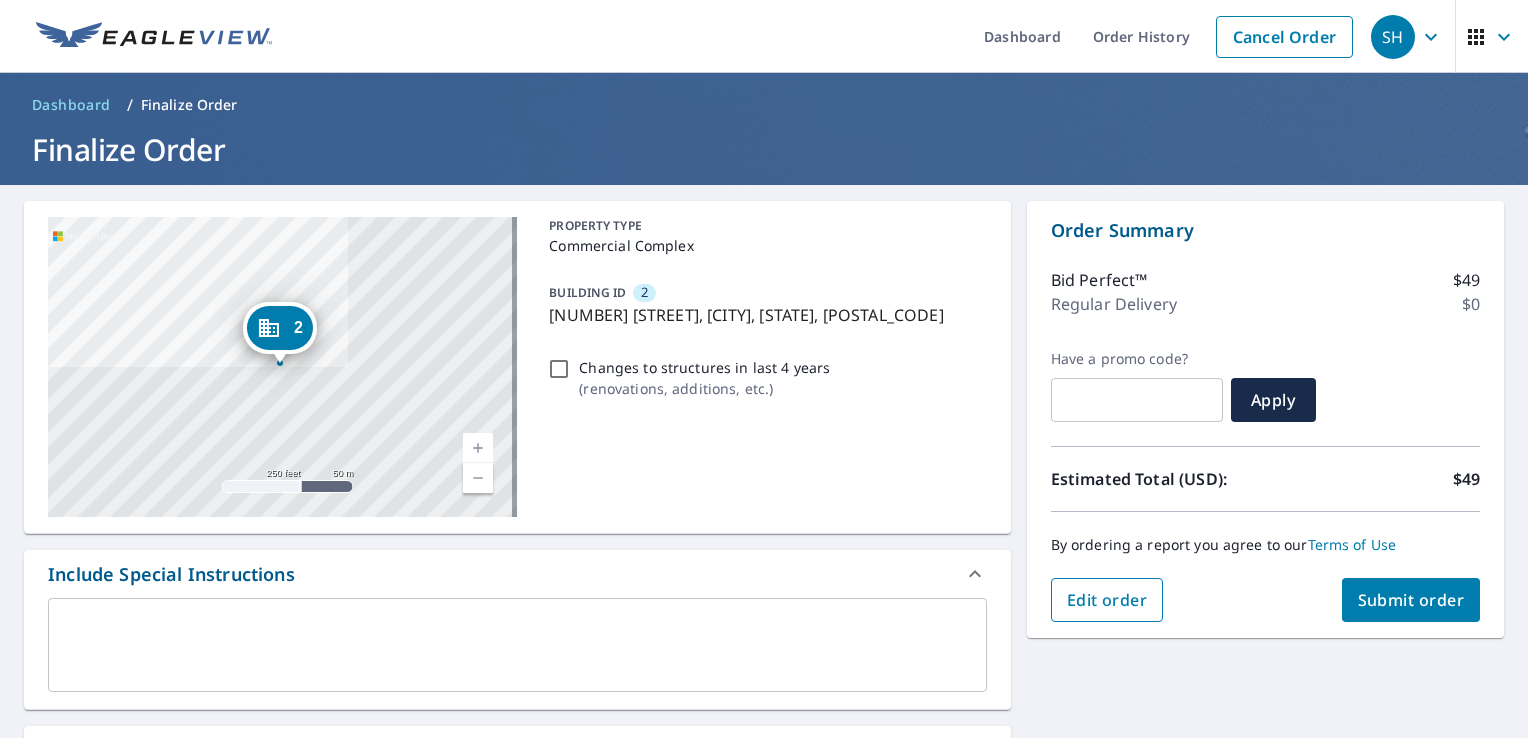 click on "Edit order" at bounding box center (1107, 600) 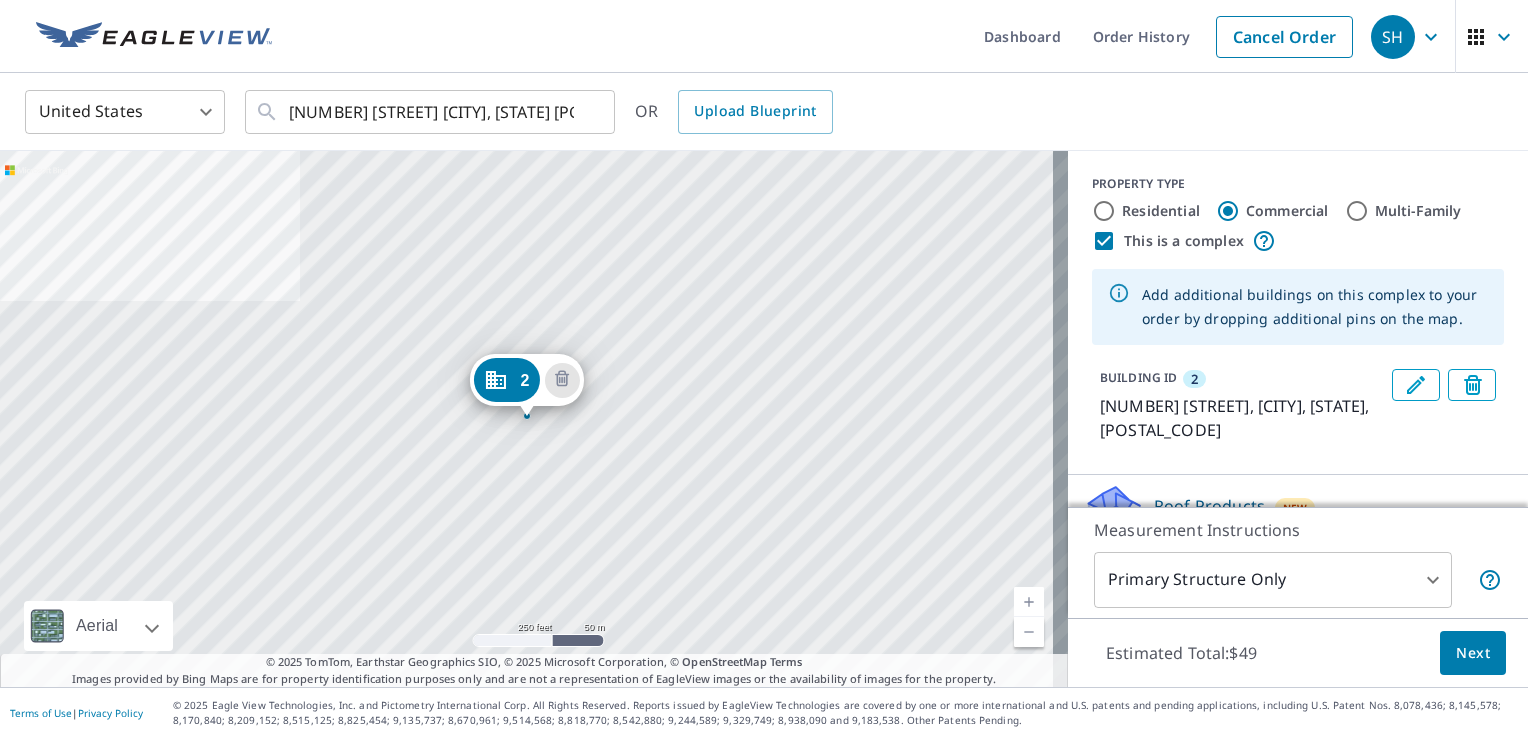 click on "[NUMBER] [STREET] [CITY], [STATE] [POSTAL_CODE]" at bounding box center [534, 419] 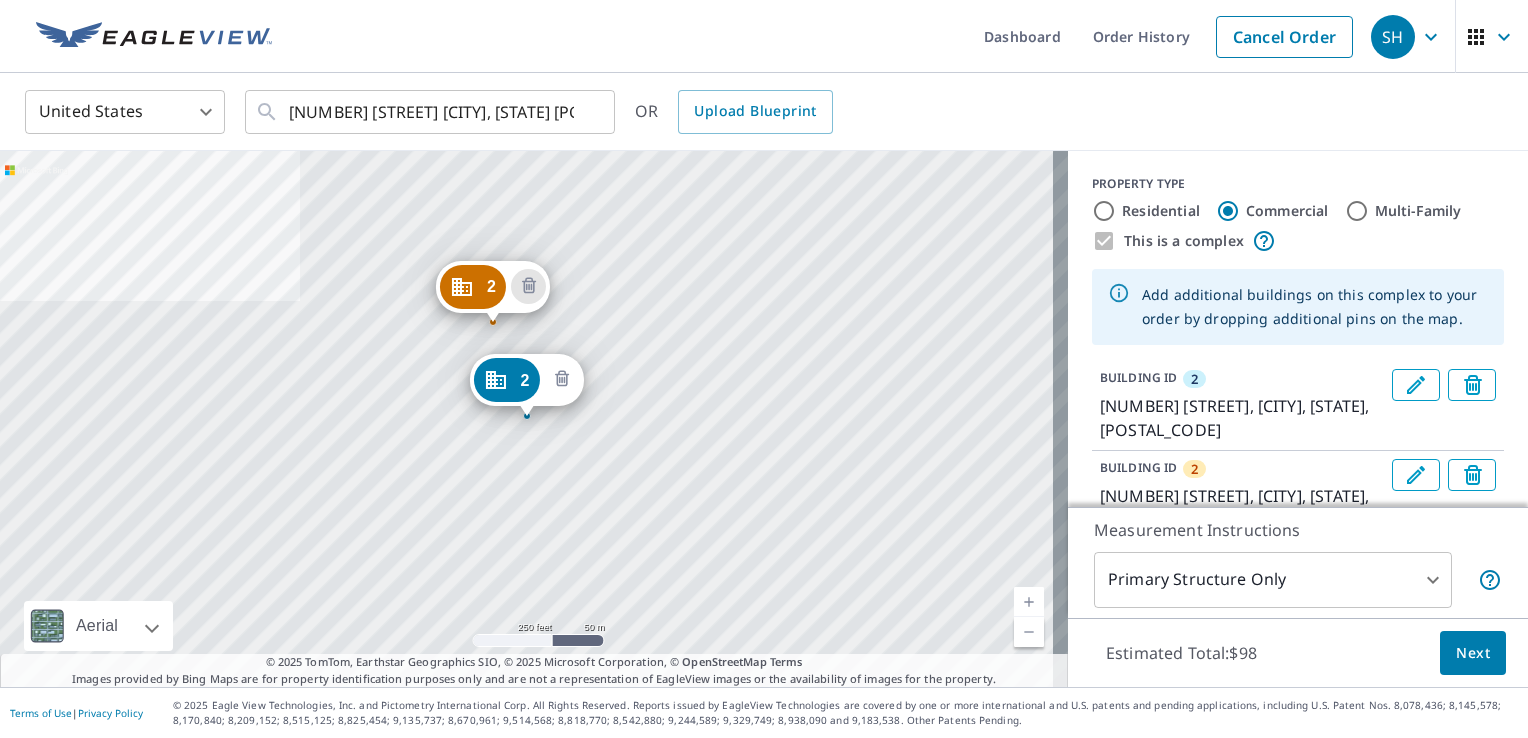 click 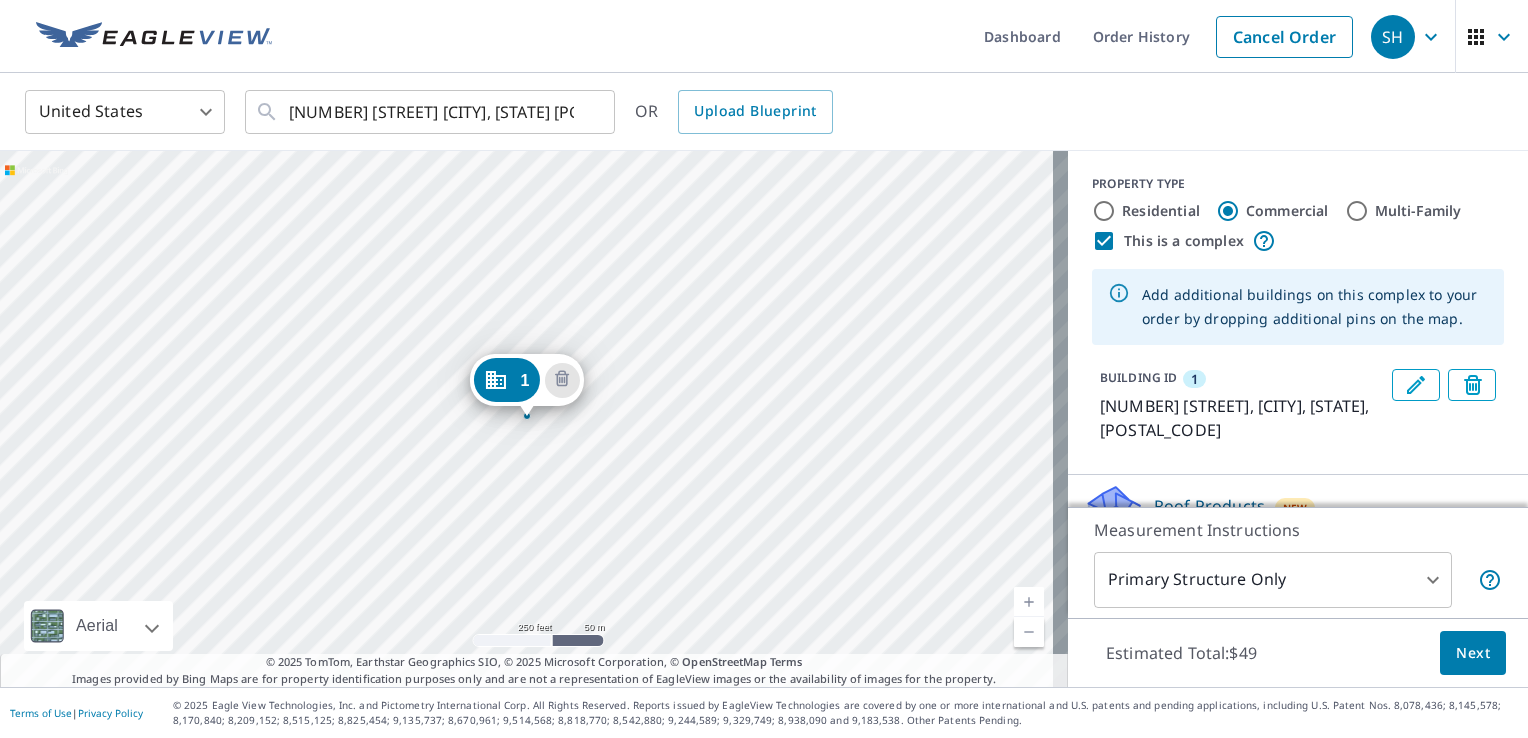 click 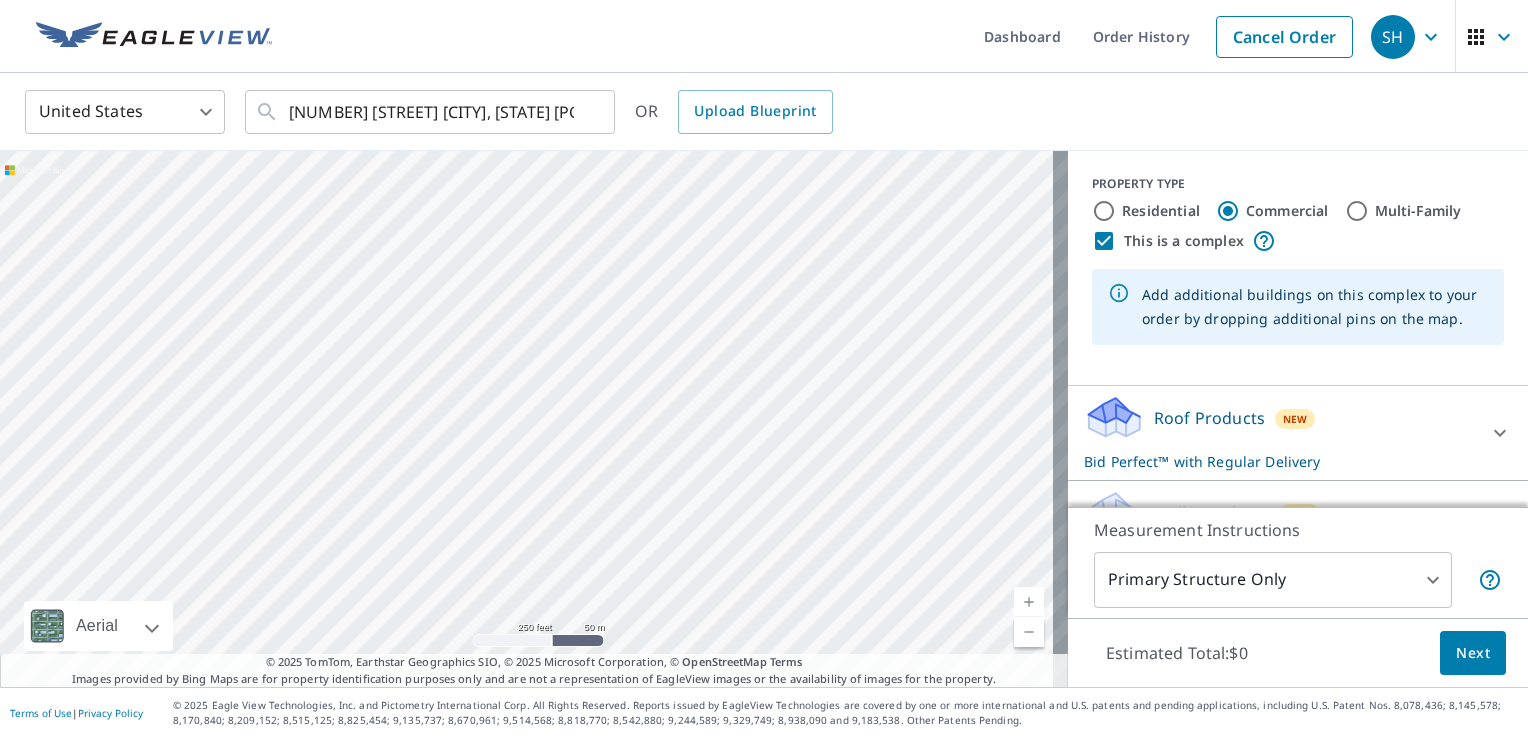 click at bounding box center (534, 419) 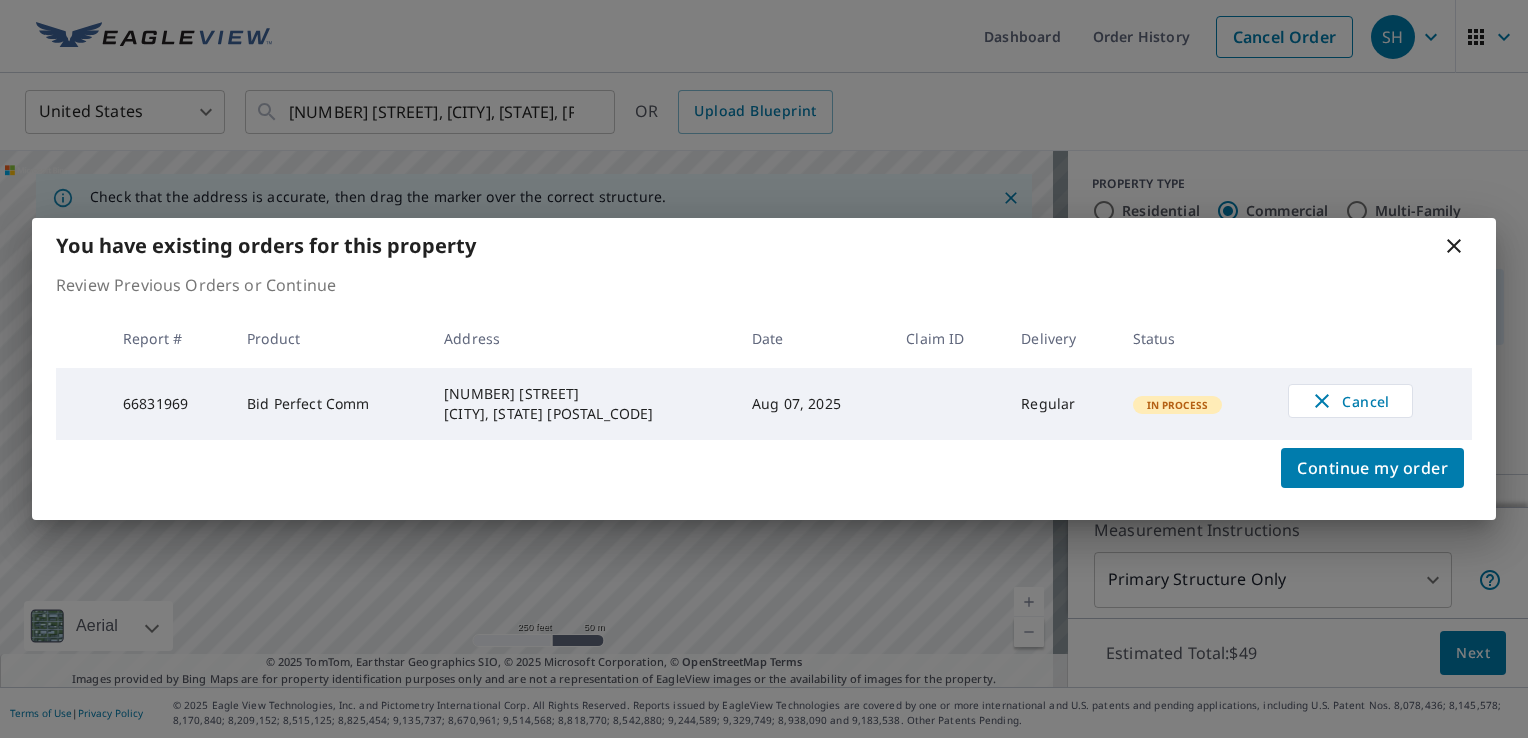 click 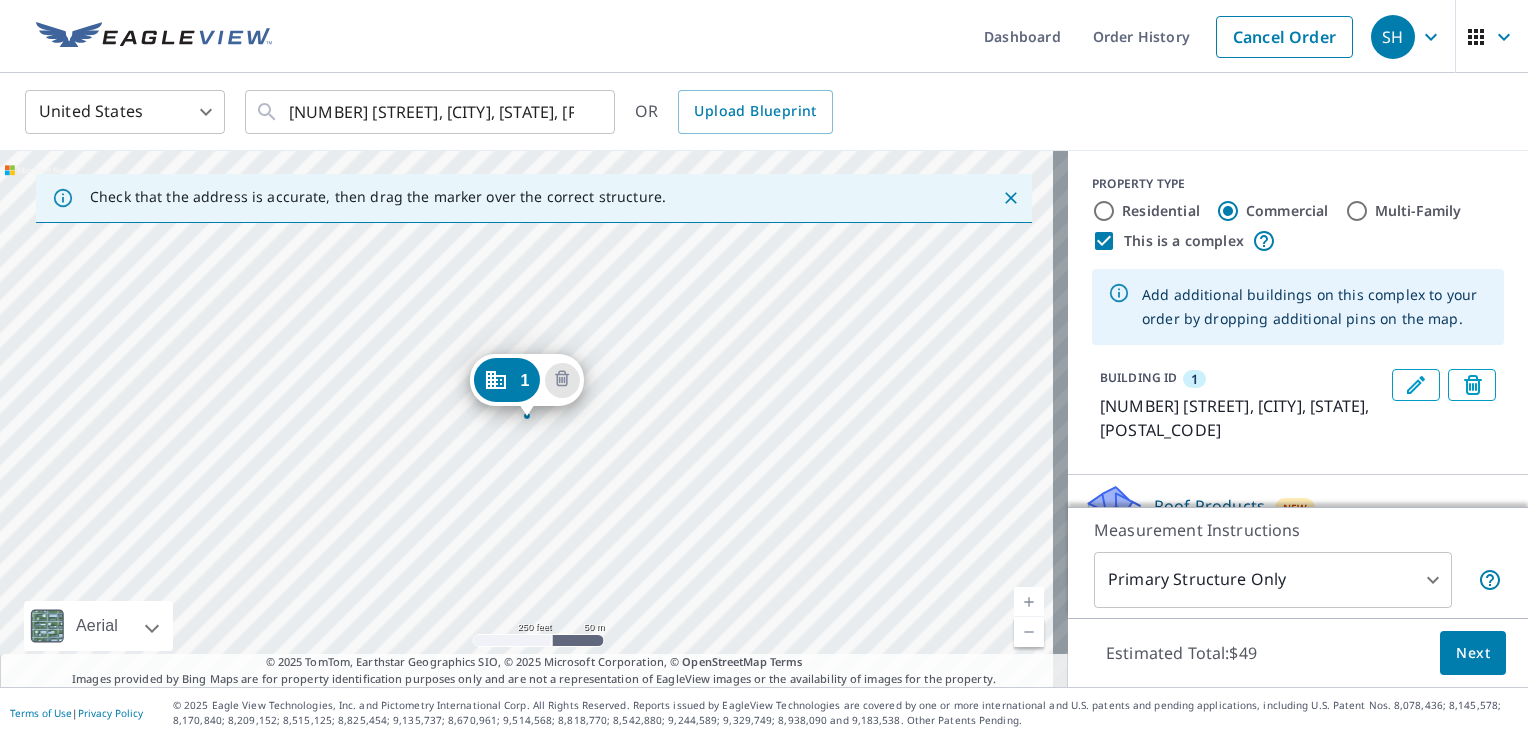scroll, scrollTop: 136, scrollLeft: 0, axis: vertical 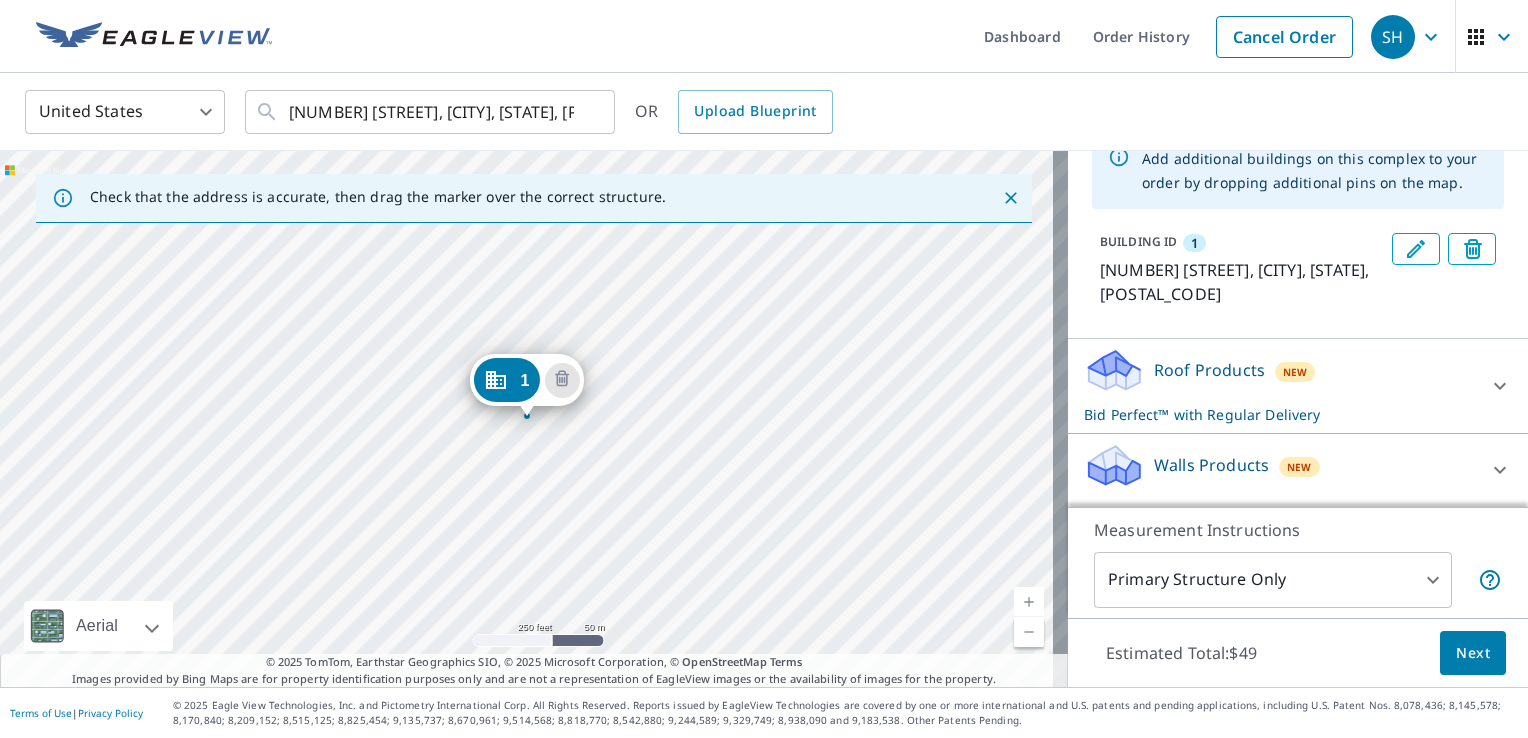click 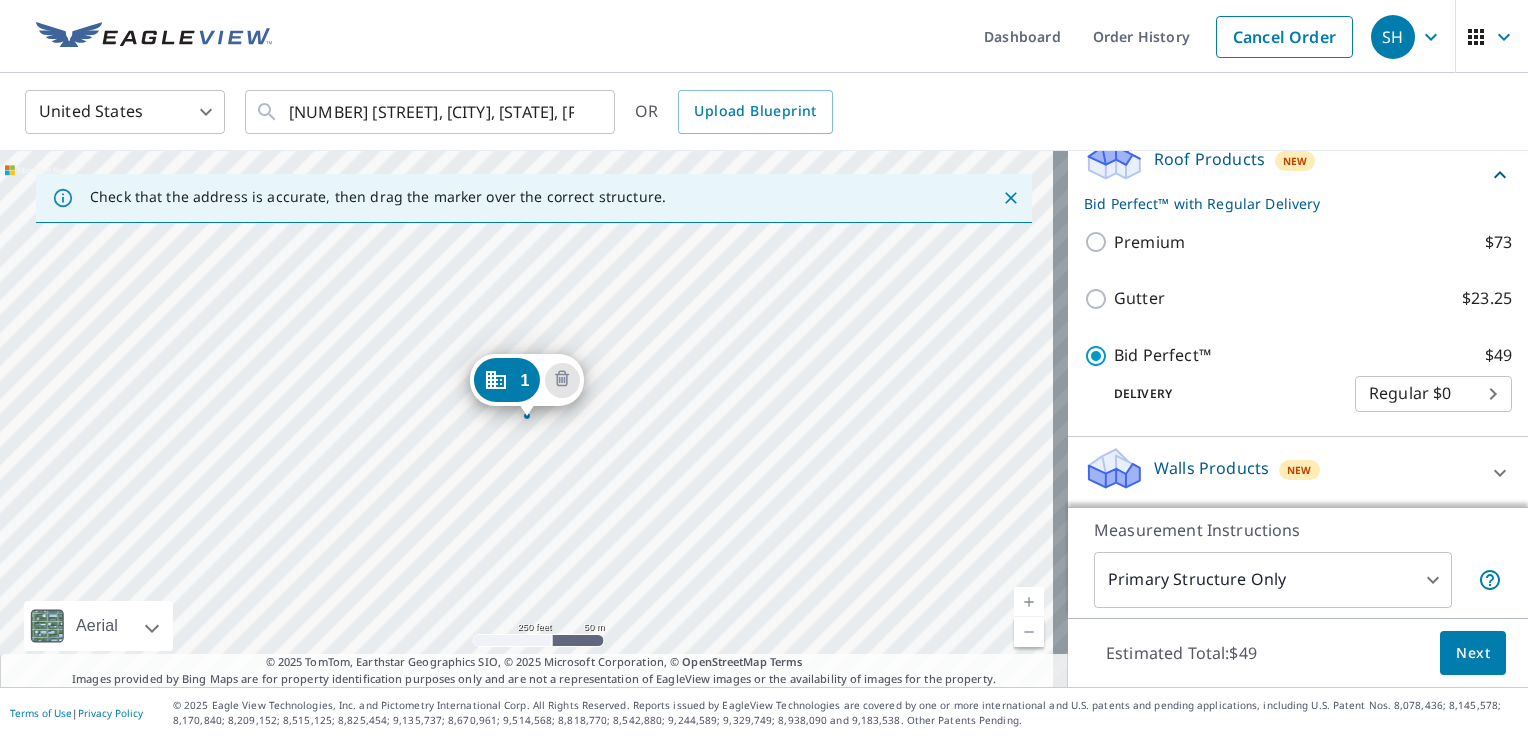 scroll, scrollTop: 349, scrollLeft: 0, axis: vertical 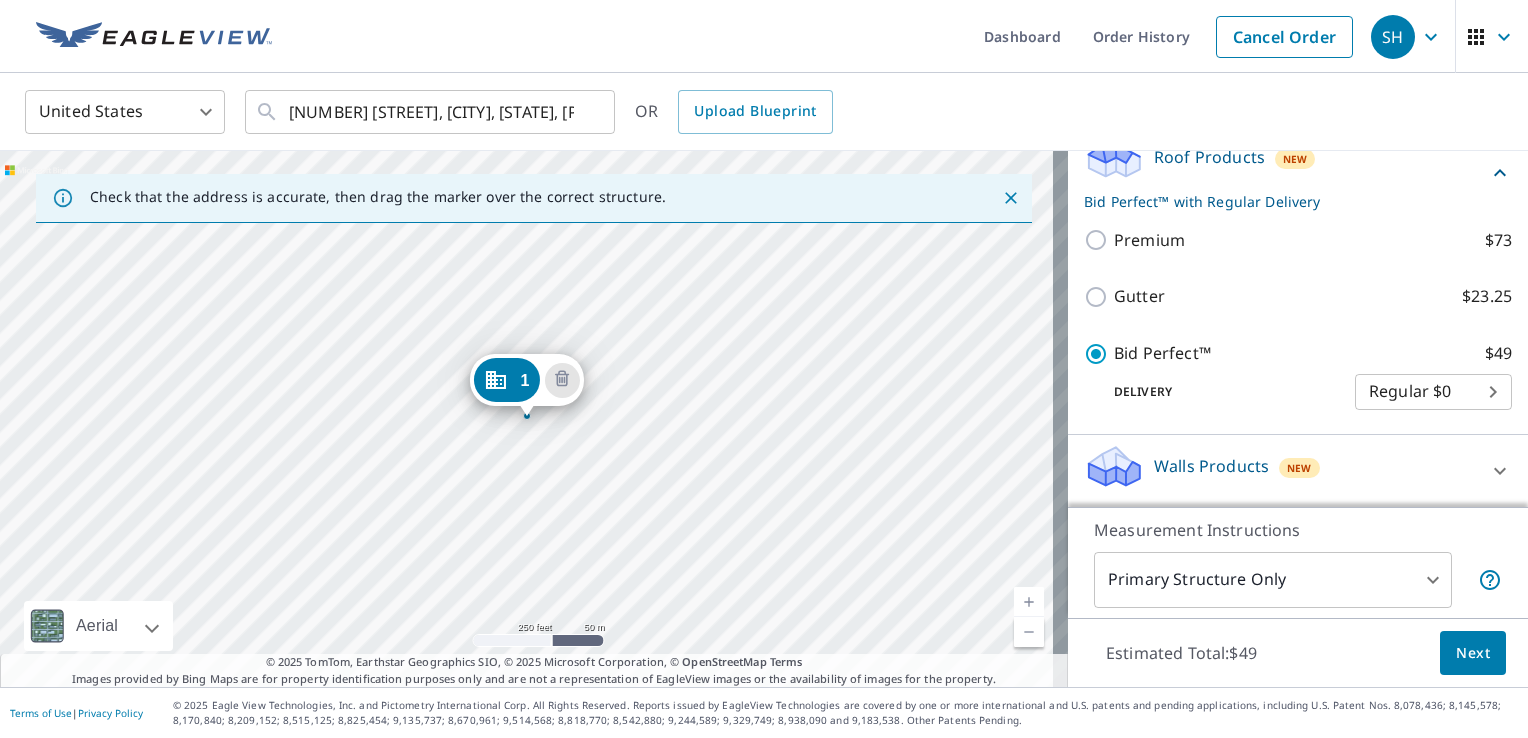 click on "SH SH
Dashboard Order History Cancel Order SH United States US ​ [NUMBER] [STREET], [CITY], [STATE], [POSTAL_CODE] ​ OR Upload Blueprint Check that the address is accurate, then drag the marker over the correct structure. [NUMBER] [STREET] [CITY], [STATE] [POSTAL_CODE] Aerial Road A standard road map Aerial A detailed look from above Labels Labels [MEASUREMENT] © [YEAR] TomTom, © Vexcel Imaging, © [YEAR] Microsoft Corporation,  © OpenStreetMap Terms © [YEAR] TomTom, Earthstar Geographics SIO, © [YEAR] Microsoft Corporation, ©   OpenStreetMap   Terms Images provided by Bing Maps are for property identification purposes only and are not a representation of EagleView images or the availability of images for the property. PROPERTY TYPE Residential Commercial Multi-Family This is a complex Add additional buildings on this complex to your order by dropping additional pins on the map. BUILDING ID [NUMBER] [NUMBER] [STREET], [CITY], [STATE], [POSTAL_CODE] Roof Products New Bid Perfect™ with Regular Delivery Premium $[PRICE] Gutter $[PRICE] $[PRICE] Delivery" at bounding box center (764, 369) 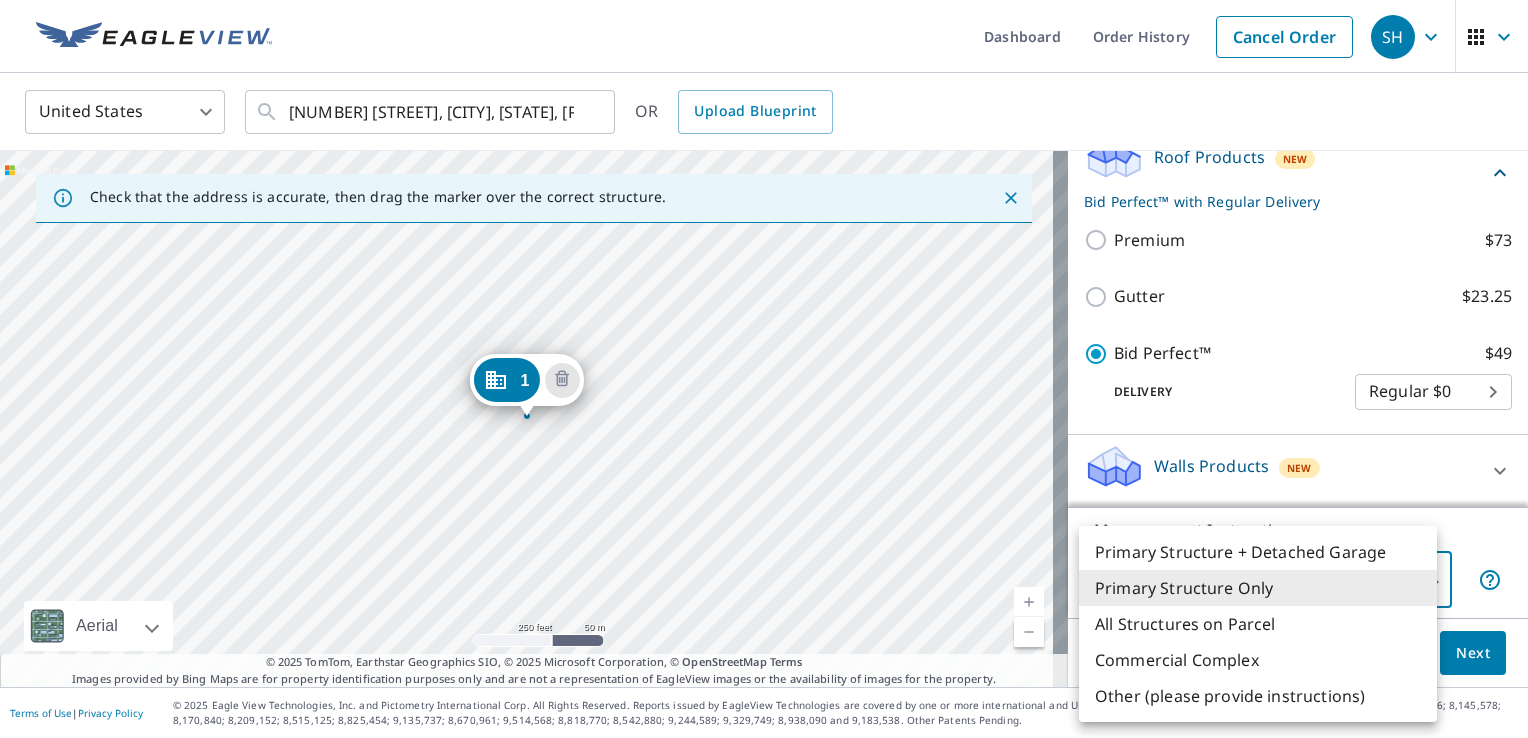 click on "All Structures on Parcel" at bounding box center [1258, 624] 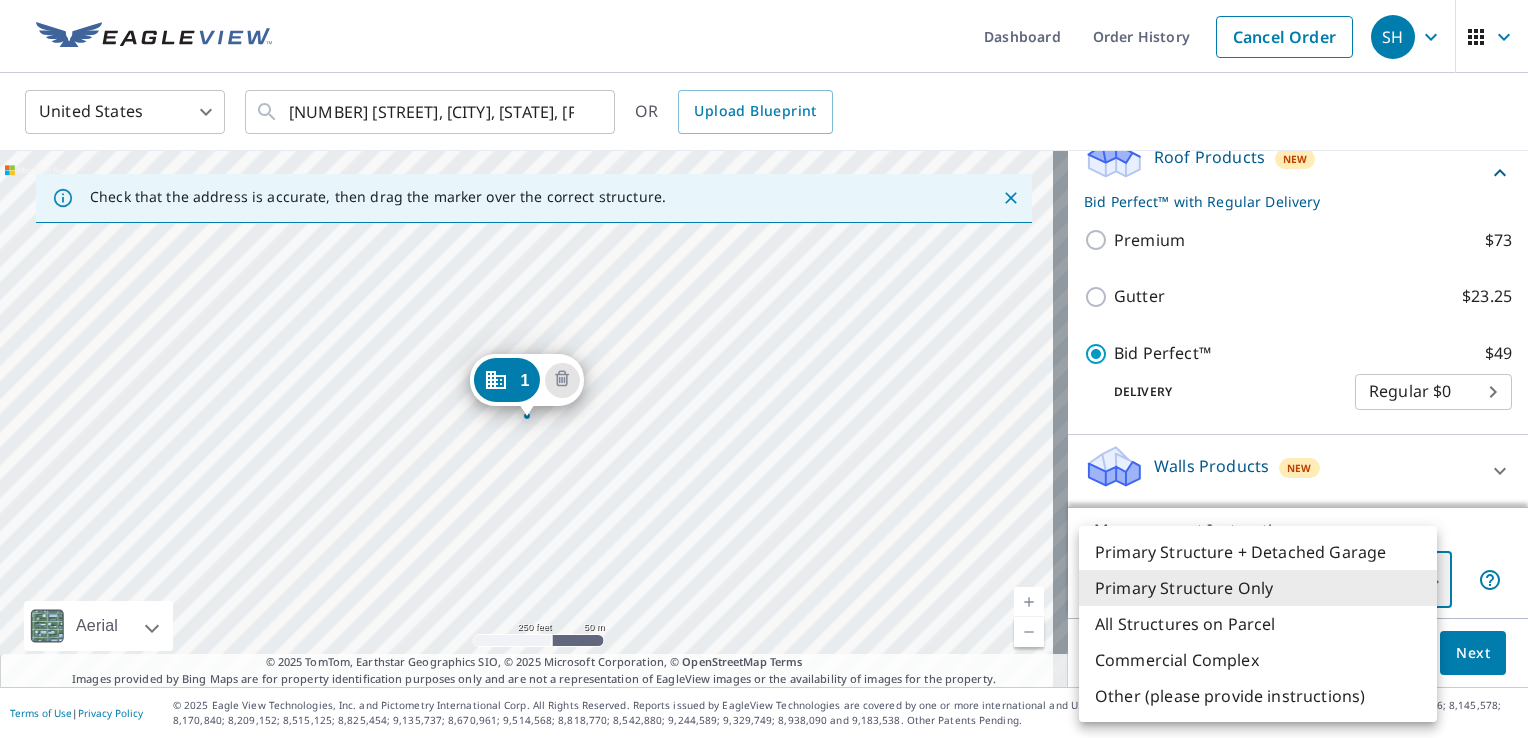 type on "3" 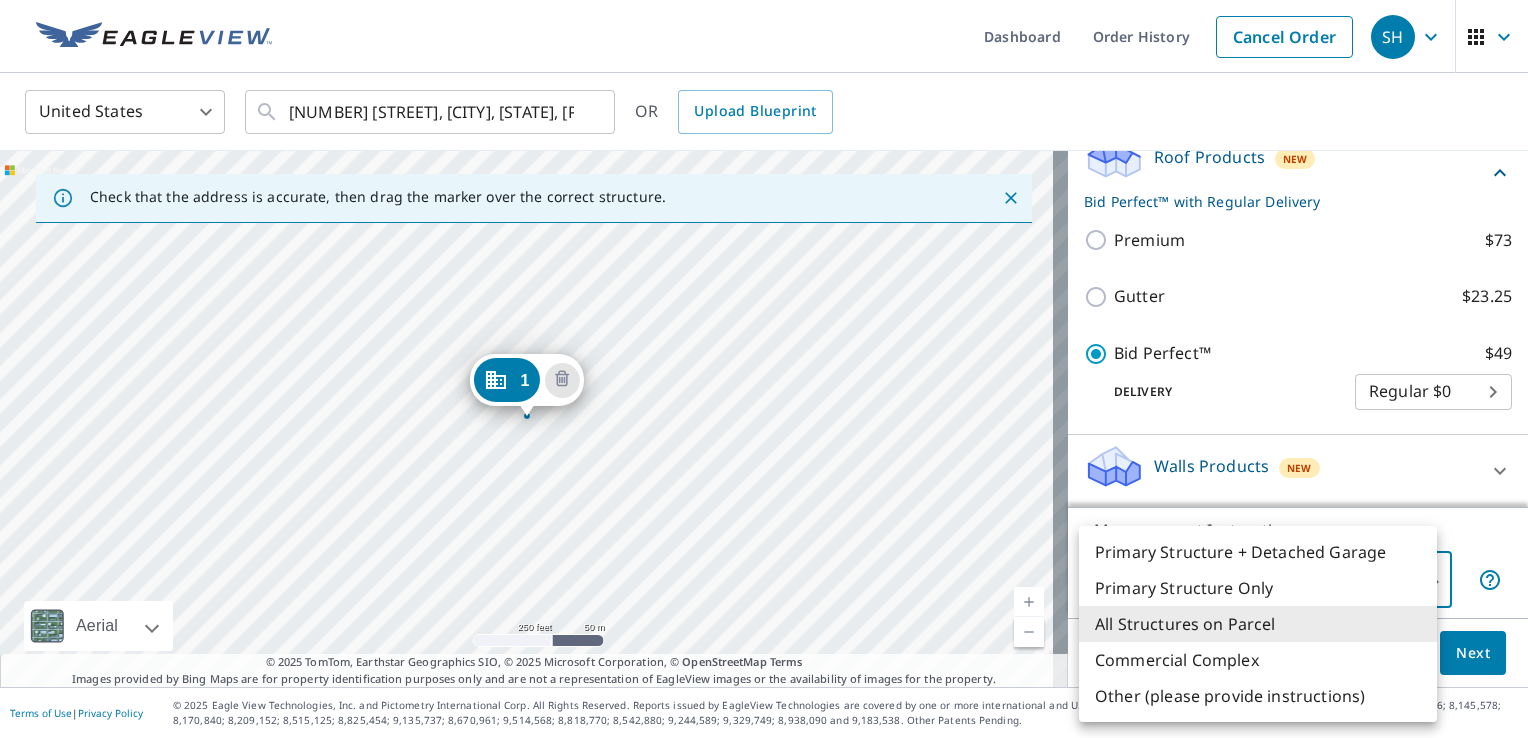 click on "SH SH
Dashboard Order History Cancel Order SH United States US ​ [NUMBER] [STREET], [CITY], [STATE], [POSTAL_CODE] ​ OR Upload Blueprint Check that the address is accurate, then drag the marker over the correct structure. [NUMBER] [STREET] [CITY], [STATE] [POSTAL_CODE] Aerial Road A standard road map Aerial A detailed look from above Labels Labels [MEASUREMENT] © [YEAR] TomTom, © Vexcel Imaging, © [YEAR] Microsoft Corporation,  © OpenStreetMap Terms © [YEAR] TomTom, Earthstar Geographics SIO, © [YEAR] Microsoft Corporation, ©   OpenStreetMap   Terms Images provided by Bing Maps are for property identification purposes only and are not a representation of EagleView images or the availability of images for the property. PROPERTY TYPE Residential Commercial Multi-Family This is a complex Add additional buildings on this complex to your order by dropping additional pins on the map. BUILDING ID [NUMBER] [NUMBER] [STREET], [CITY], [STATE], [POSTAL_CODE] Roof Products New Bid Perfect™ with Regular Delivery Premium $[PRICE] Gutter $[PRICE] $[PRICE] Delivery" at bounding box center [764, 369] 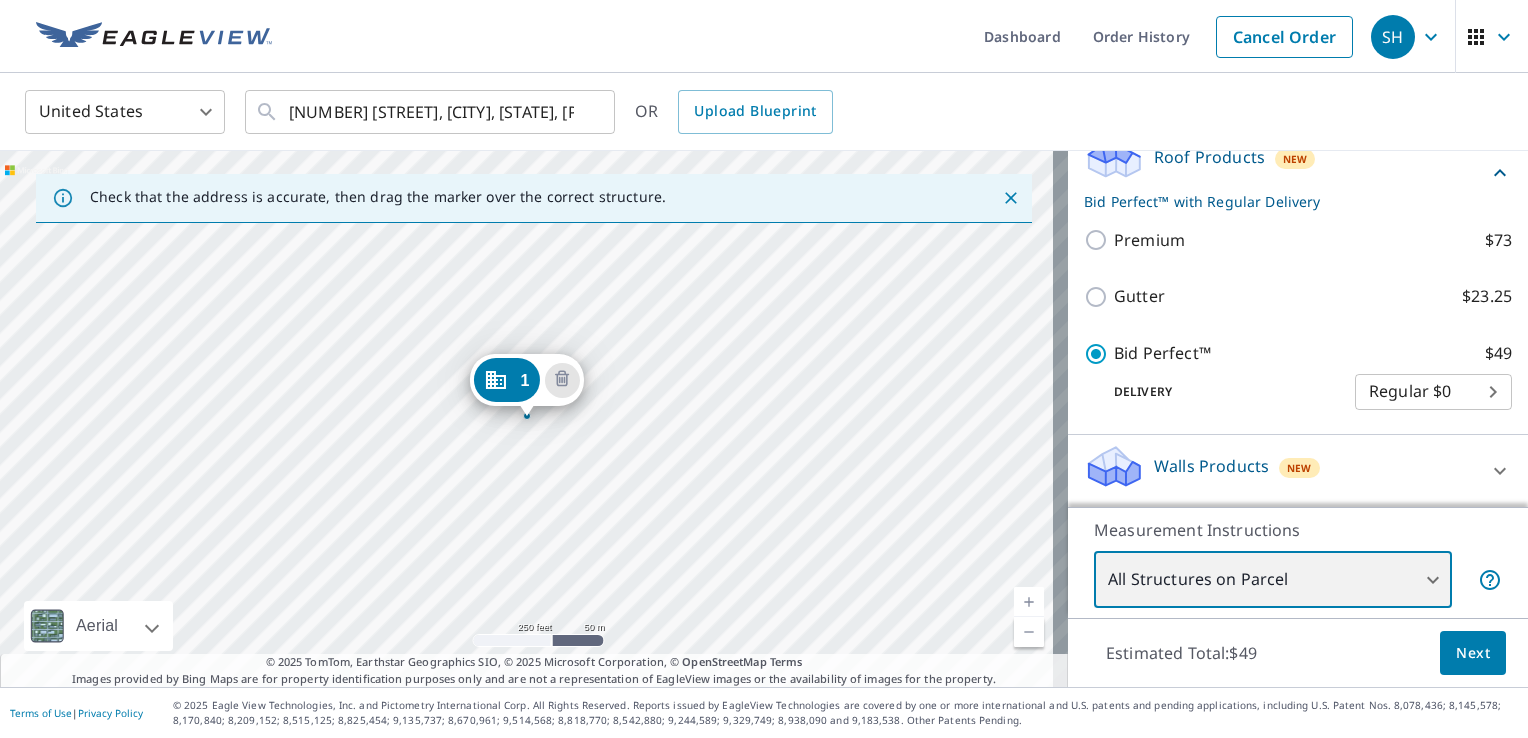 click on "[NUMBER] [STREET] [CITY], [STATE] [POSTAL_CODE]" at bounding box center [534, 419] 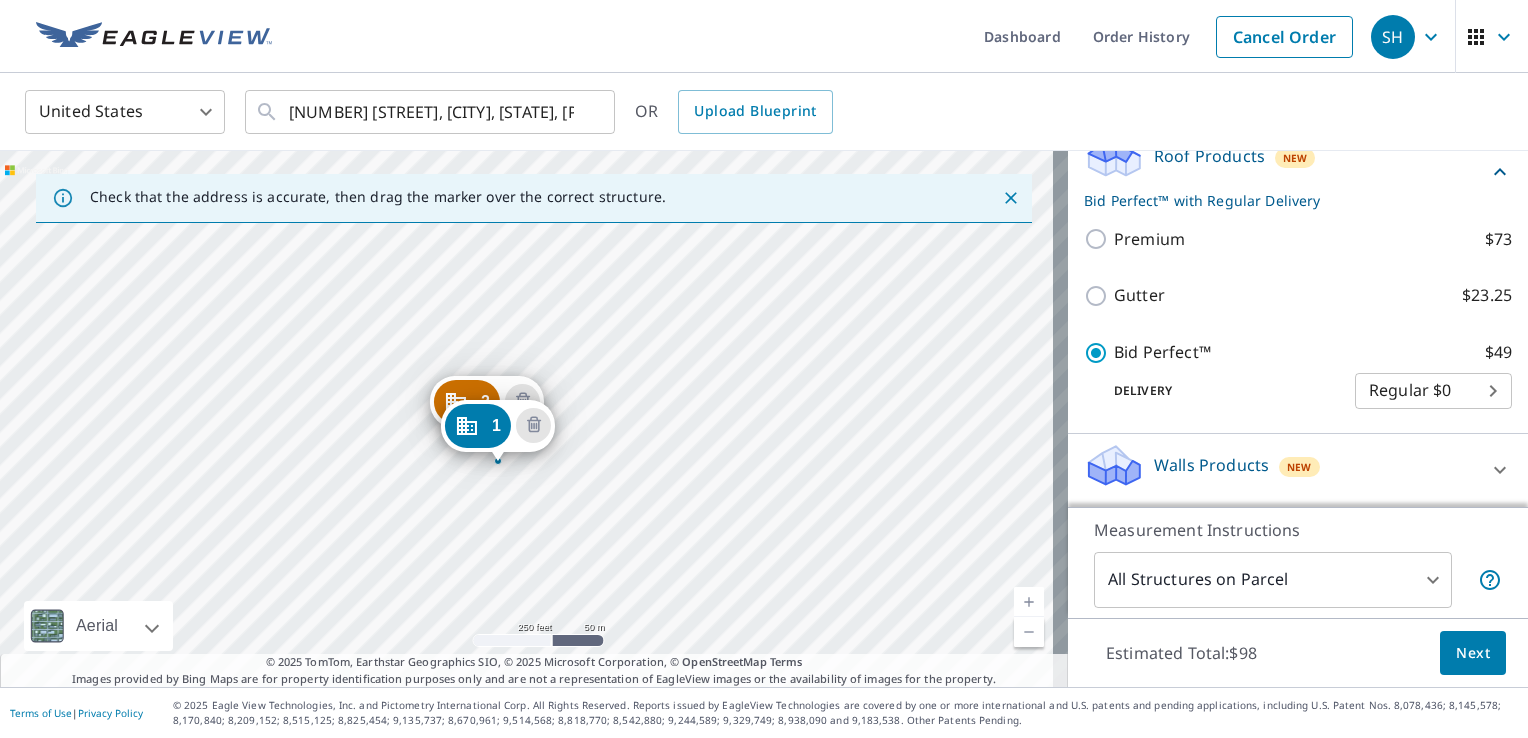 drag, startPoint x: 513, startPoint y: 391, endPoint x: 484, endPoint y: 436, distance: 53.535034 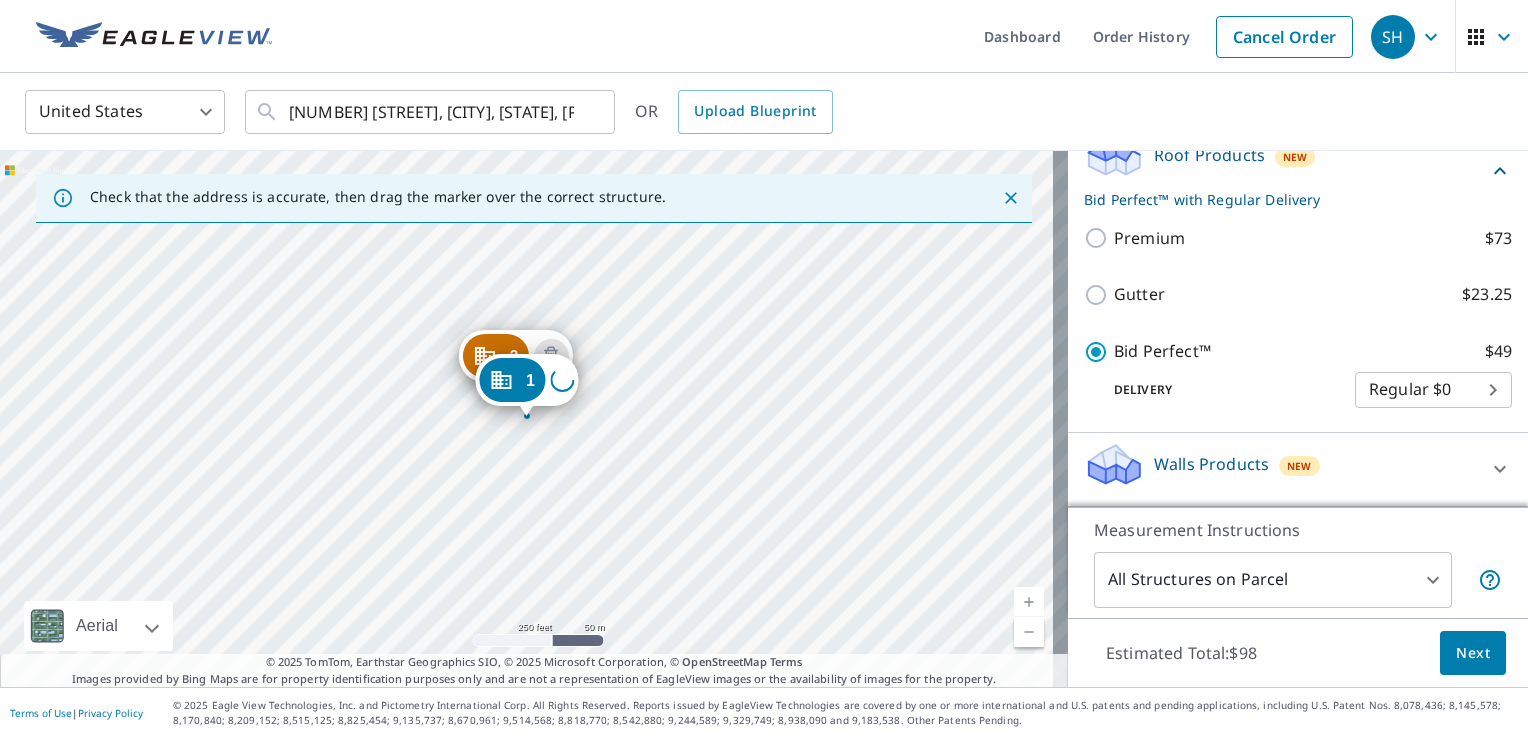 scroll, scrollTop: 440, scrollLeft: 0, axis: vertical 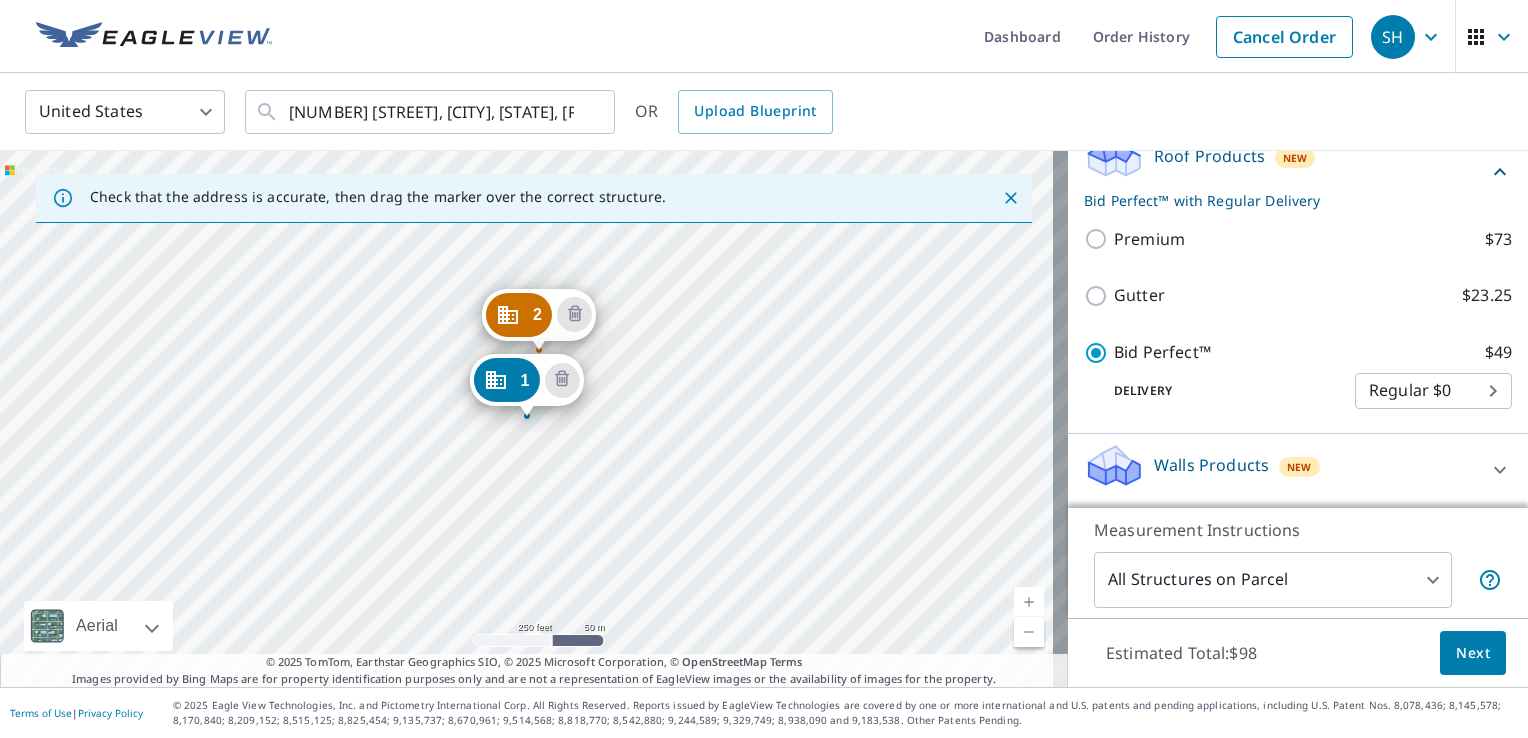 drag, startPoint x: 496, startPoint y: 346, endPoint x: 525, endPoint y: 294, distance: 59.5399 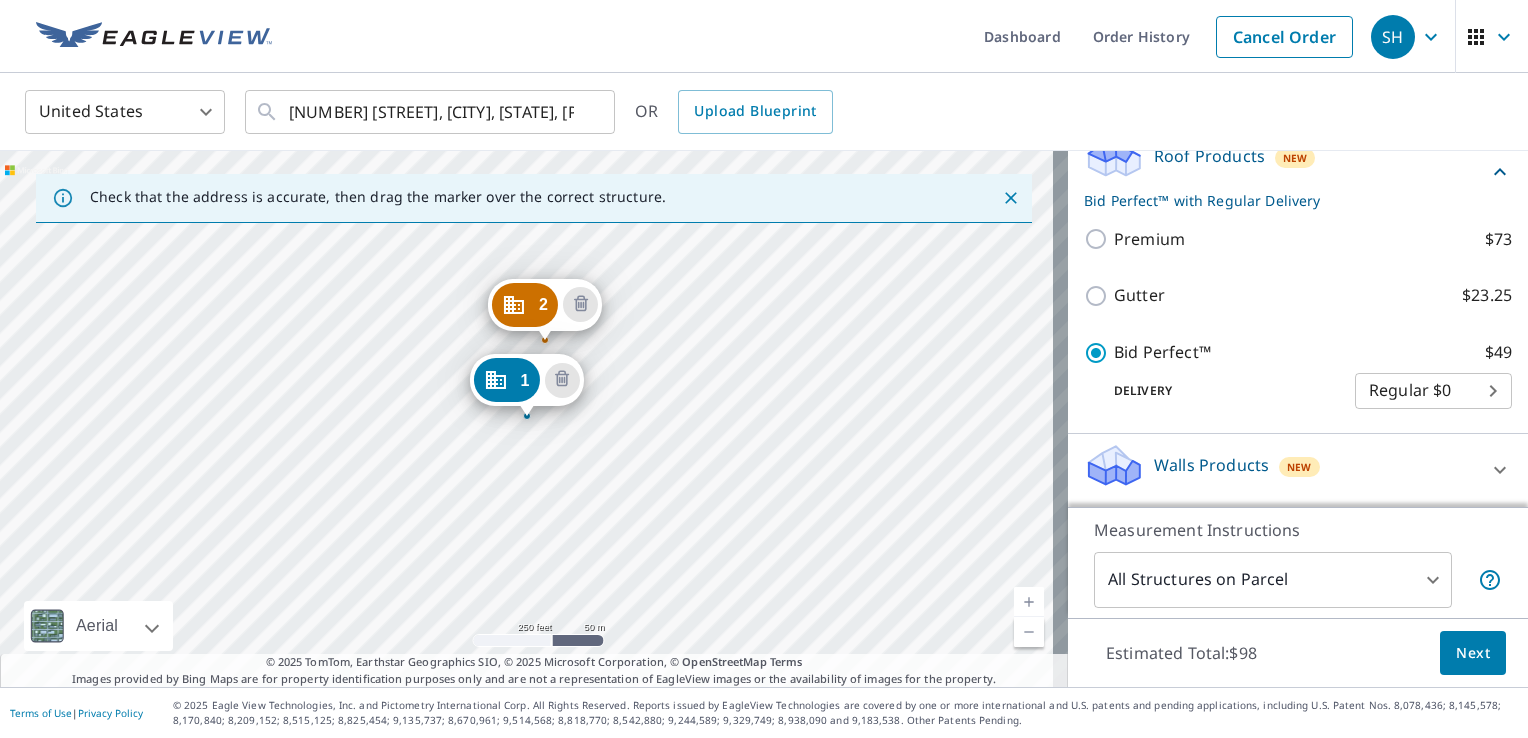 scroll, scrollTop: 440, scrollLeft: 0, axis: vertical 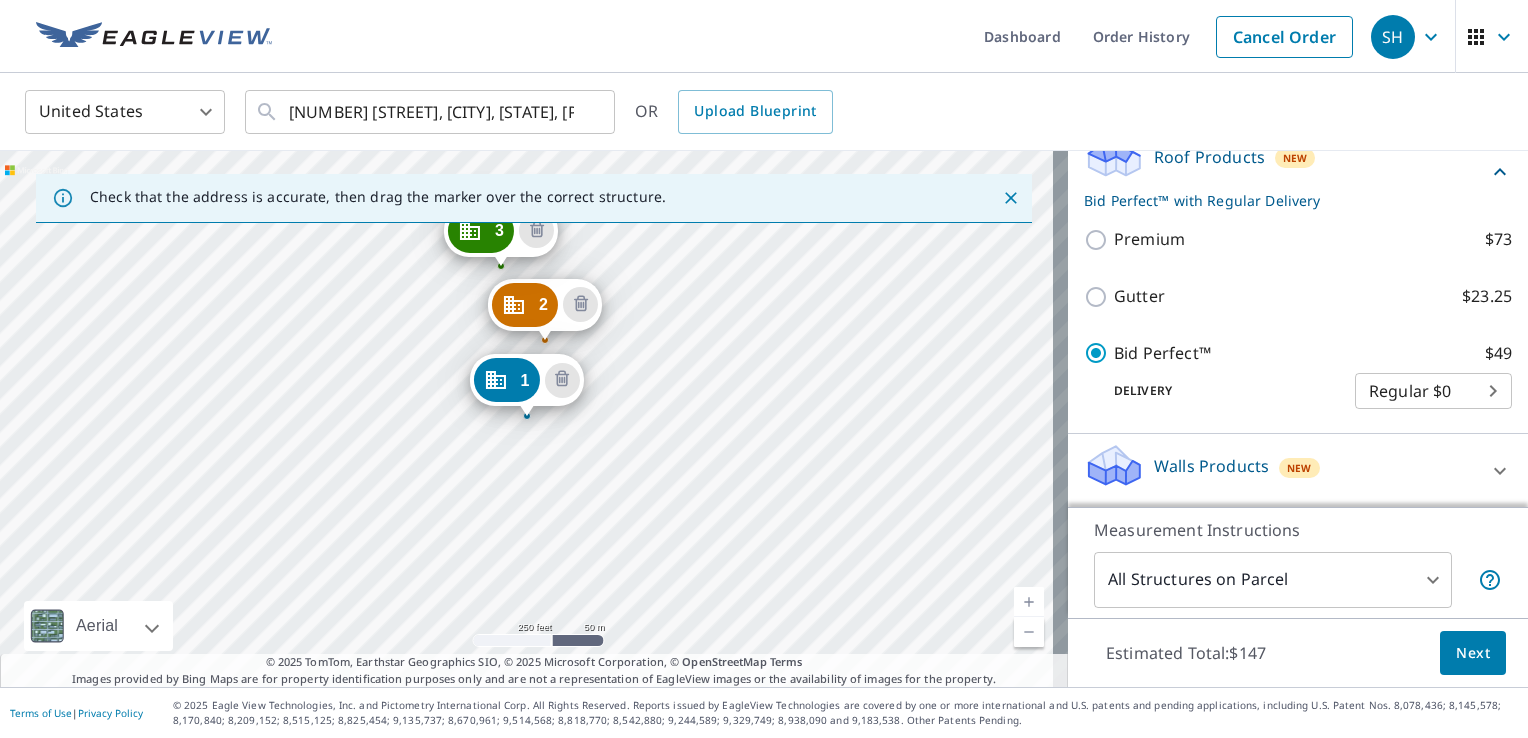 click on "[NUMBER] [STREET] [CITY], [STATE] [POSTAL_CODE] [NUMBER] [STREET] [CITY], [STATE] [POSTAL_CODE] [NUMBER] [STREET] [CITY], [STATE] [POSTAL_CODE]" at bounding box center (534, 419) 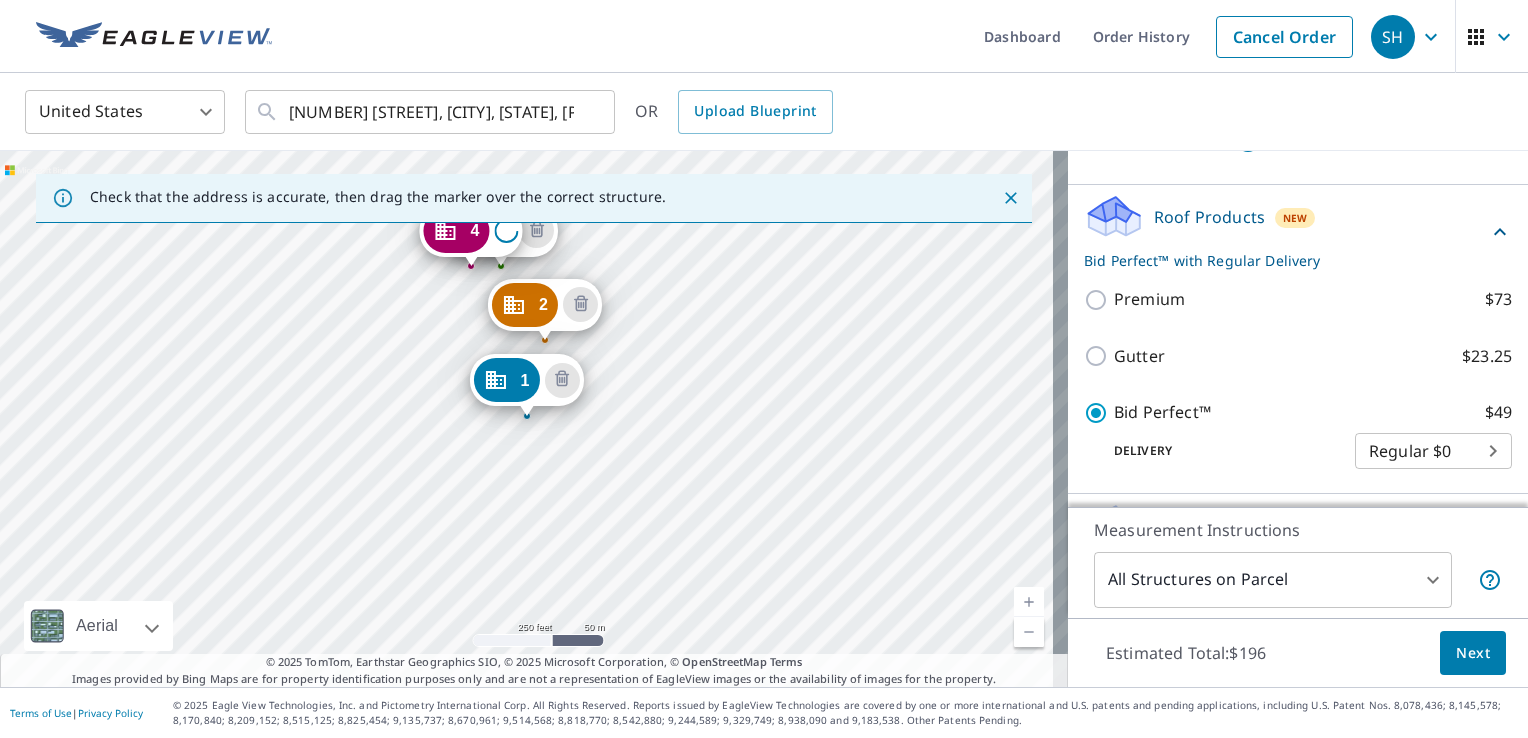 scroll, scrollTop: 620, scrollLeft: 0, axis: vertical 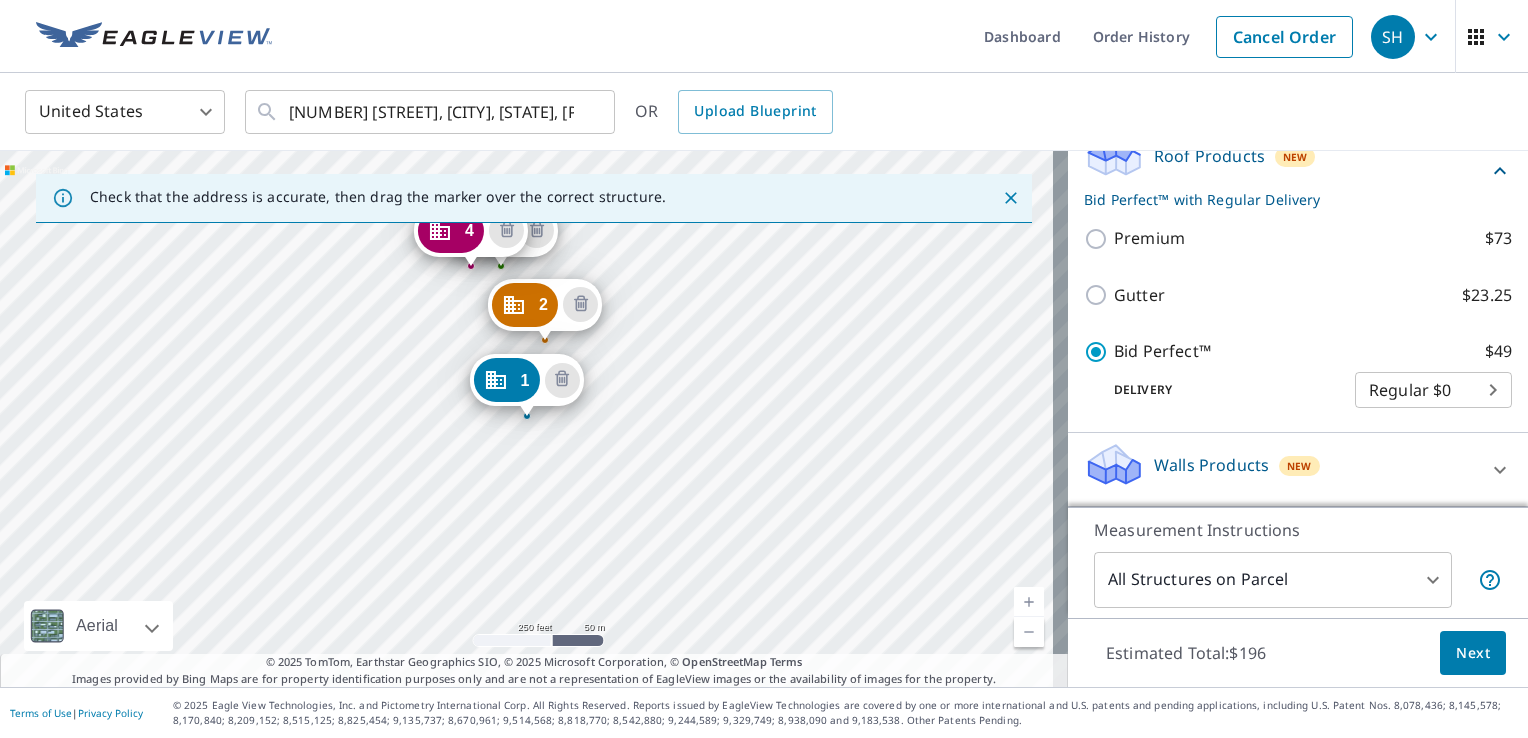click on "[NUMBER] [STREET] [CITY], [STATE] [POSTAL_CODE] [NUMBER] [STREET] [CITY], [STATE] [POSTAL_CODE] [NUMBER] [STREET] [CITY], [STATE] [POSTAL_CODE] [NUMBER] [STREET] [CITY], [STATE] [POSTAL_CODE]" at bounding box center (534, 419) 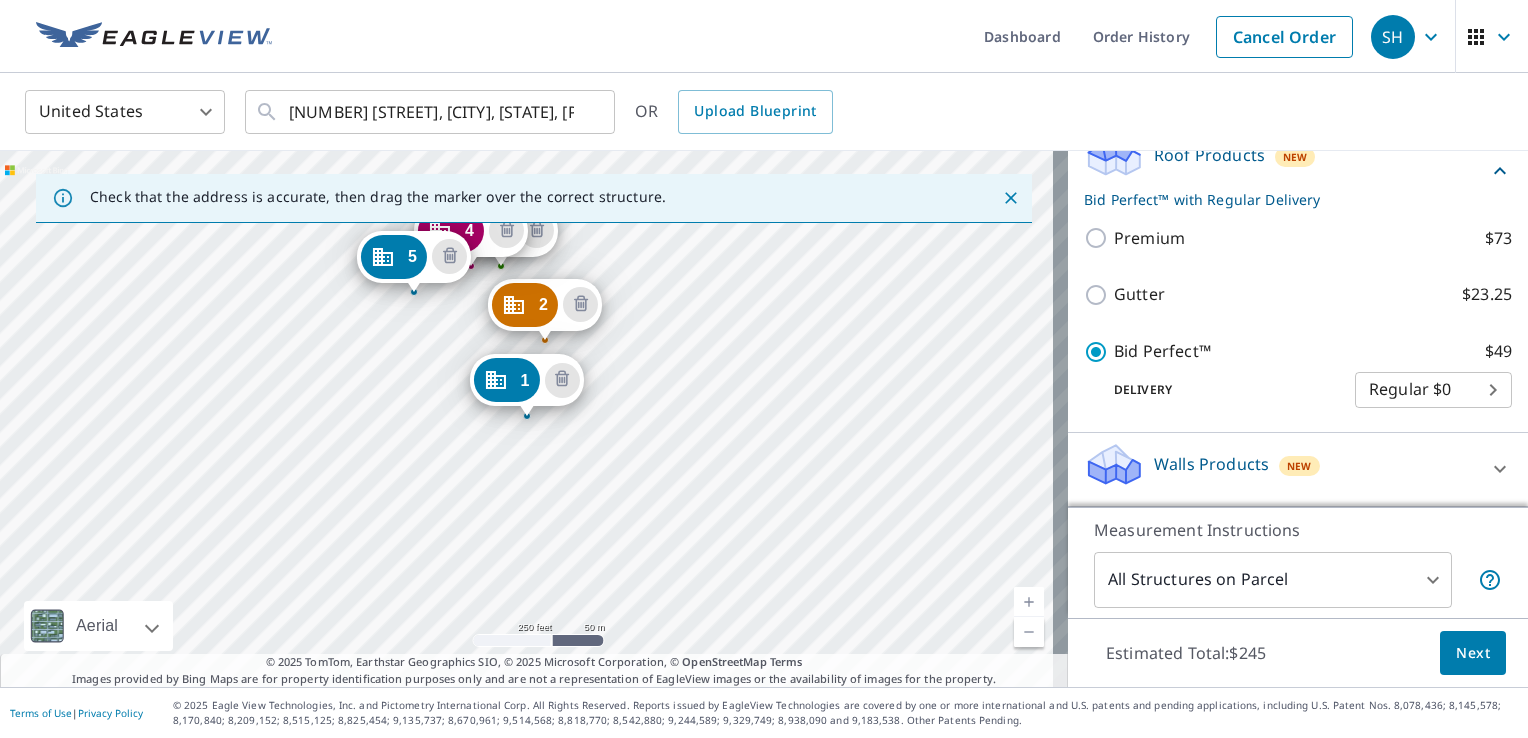 drag, startPoint x: 559, startPoint y: 376, endPoint x: 580, endPoint y: 326, distance: 54.230988 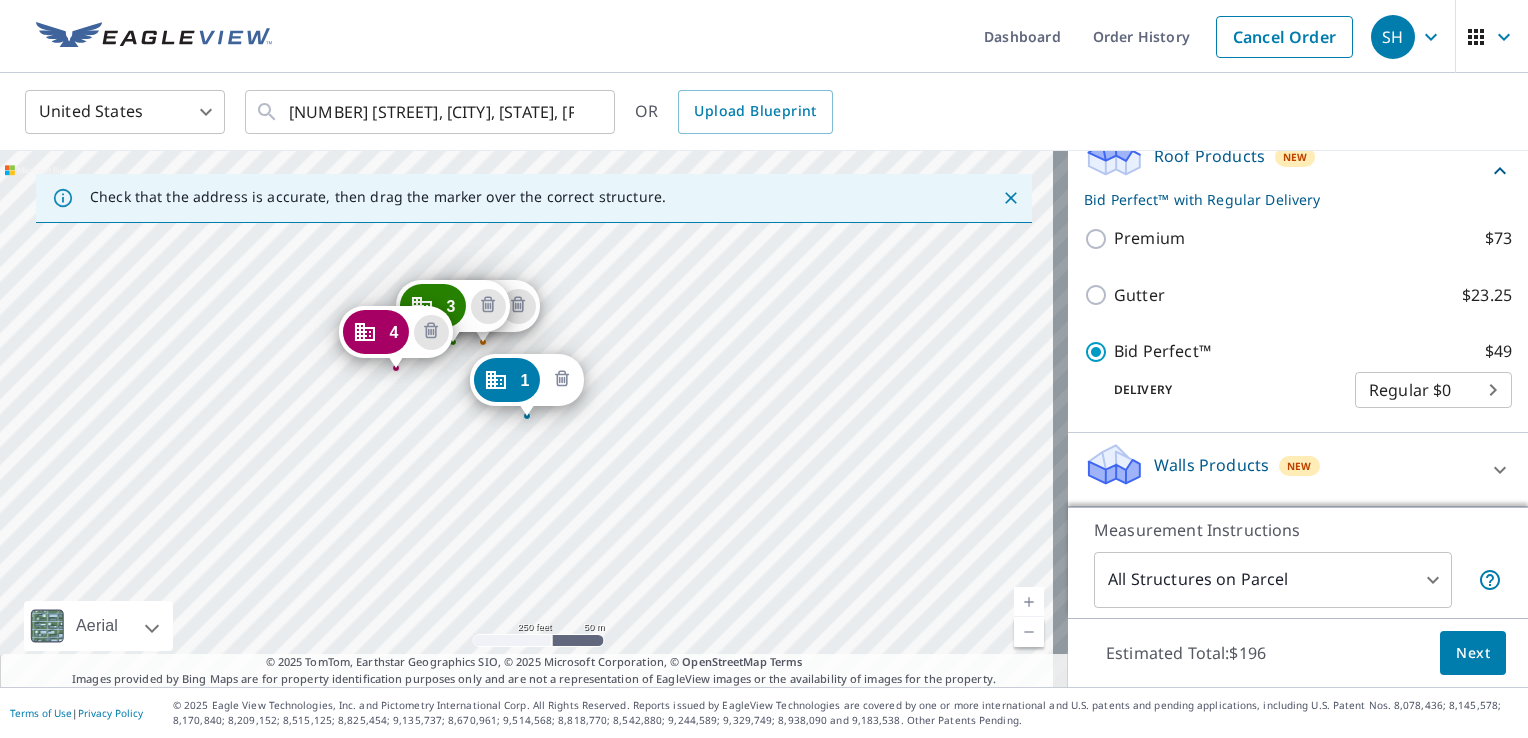 click 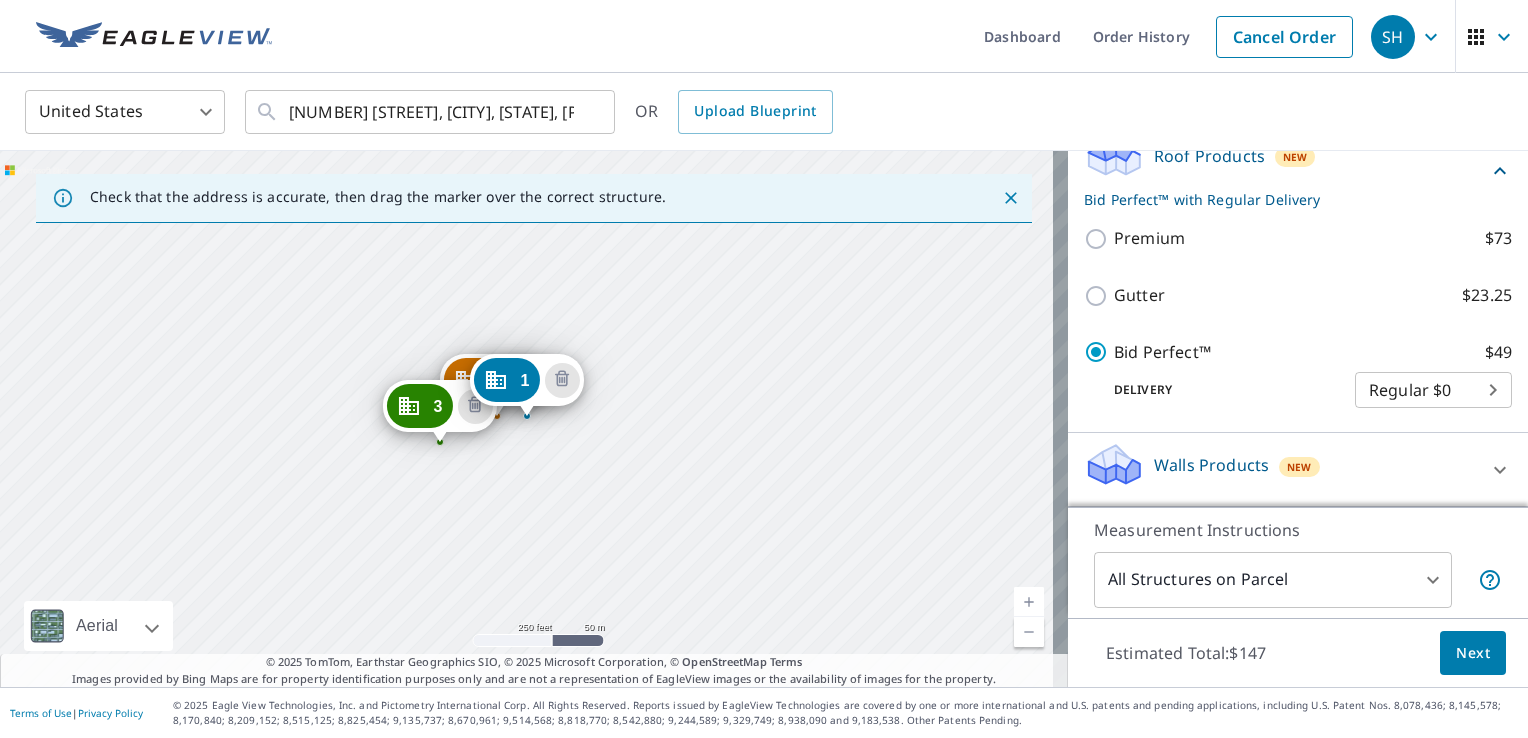 scroll, scrollTop: 529, scrollLeft: 0, axis: vertical 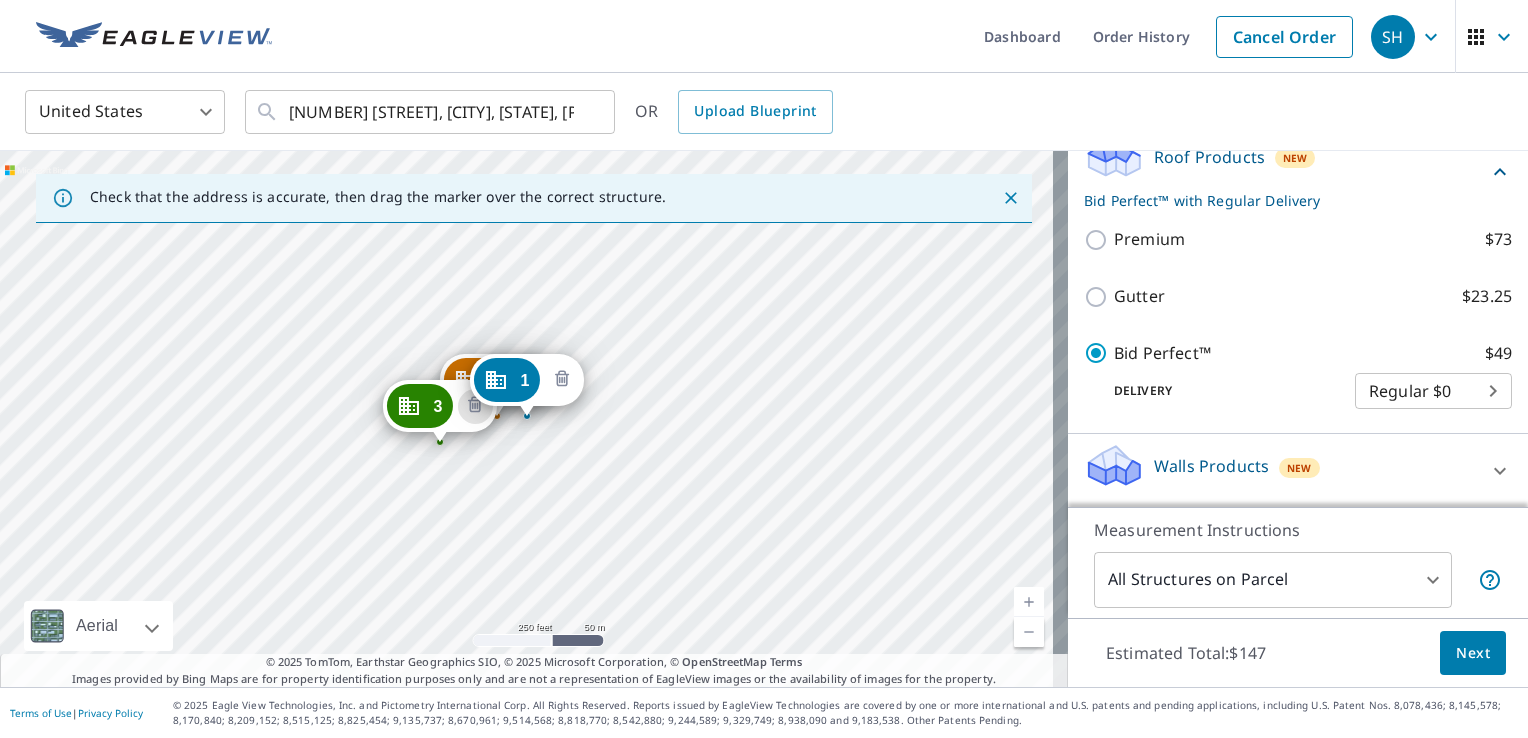 click 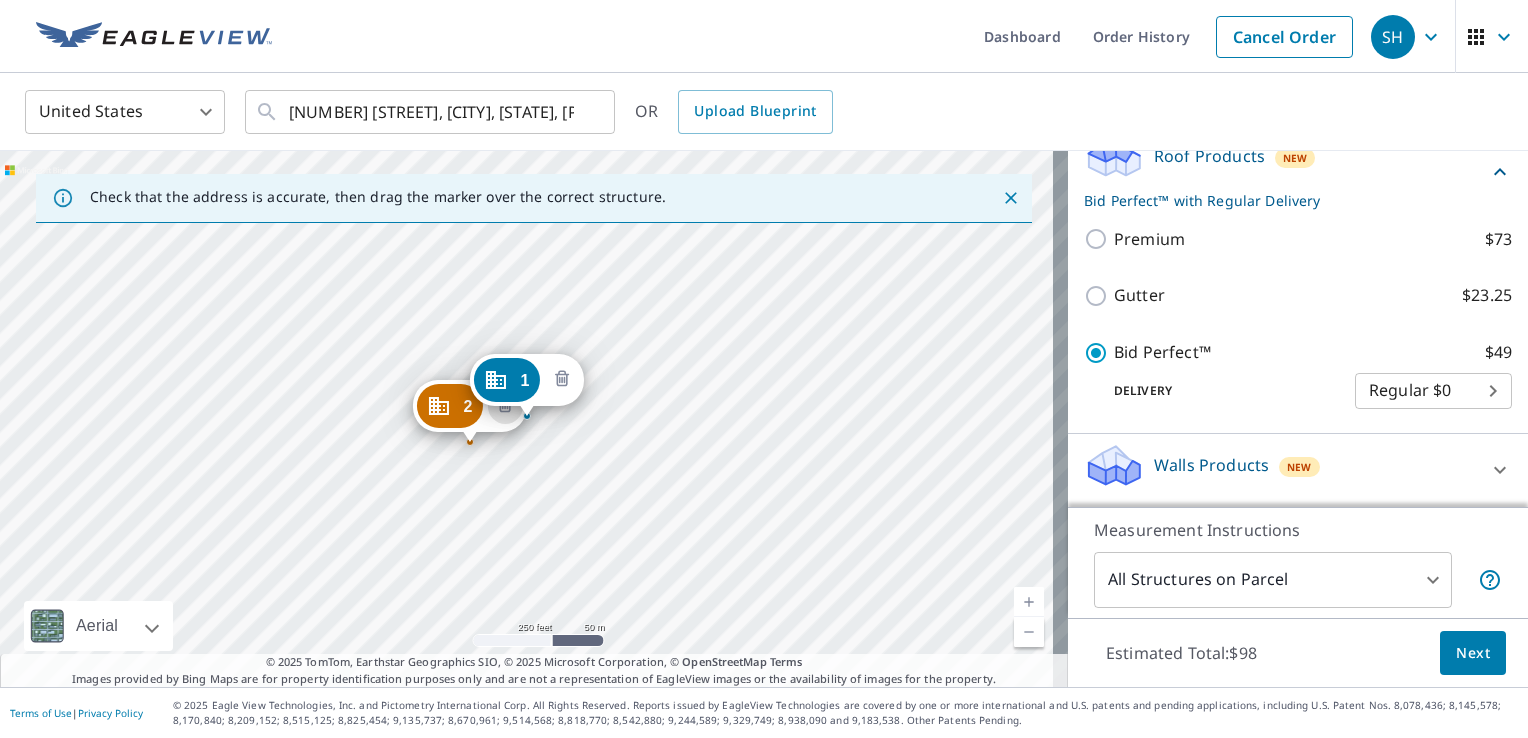 click 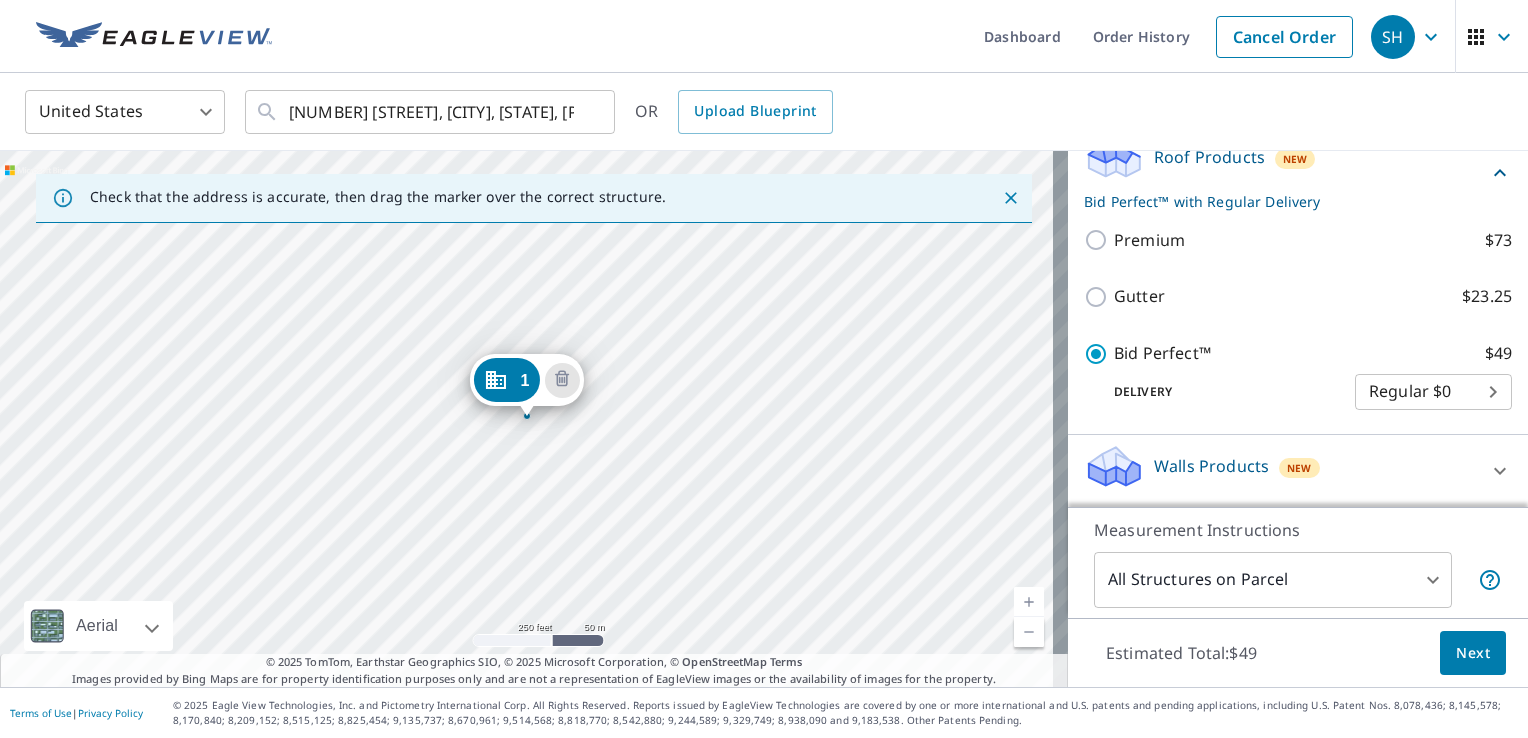 click 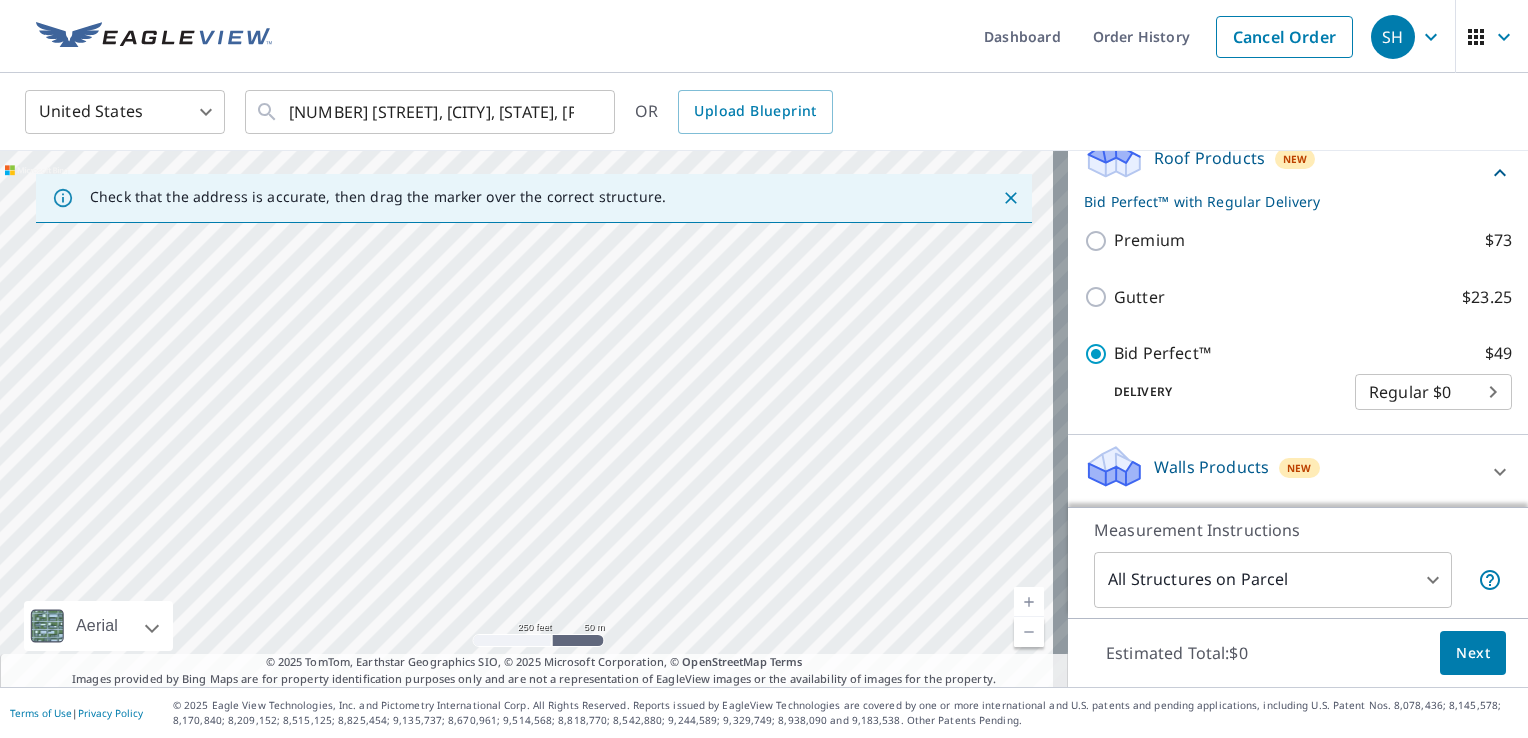 drag, startPoint x: 536, startPoint y: 540, endPoint x: 536, endPoint y: 524, distance: 16 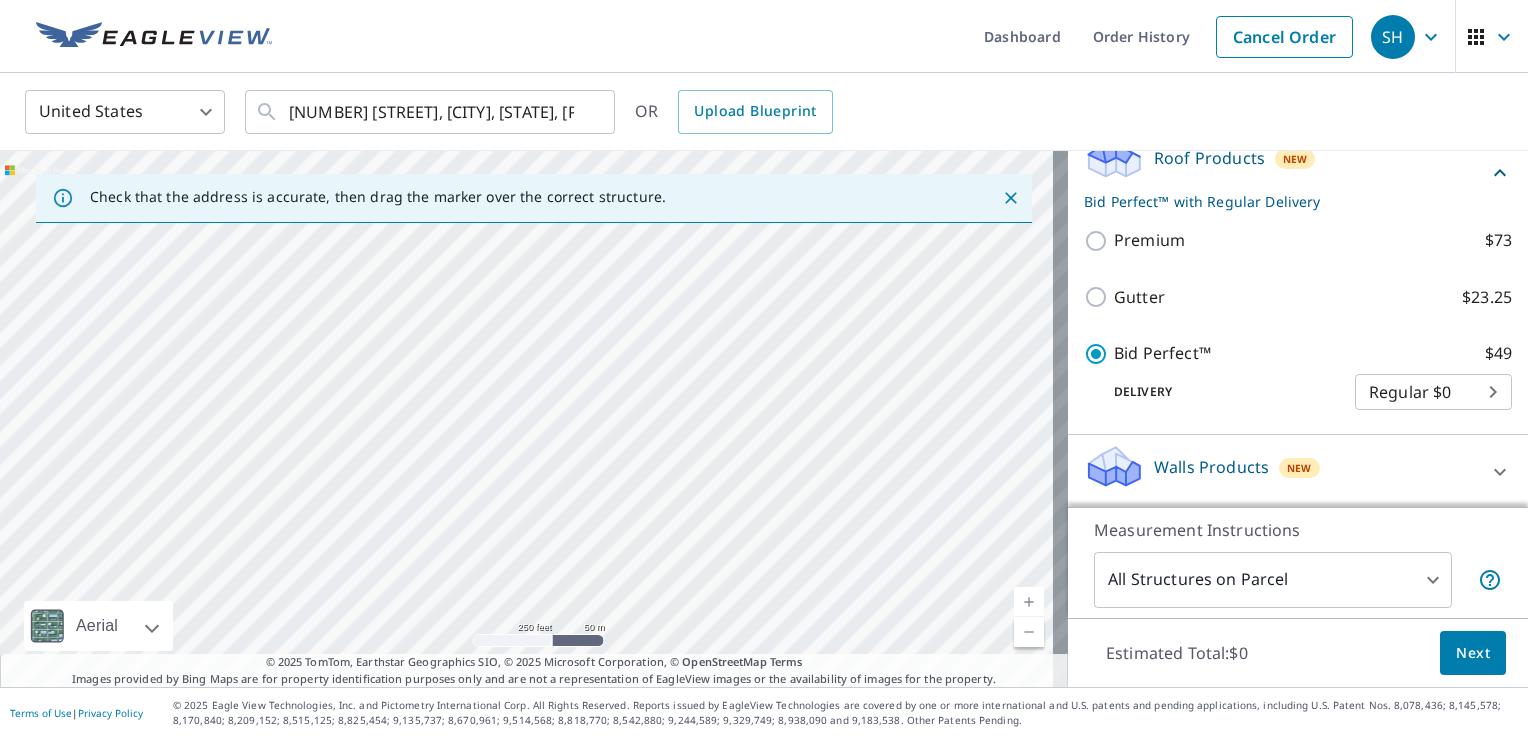 click at bounding box center [534, 419] 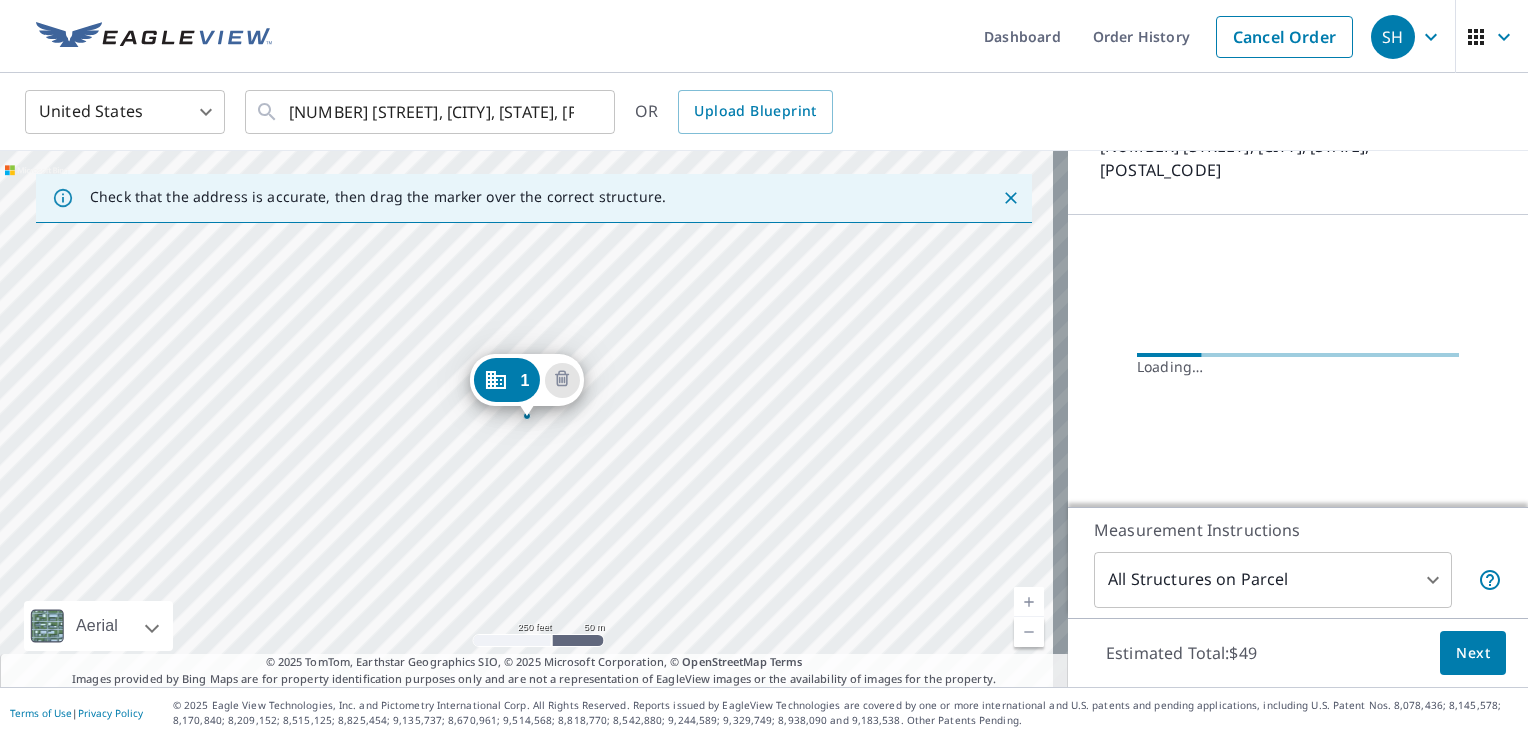 click on "[NUMBER] [STREET] [CITY], [STATE] [POSTAL_CODE]" at bounding box center [526, 385] 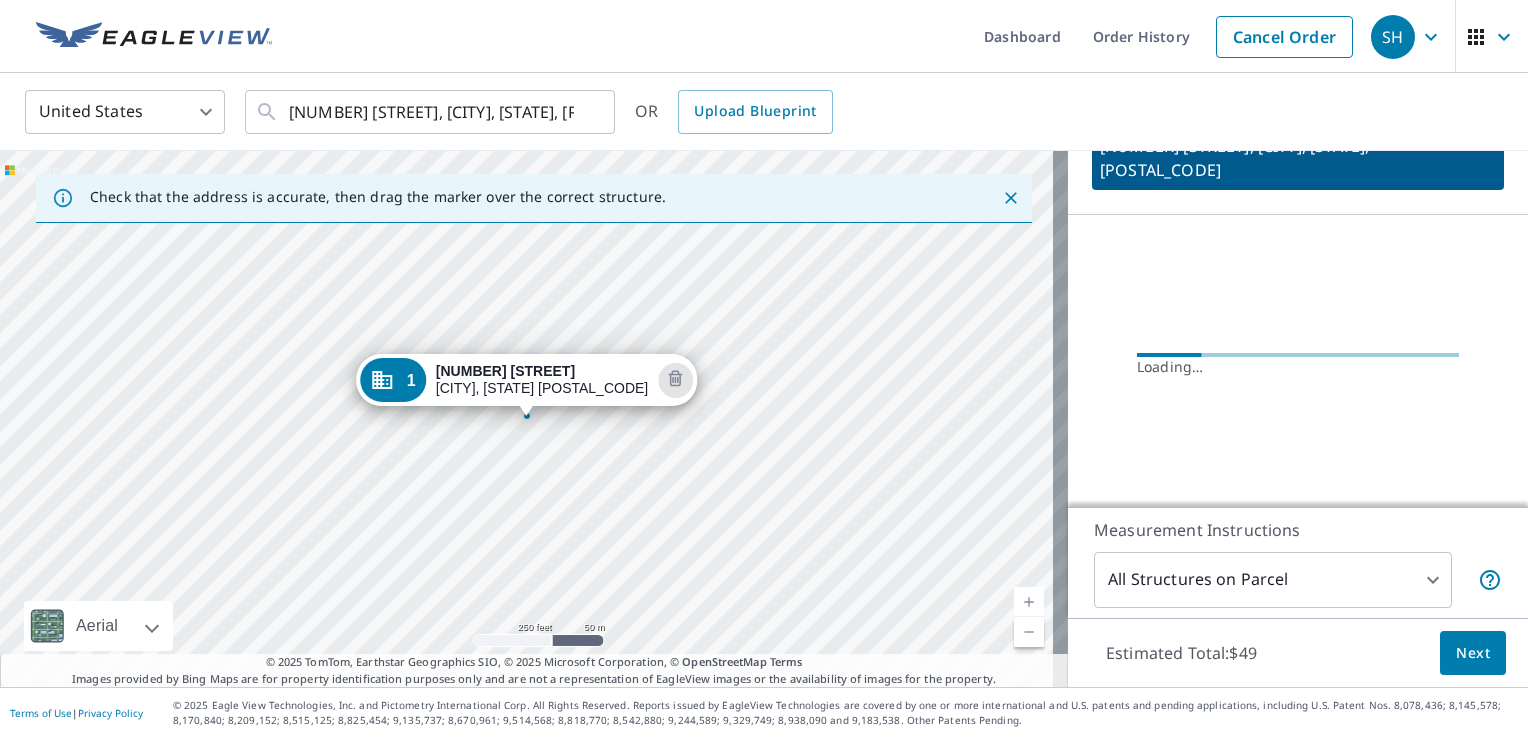 scroll, scrollTop: 136, scrollLeft: 0, axis: vertical 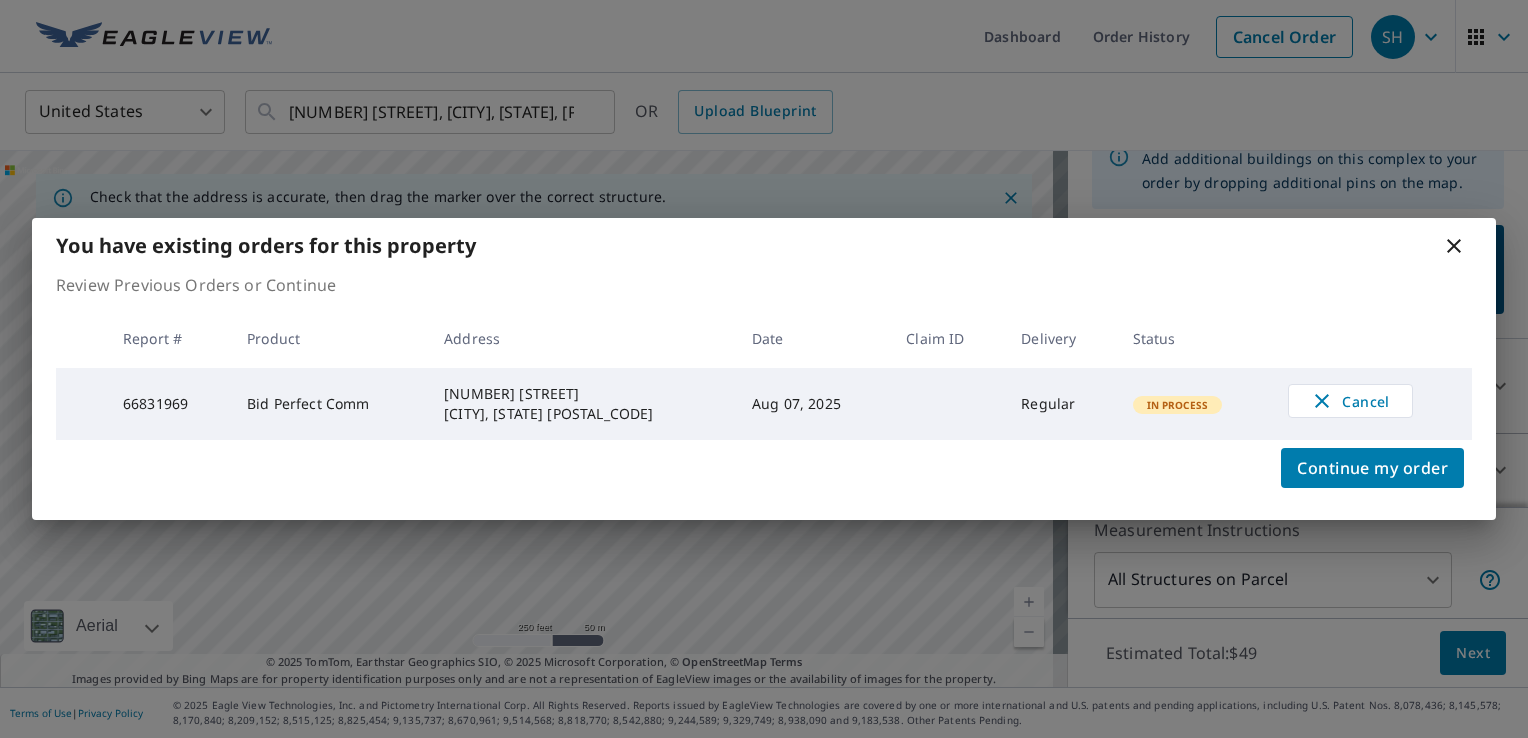 click 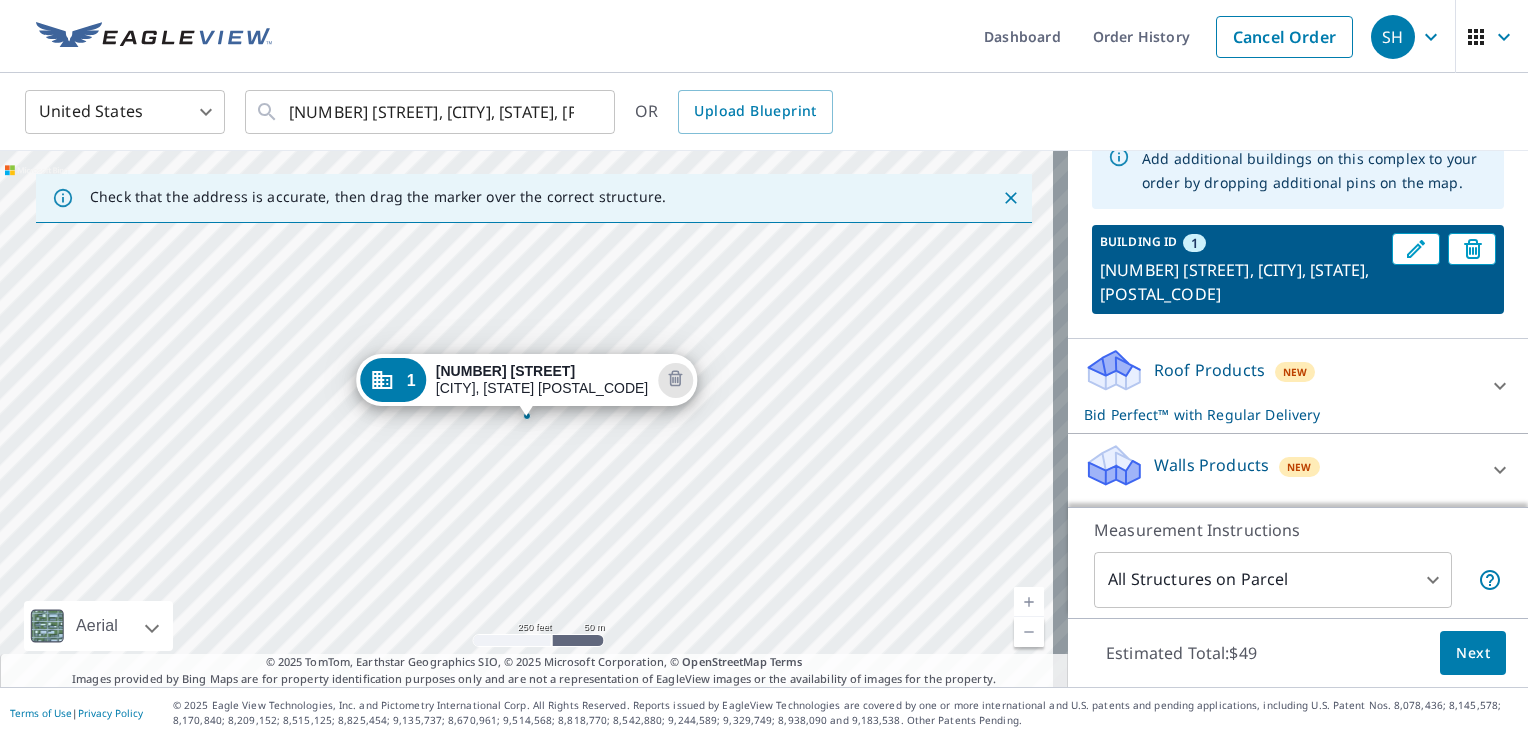 click on "[NUMBER] [STREET] [CITY], [STATE] [POSTAL_CODE]" at bounding box center (534, 419) 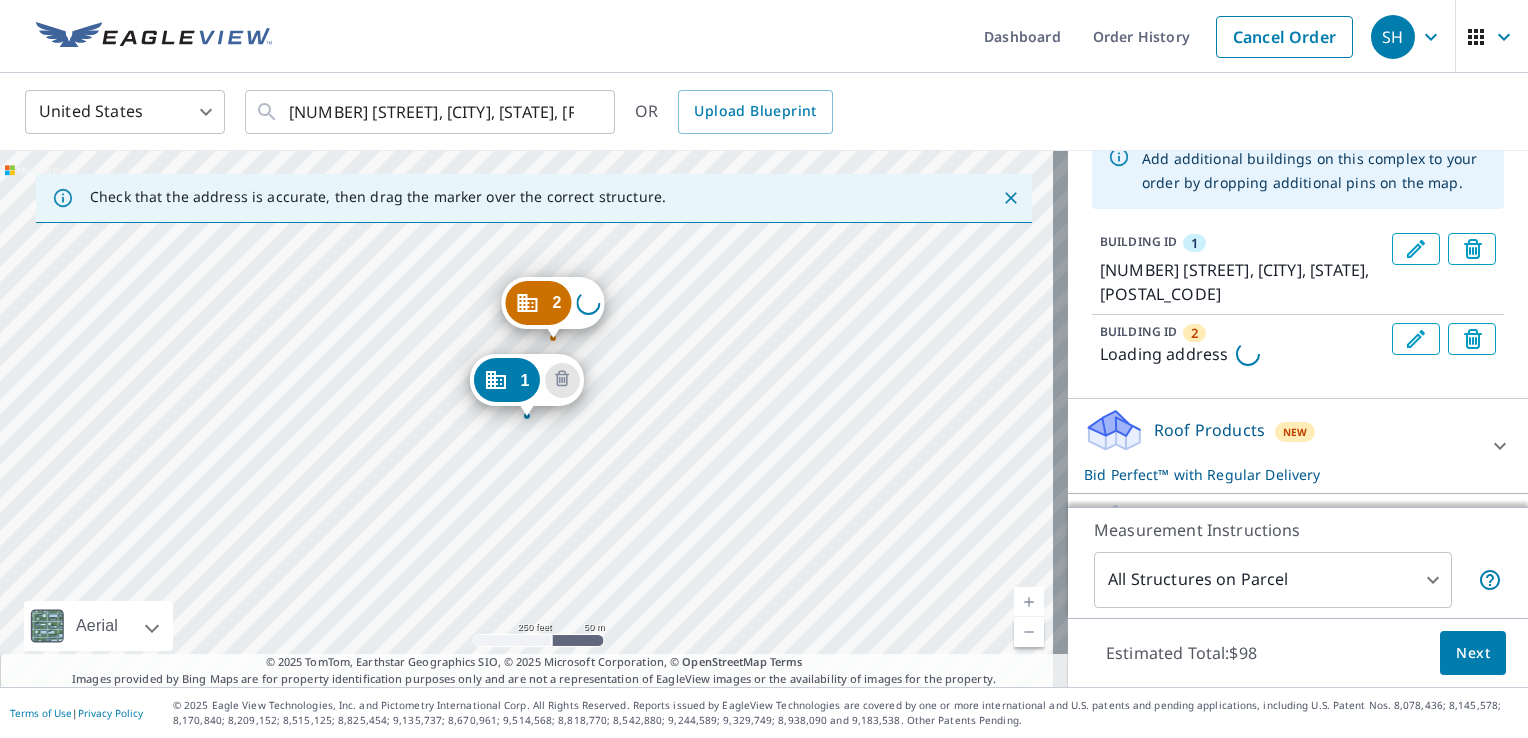 scroll, scrollTop: 226, scrollLeft: 0, axis: vertical 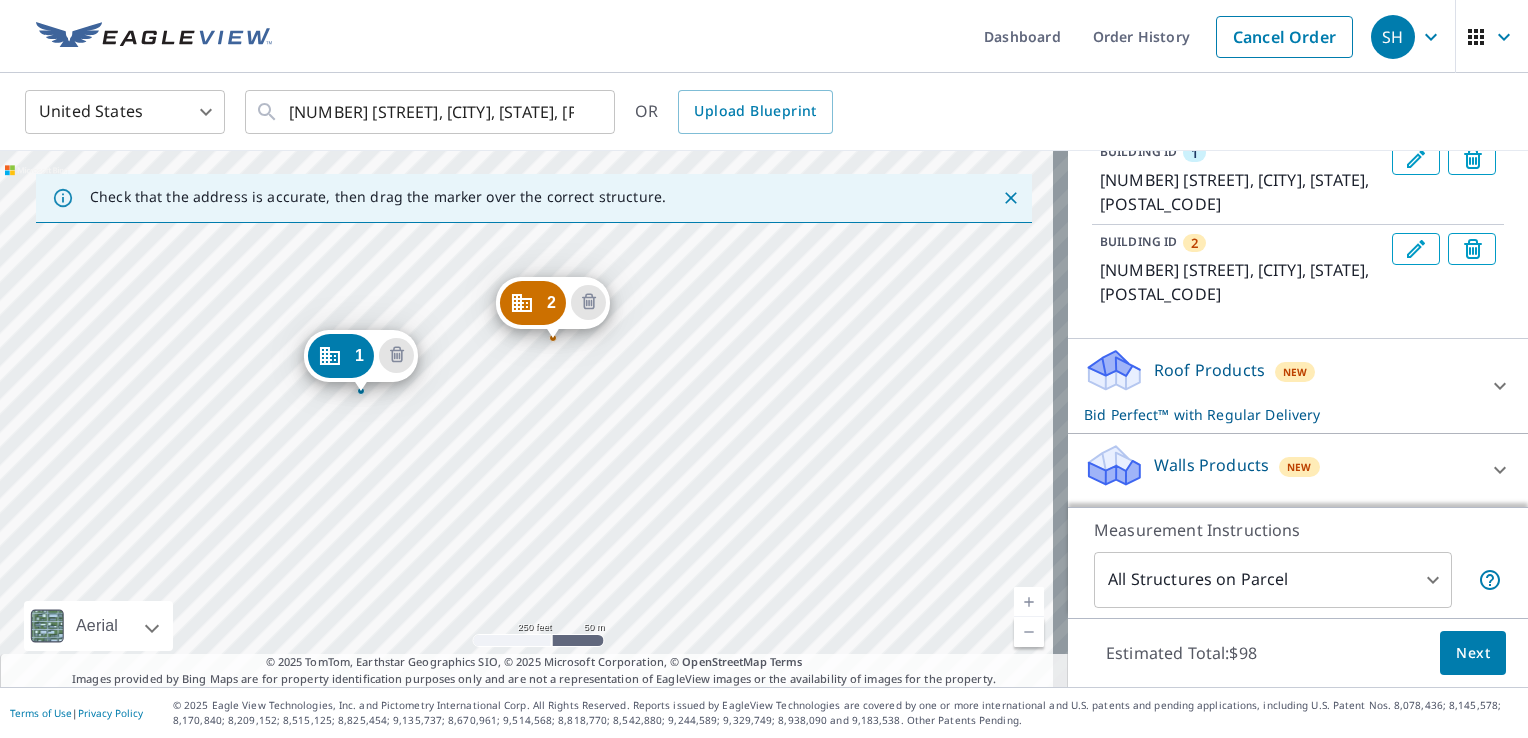 drag, startPoint x: 533, startPoint y: 367, endPoint x: 384, endPoint y: 346, distance: 150.4726 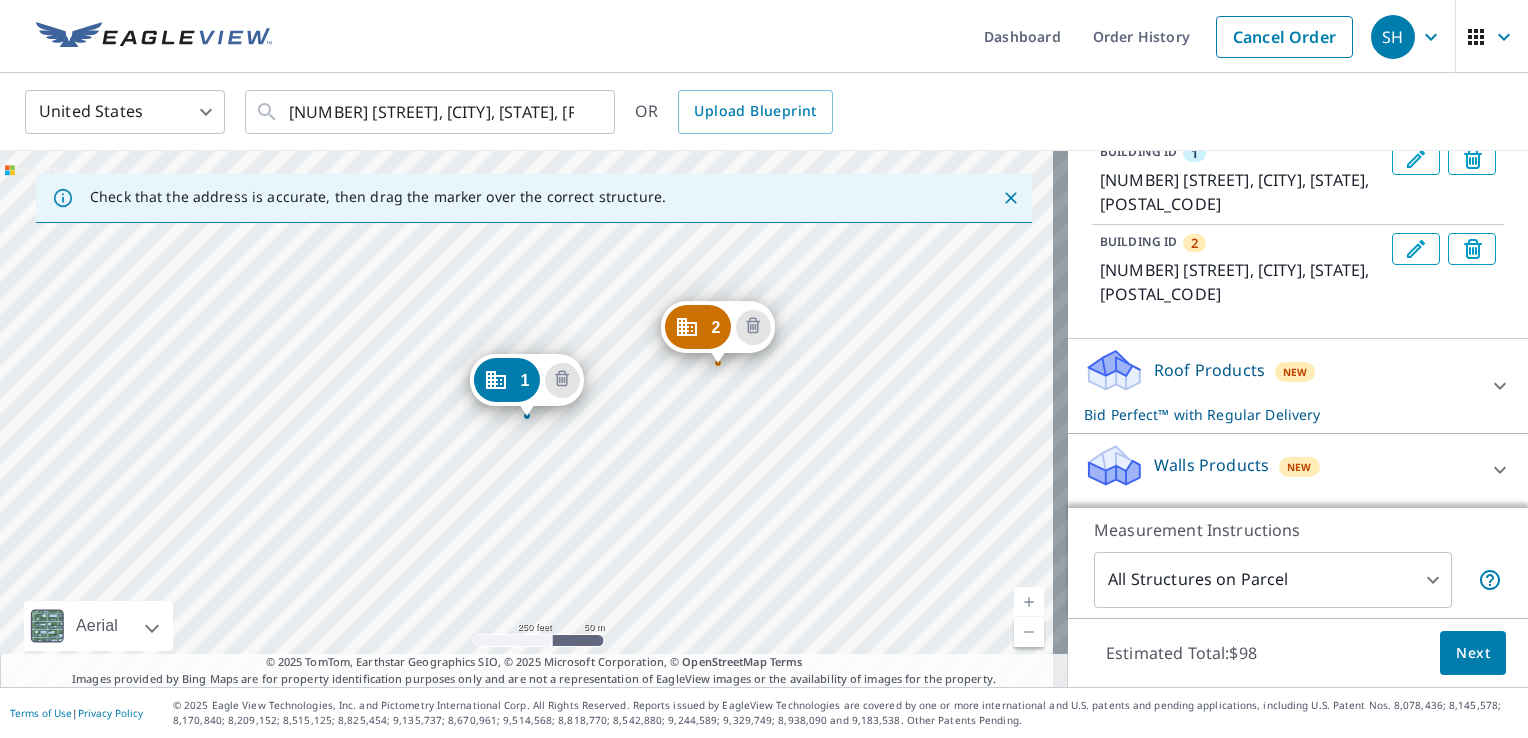 click on "[NUMBER] [STREET] [CITY], [STATE] [POSTAL_CODE] [NUMBER] [STREET] [CITY], [STATE] [POSTAL_CODE]" at bounding box center [534, 419] 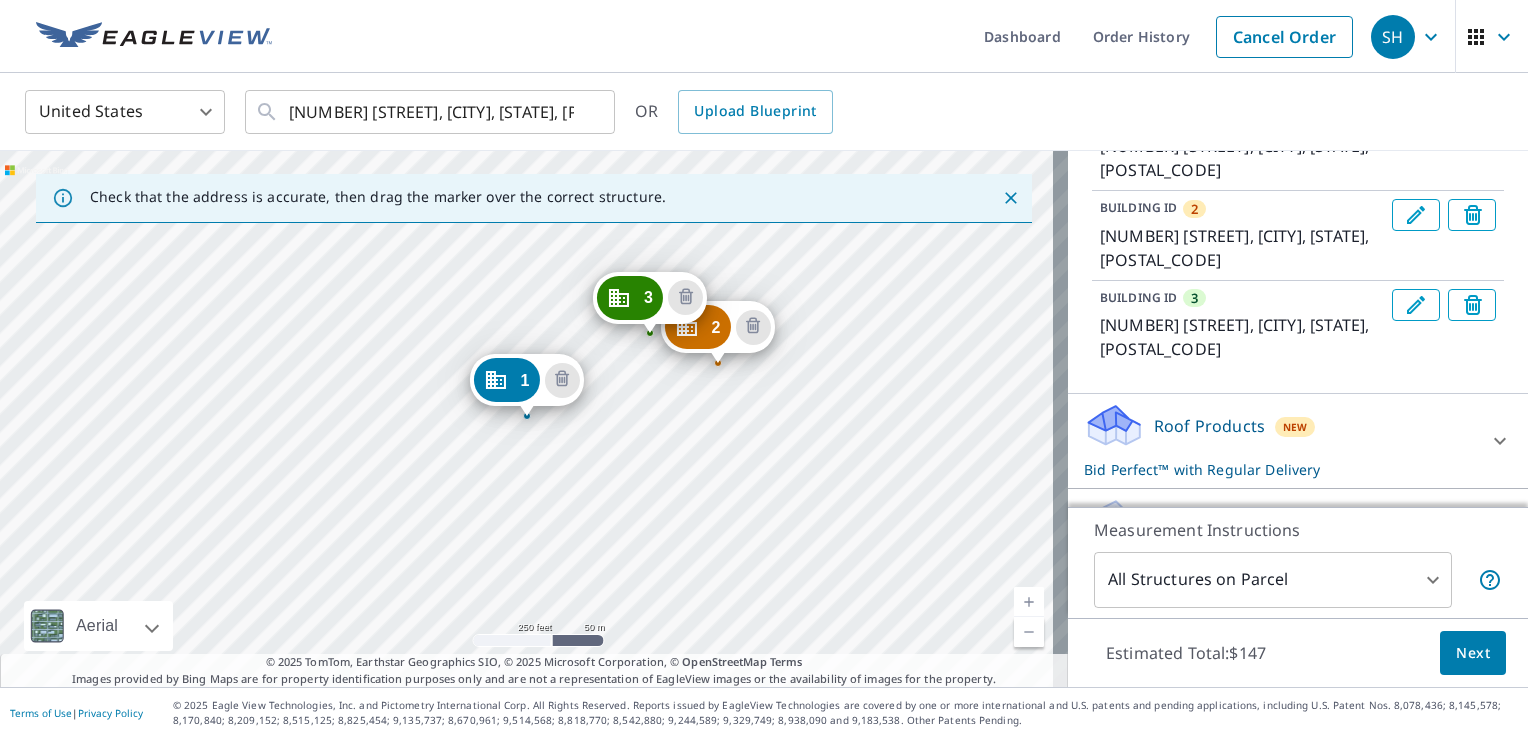 drag, startPoint x: 720, startPoint y: 391, endPoint x: 647, endPoint y: 314, distance: 106.10372 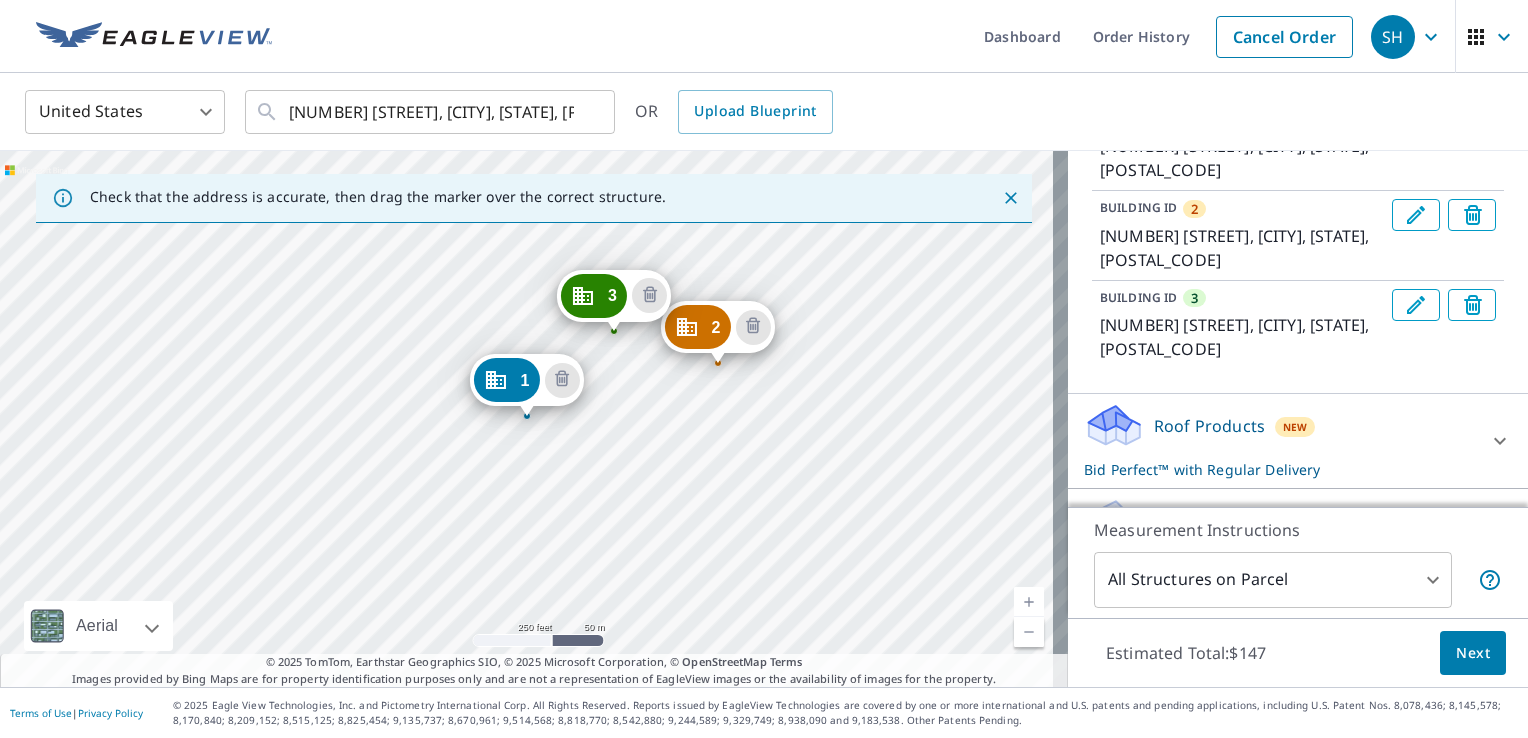 drag, startPoint x: 705, startPoint y: 326, endPoint x: 668, endPoint y: 321, distance: 37.336308 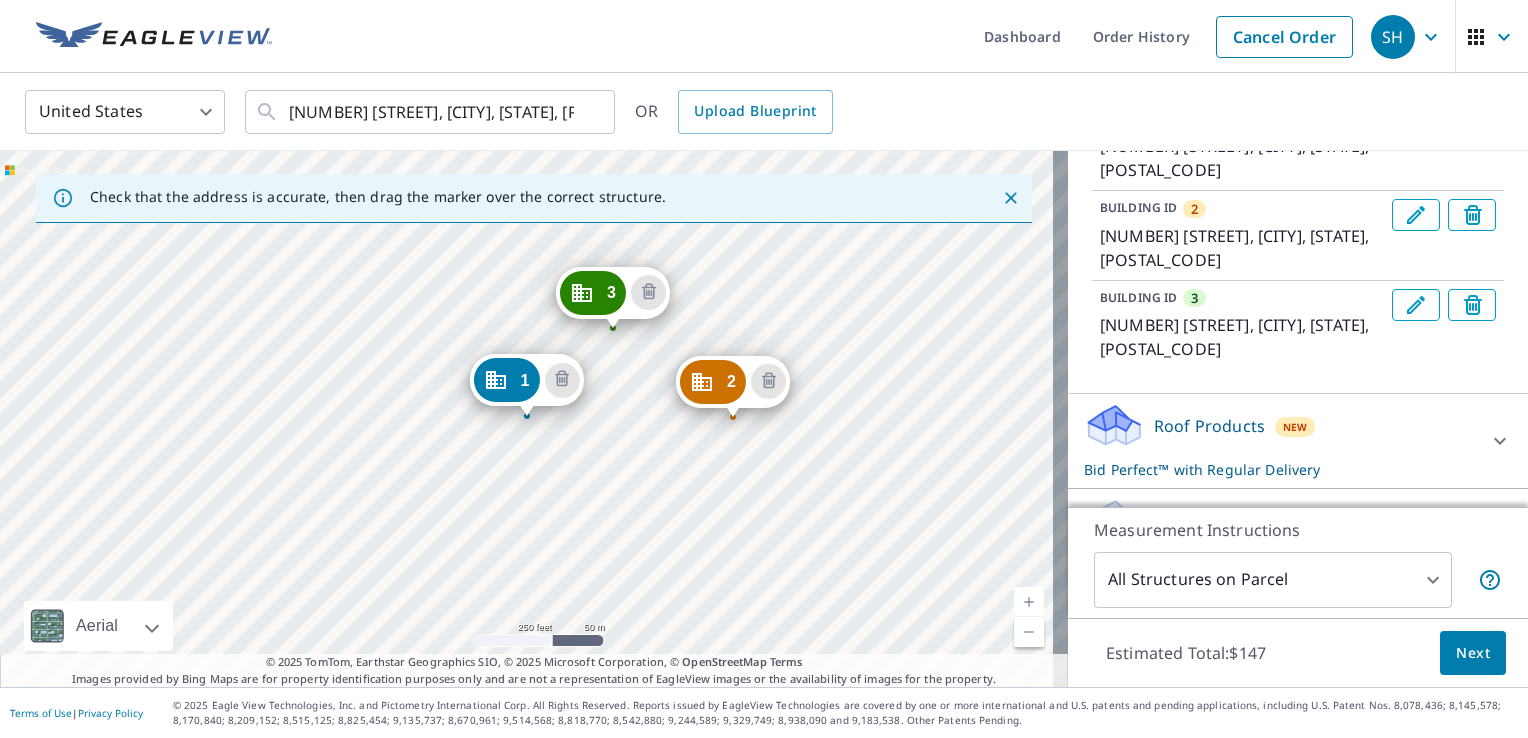 drag, startPoint x: 701, startPoint y: 323, endPoint x: 716, endPoint y: 376, distance: 55.081757 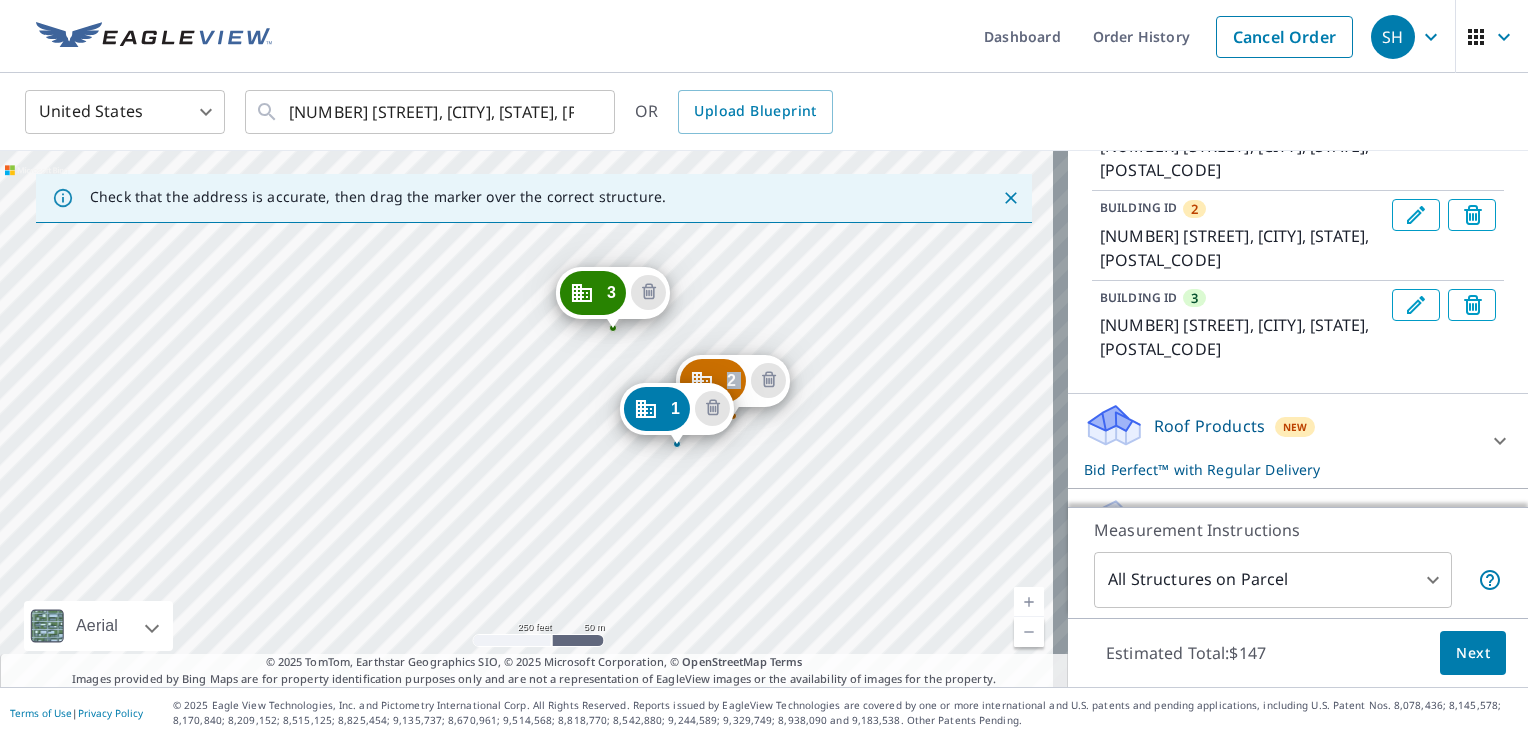 drag, startPoint x: 539, startPoint y: 382, endPoint x: 689, endPoint y: 410, distance: 152.59096 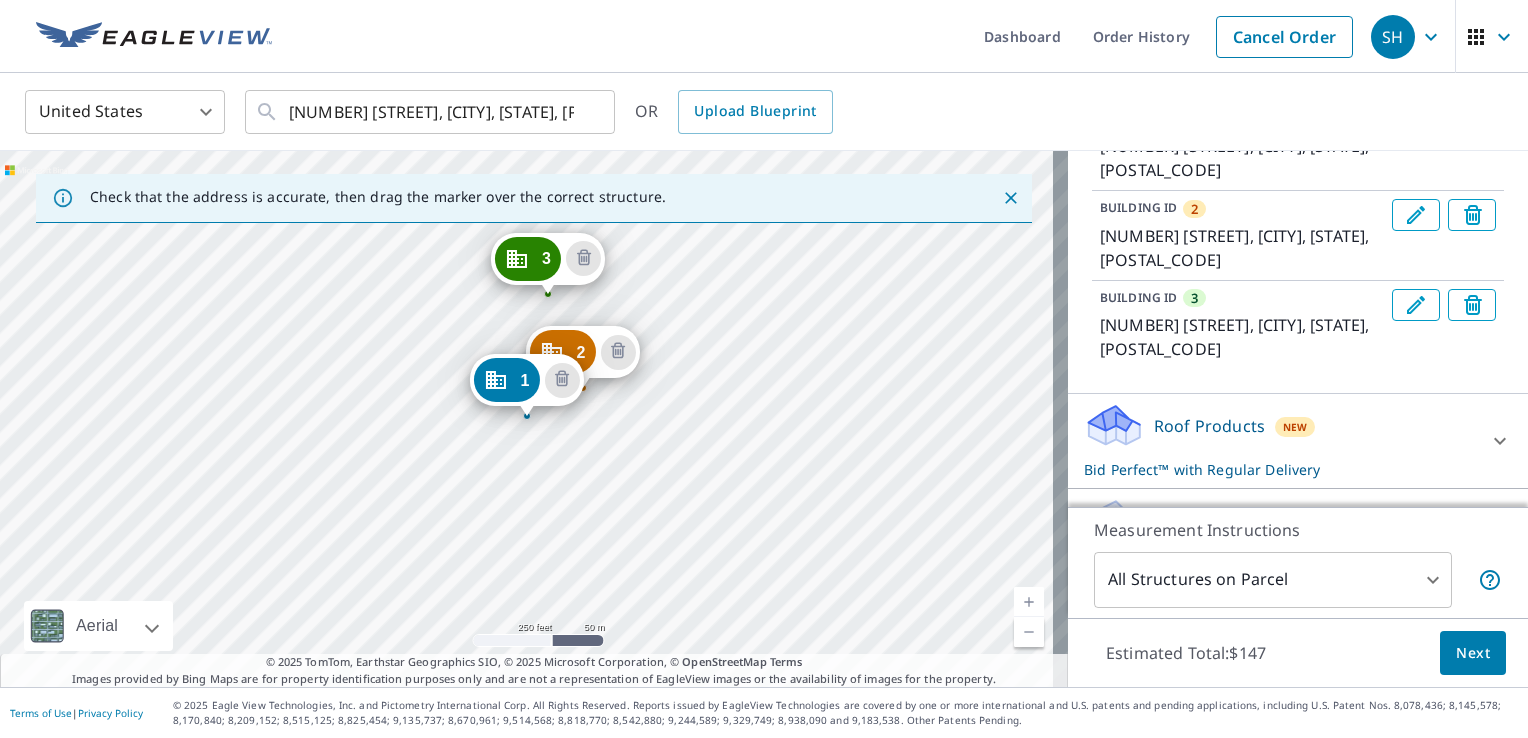 drag, startPoint x: 468, startPoint y: 266, endPoint x: 553, endPoint y: 260, distance: 85.2115 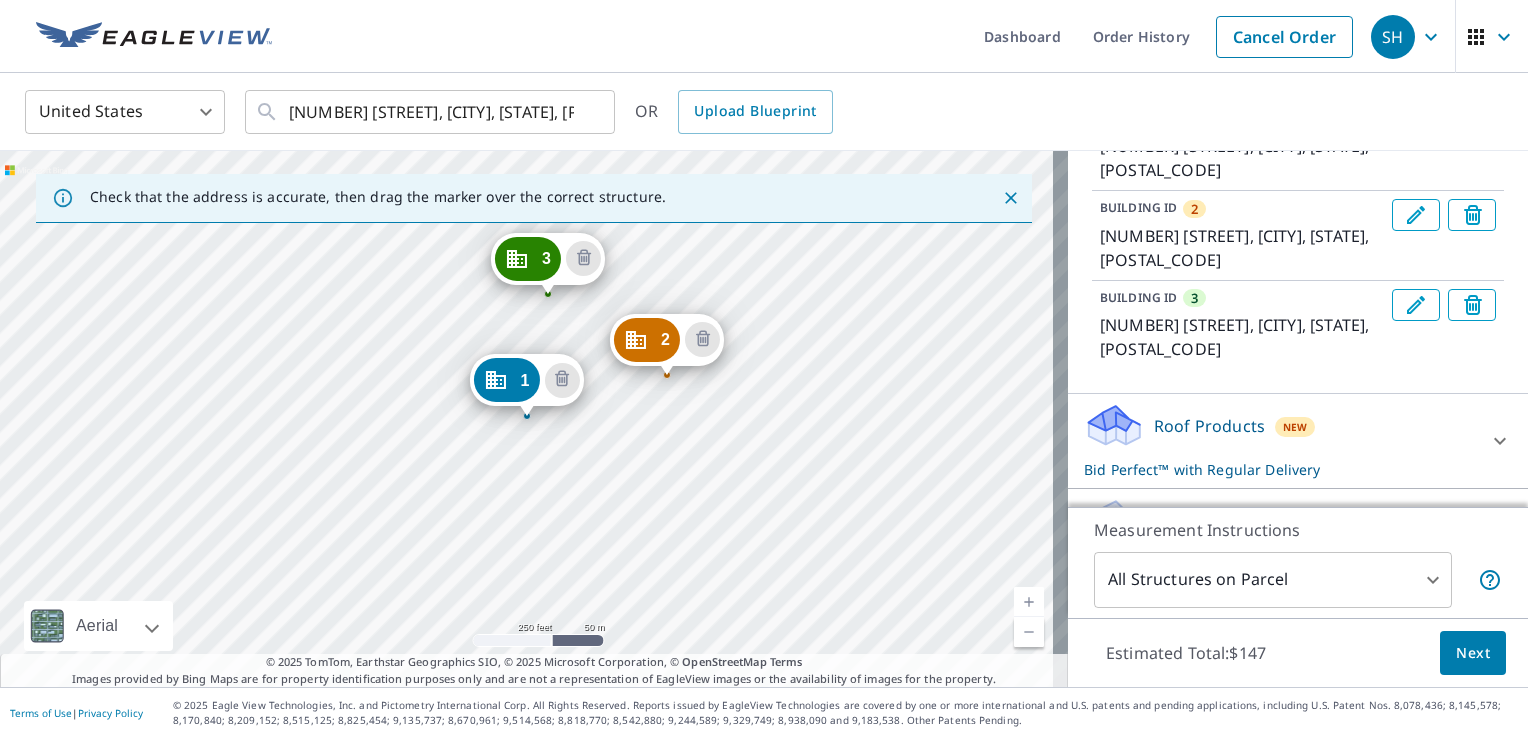 drag, startPoint x: 588, startPoint y: 331, endPoint x: 672, endPoint y: 318, distance: 85 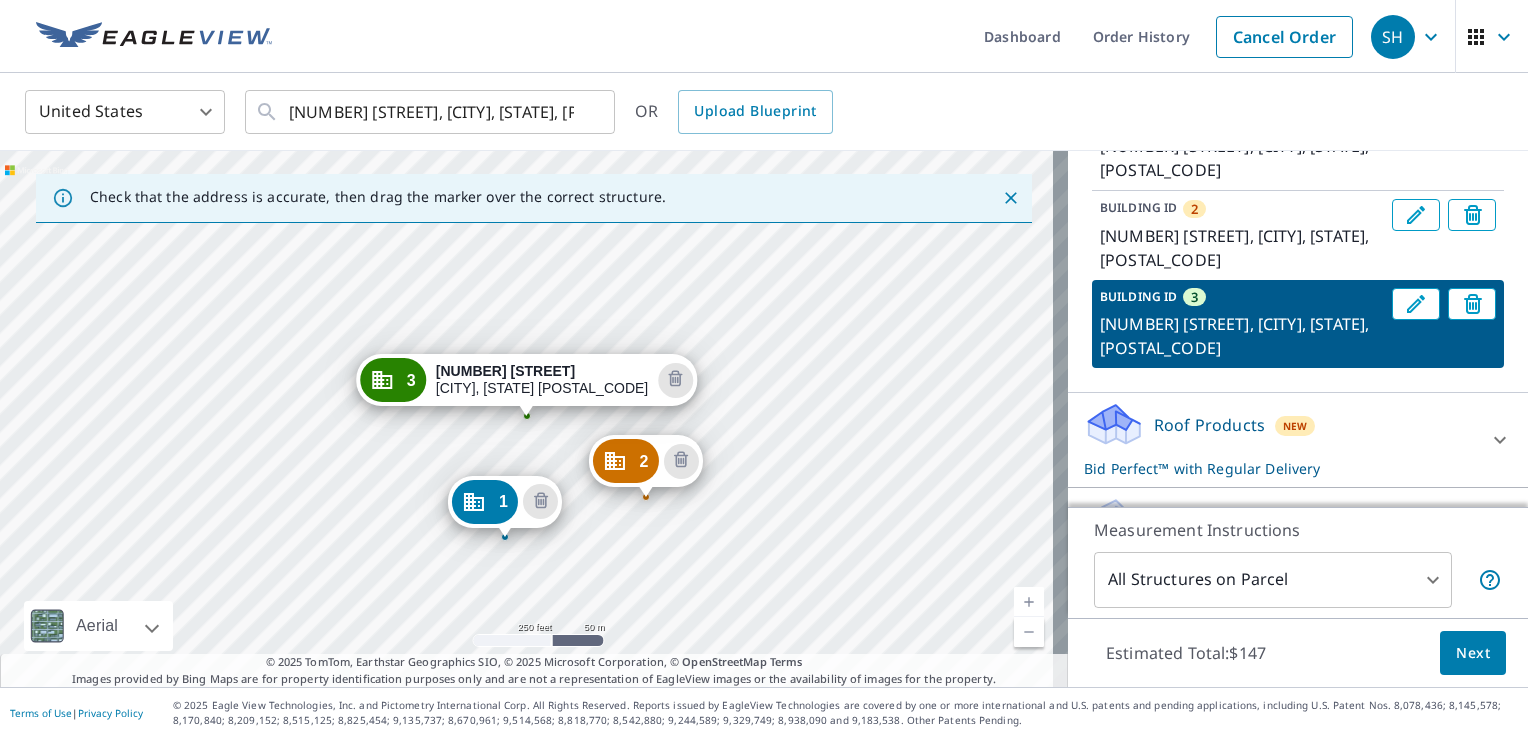 click on "[NUMBER] [STREET] [CITY], [STATE] [POSTAL_CODE] [NUMBER] [STREET] [CITY], [STATE] [POSTAL_CODE]" at bounding box center (534, 419) 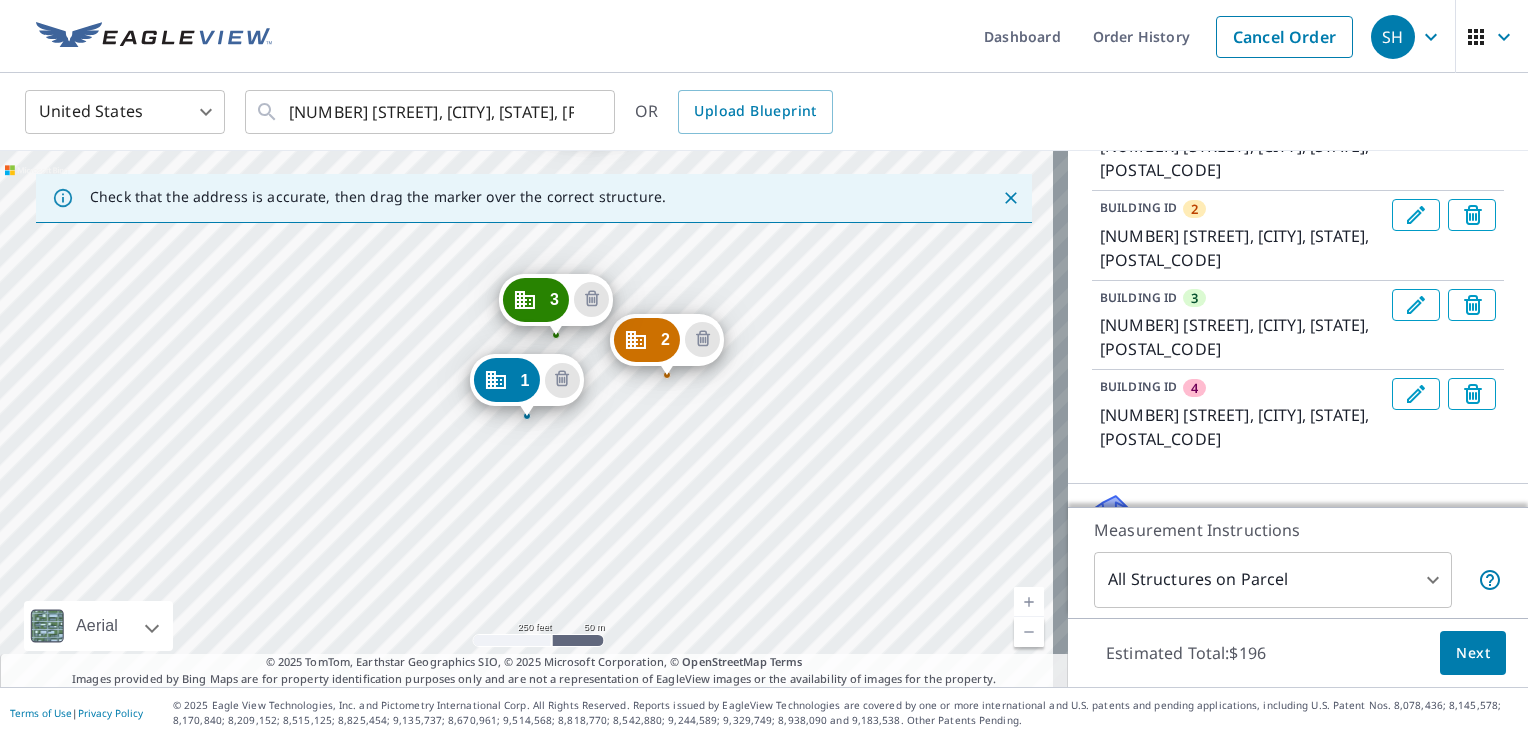 drag, startPoint x: 570, startPoint y: 273, endPoint x: 578, endPoint y: 314, distance: 41.773197 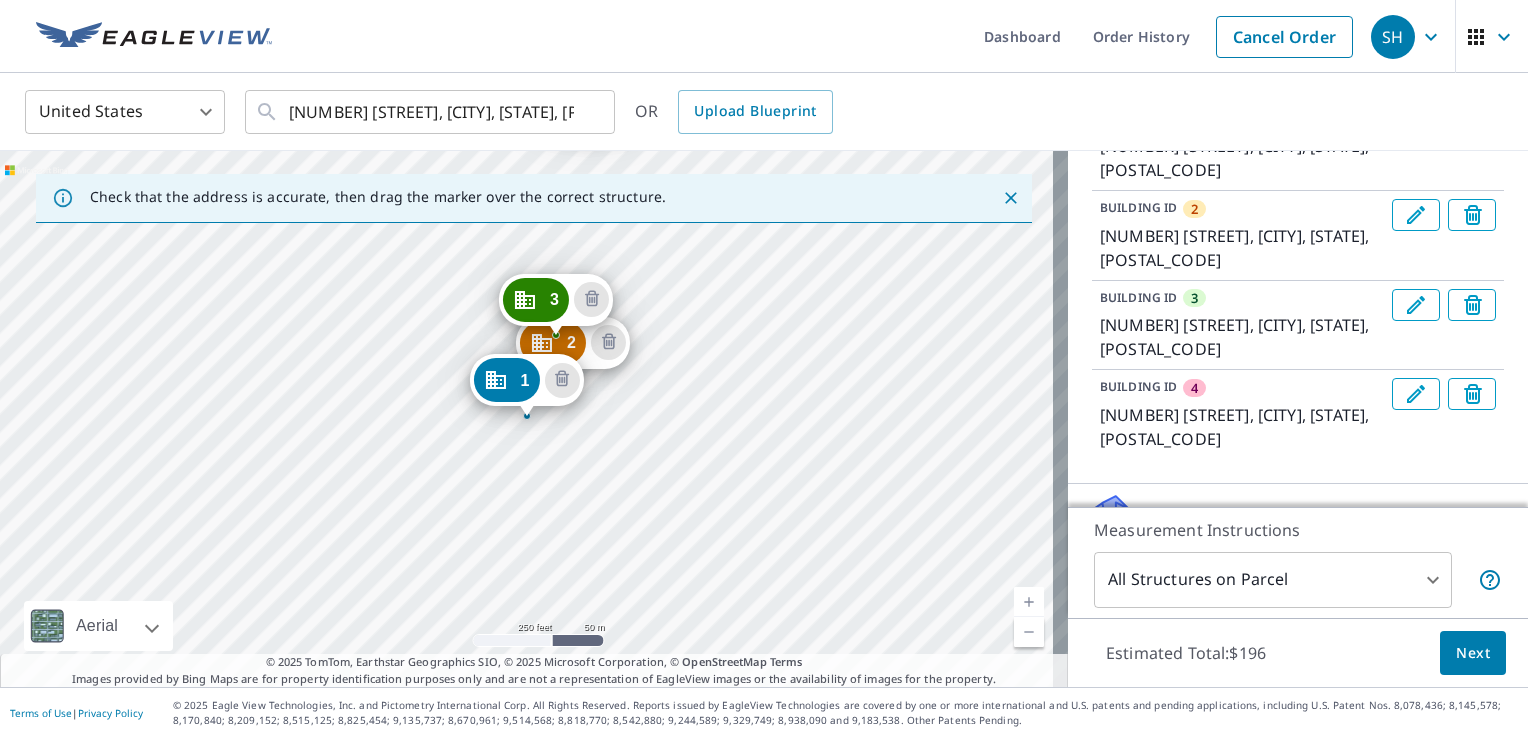 drag, startPoint x: 682, startPoint y: 349, endPoint x: 588, endPoint y: 353, distance: 94.08507 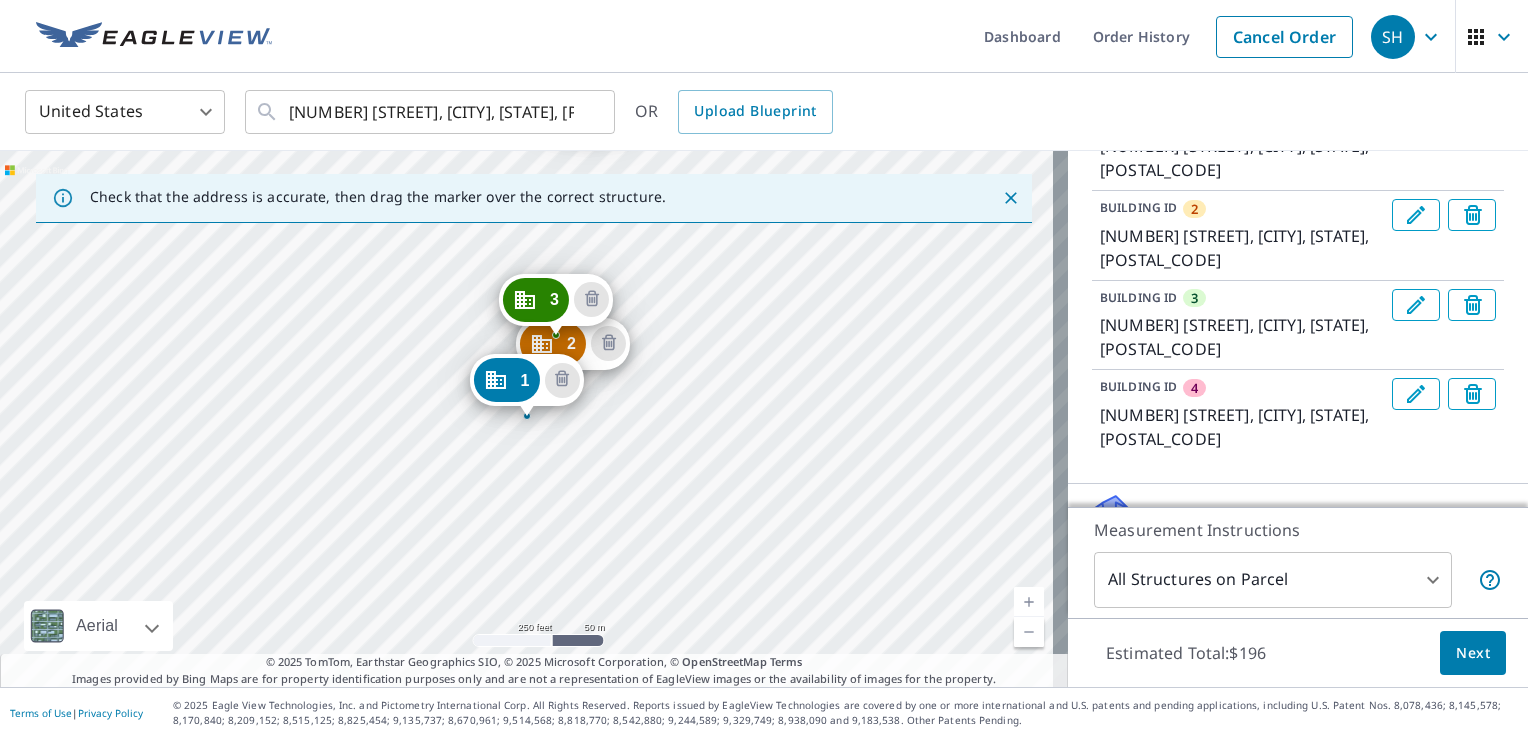 click on "[NUMBER] [STREET] [CITY], [STATE] [POSTAL_CODE] [NUMBER] [STREET] [CITY], [STATE] [POSTAL_CODE] [NUMBER] [STREET] [CITY], [STATE] [POSTAL_CODE] [NUMBER] [STREET] [CITY], [STATE] [POSTAL_CODE]" at bounding box center [534, 419] 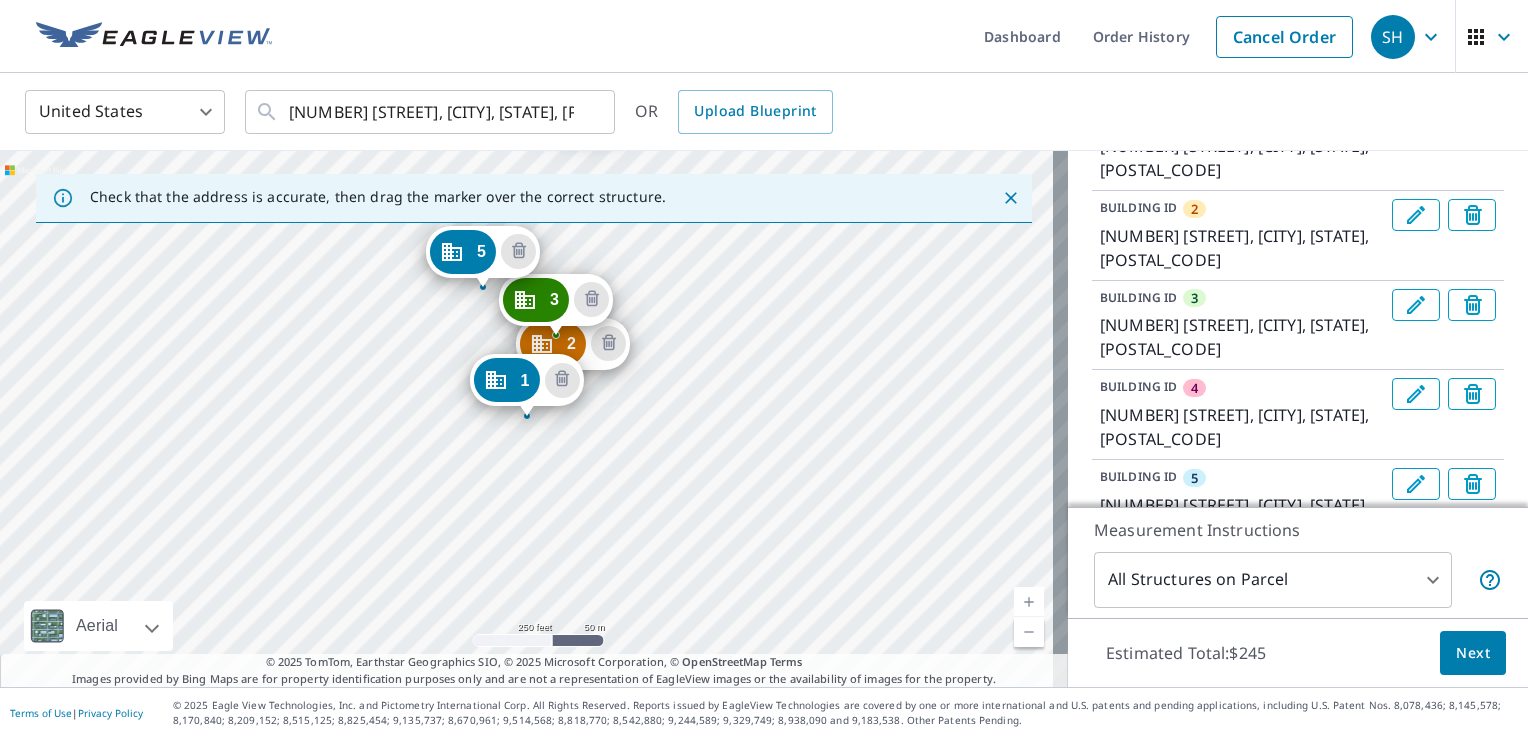 click on "[NUMBER] [STREET] [CITY], [STATE] [POSTAL_CODE] [NUMBER] [STREET] [CITY], [STATE] [POSTAL_CODE] [NUMBER] [STREET] [CITY], [STATE] [POSTAL_CODE] [NUMBER] [STREET] [CITY], [STATE] [POSTAL_CODE] [NUMBER] [STREET] [CITY], [STATE] [POSTAL_CODE]" at bounding box center [534, 419] 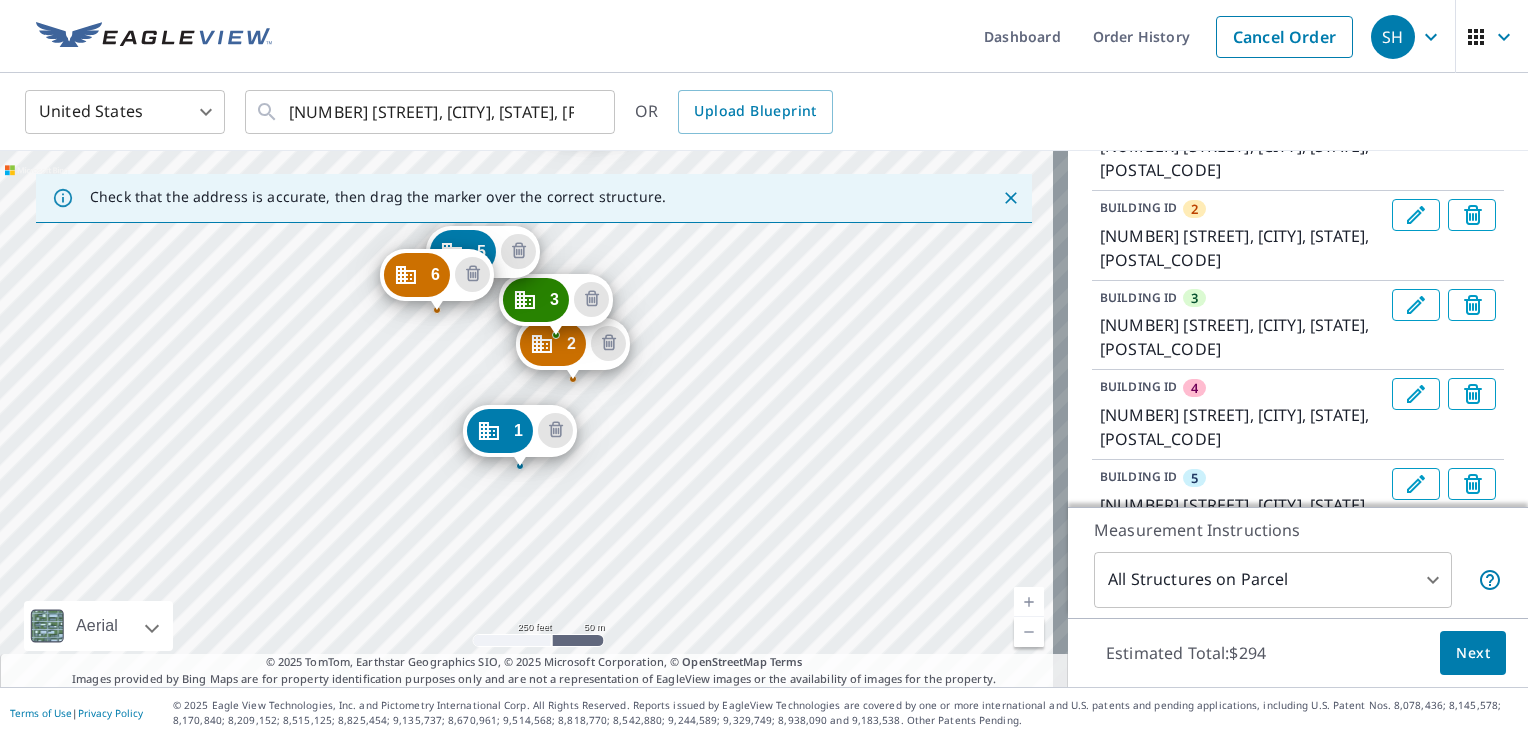 drag, startPoint x: 540, startPoint y: 369, endPoint x: 532, endPoint y: 422, distance: 53.600372 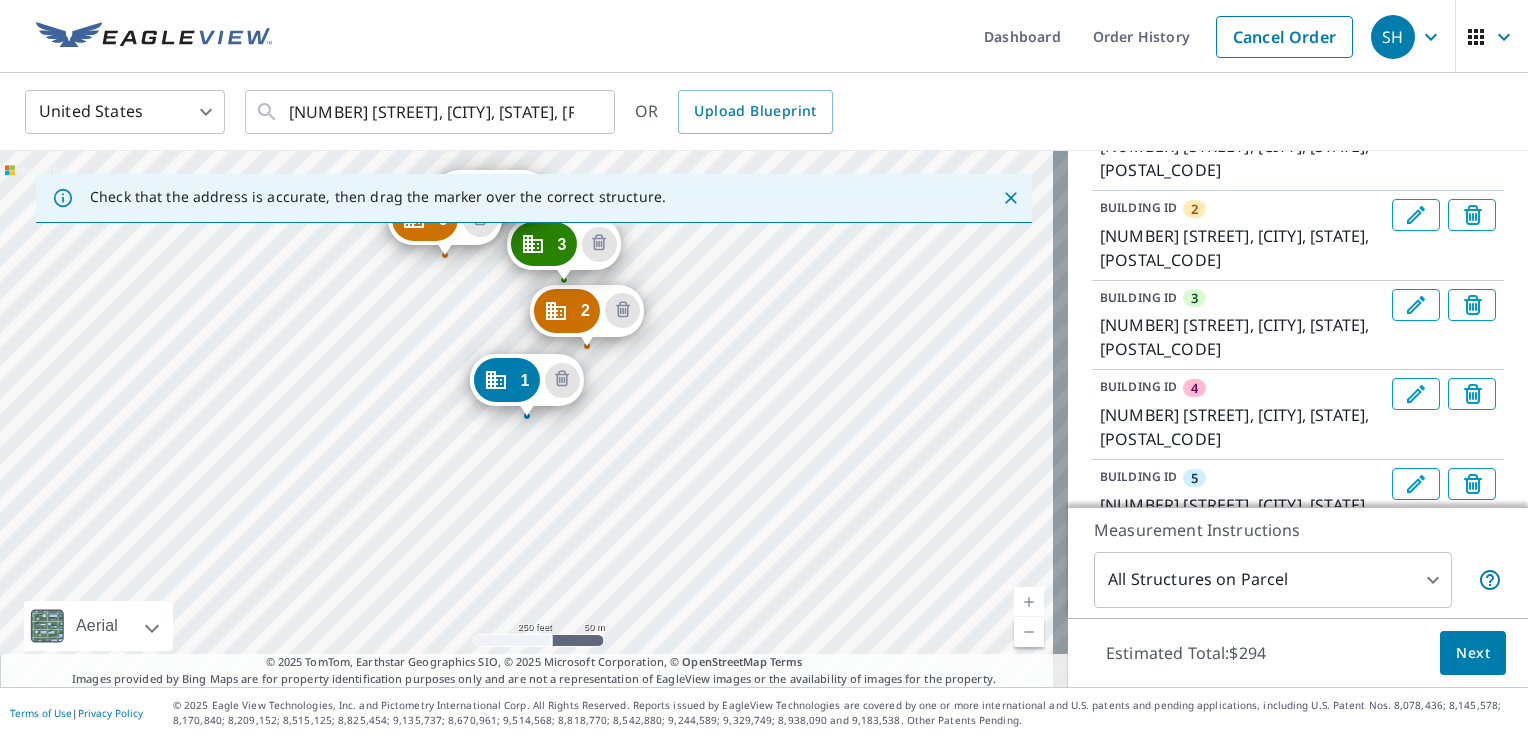drag, startPoint x: 593, startPoint y: 303, endPoint x: 599, endPoint y: 325, distance: 22.803509 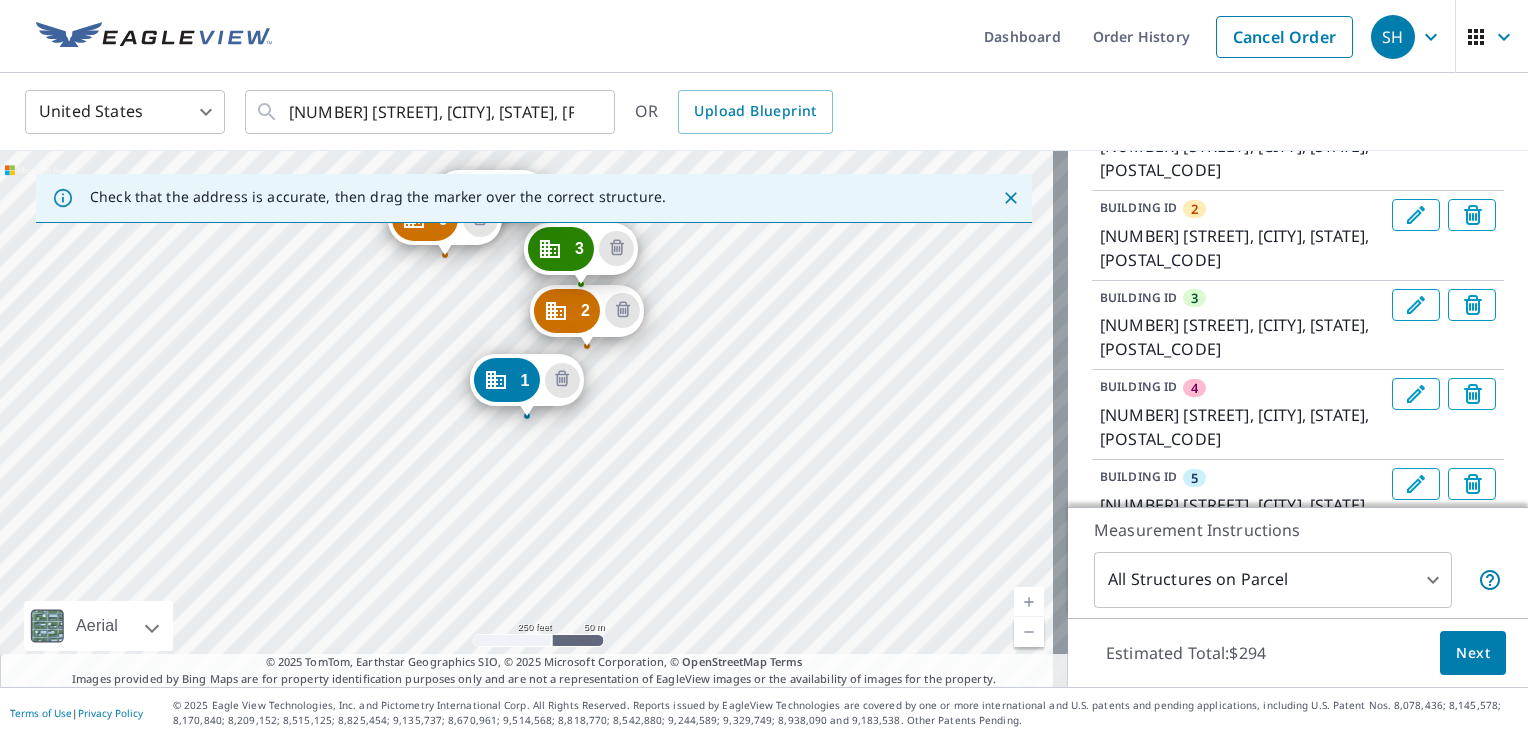 drag, startPoint x: 569, startPoint y: 262, endPoint x: 586, endPoint y: 266, distance: 17.464249 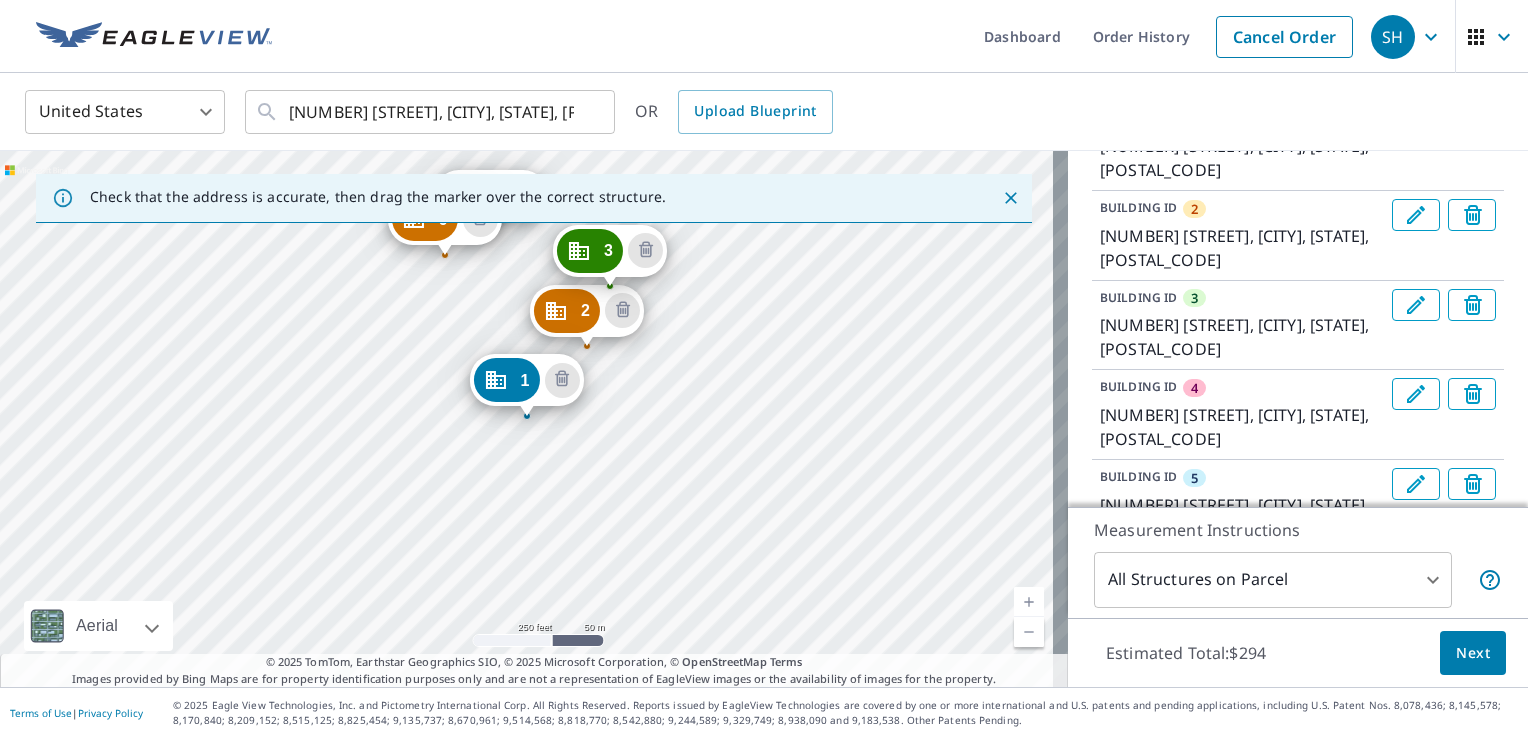 drag, startPoint x: 595, startPoint y: 266, endPoint x: 626, endPoint y: 268, distance: 31.06445 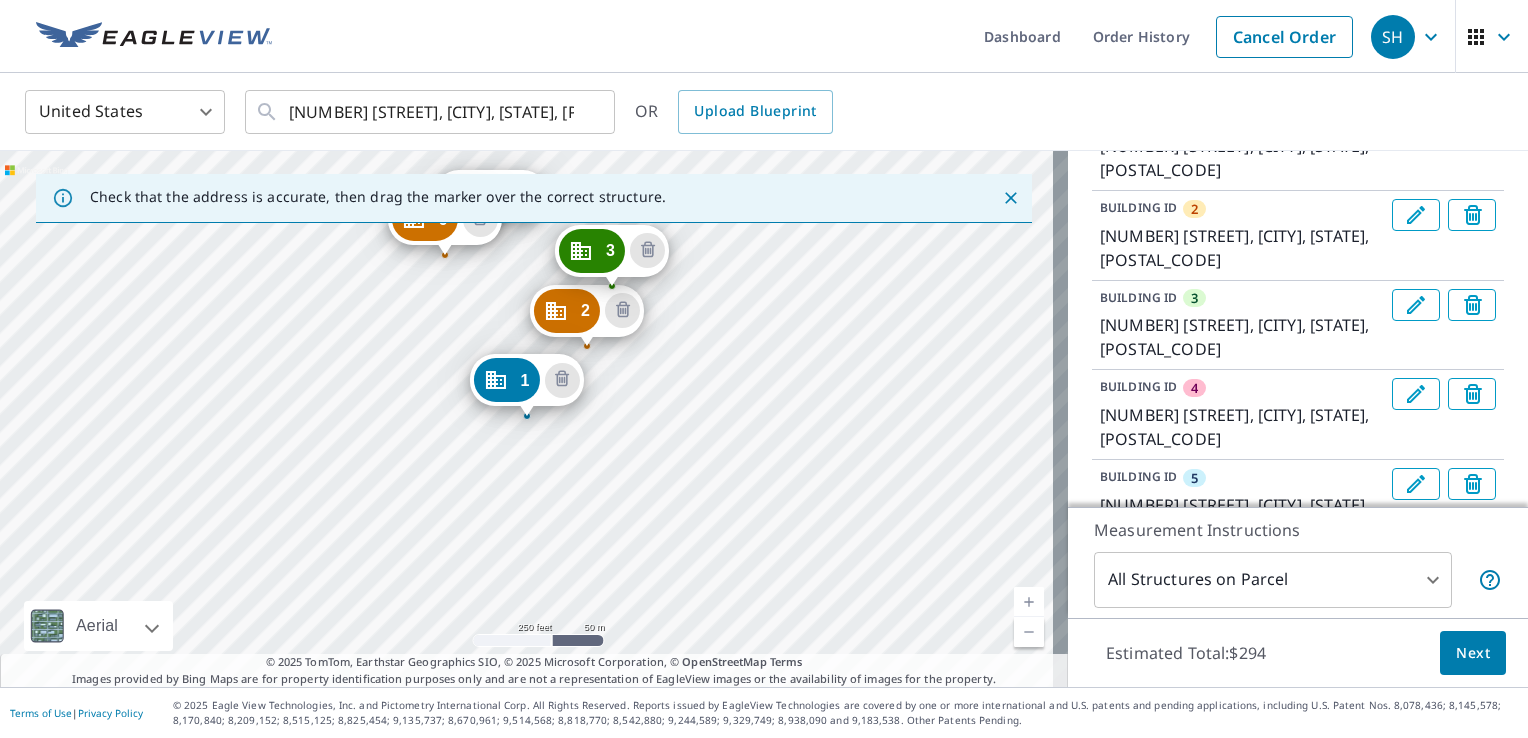 click on "[NUMBER] [STREET] [CITY], [STATE] [POSTAL_CODE] [NUMBER] [STREET] [CITY], [STATE] [POSTAL_CODE] [NUMBER] [STREET] [CITY], [STATE] [POSTAL_CODE] [NUMBER] [STREET] [CITY], [STATE] [POSTAL_CODE] [NUMBER] [STREET] [CITY], [STATE] [POSTAL_CODE] [NUMBER] [STREET] [CITY], [STATE] [POSTAL_CODE] [NUMBER] [STREET] [CITY], [STATE] [POSTAL_CODE]" at bounding box center [534, 419] 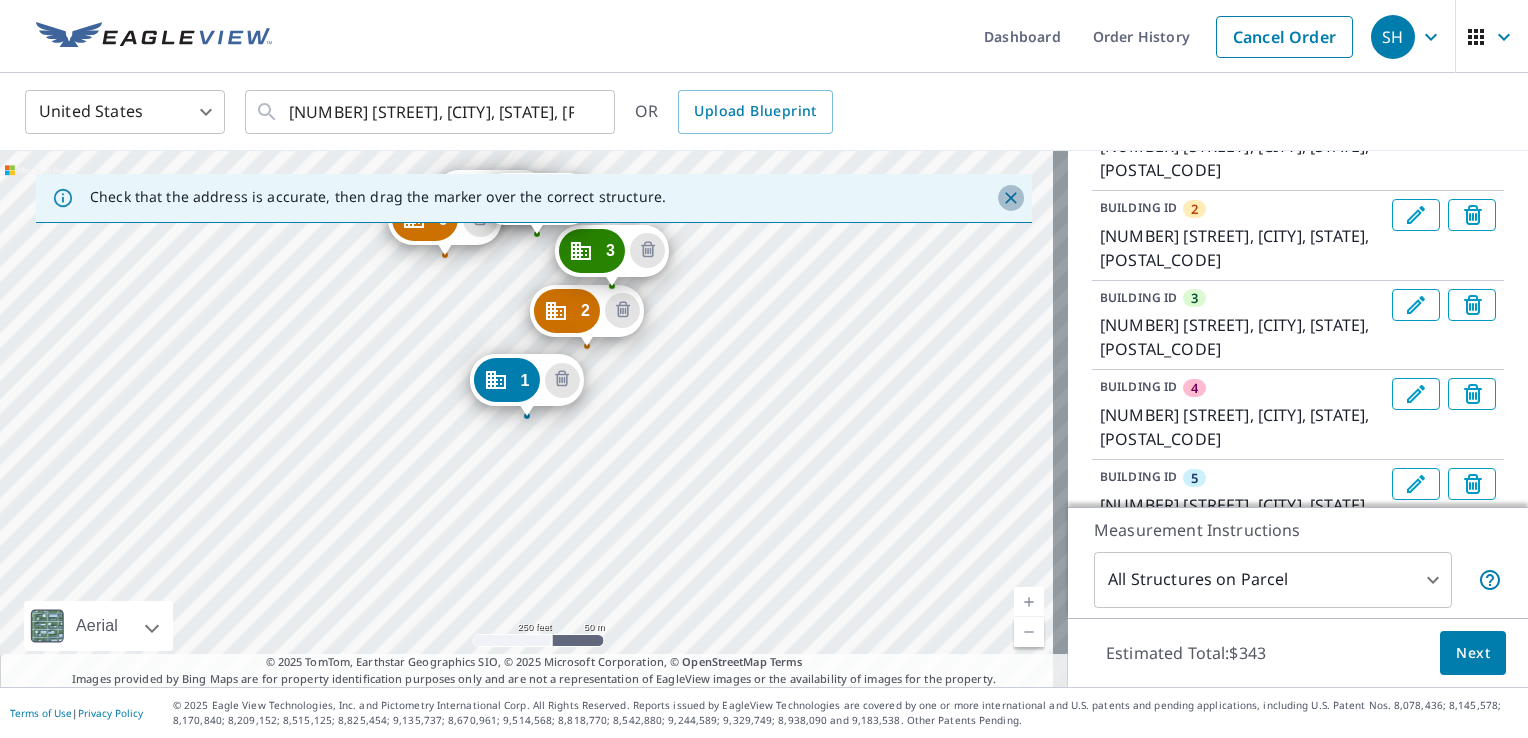 click 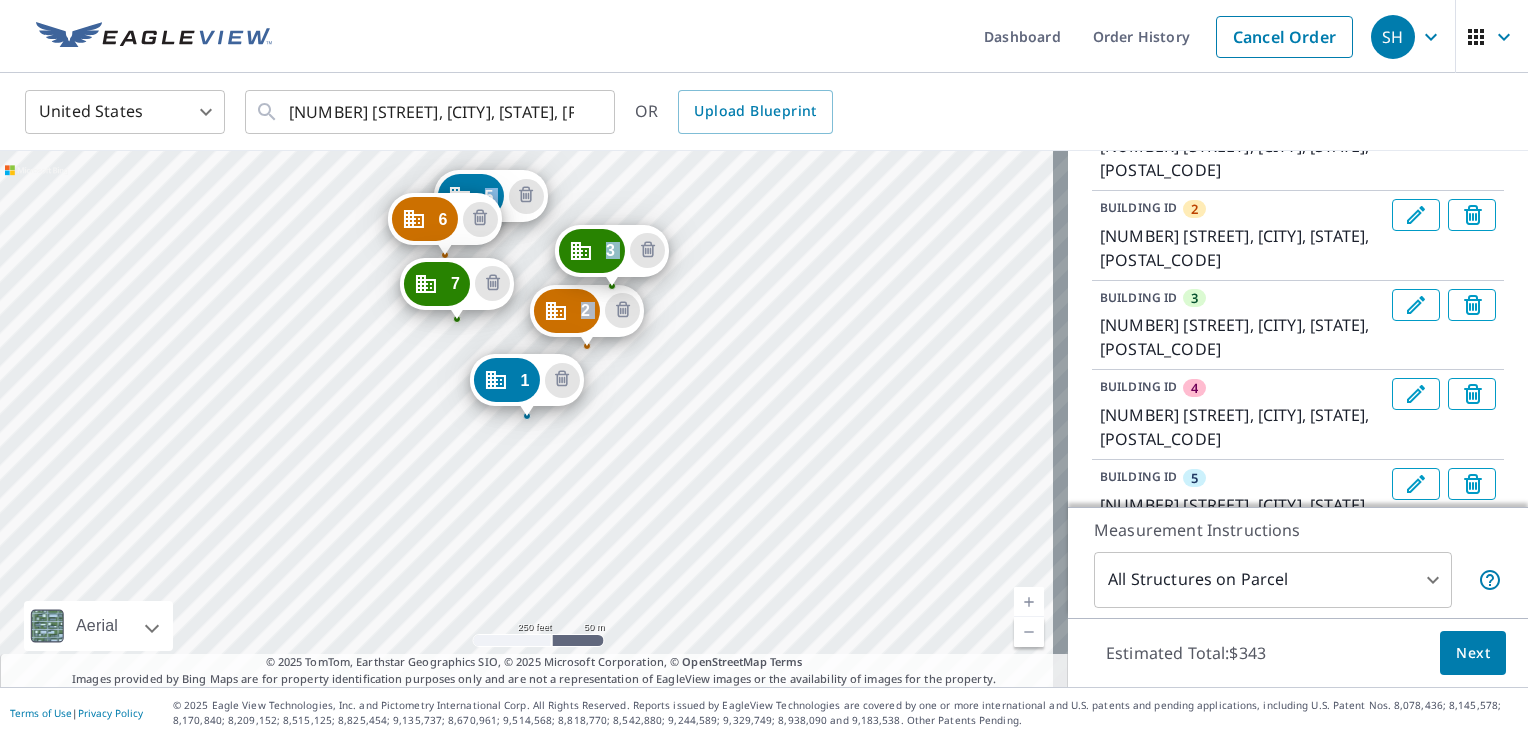 drag, startPoint x: 546, startPoint y: 213, endPoint x: 466, endPoint y: 298, distance: 116.72617 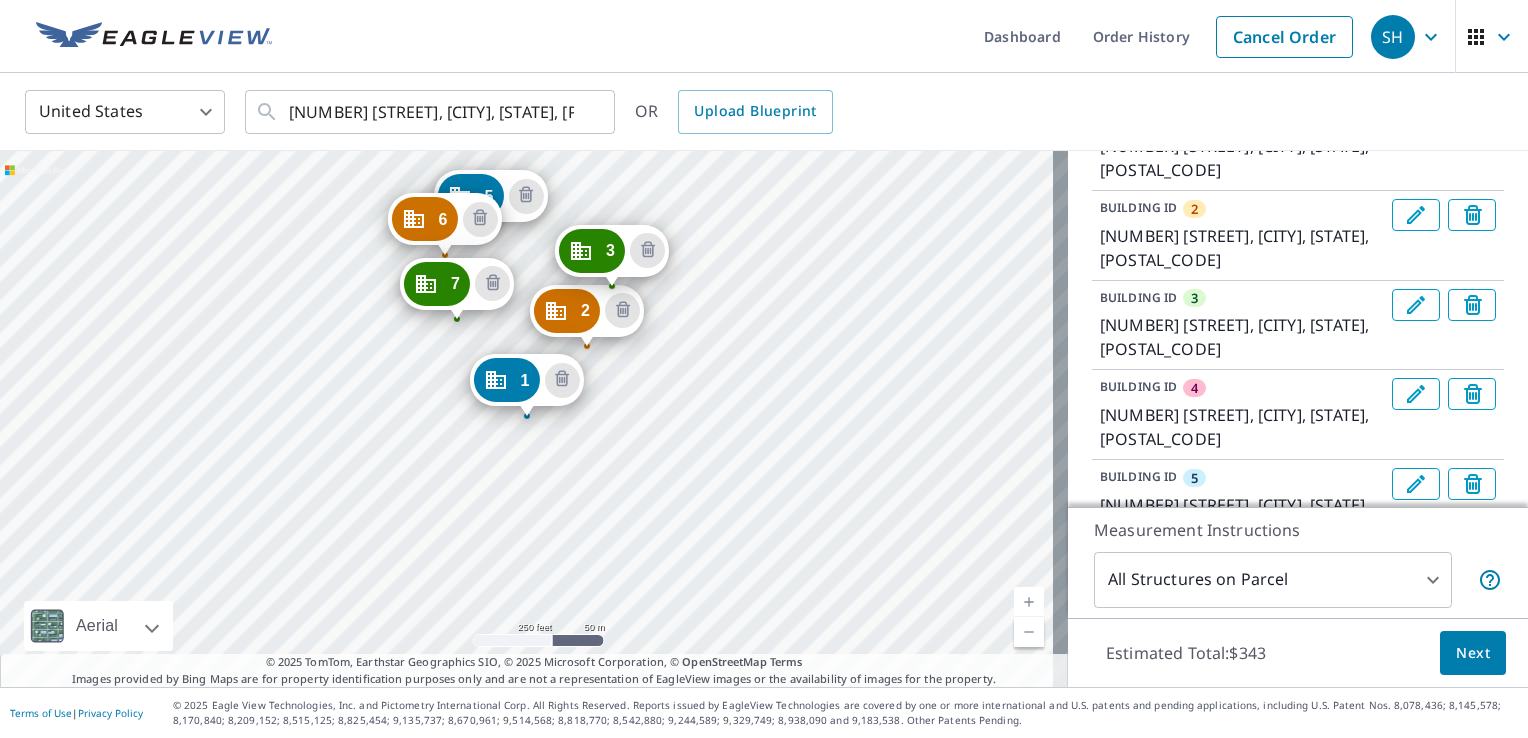 click on "[NUMBER] [STREET] [CITY], [STATE] [POSTAL_CODE] [NUMBER] [STREET] [CITY], [STATE] [POSTAL_CODE] [NUMBER] [STREET] [CITY], [STATE] [POSTAL_CODE] [NUMBER] [STREET] [CITY], [STATE] [POSTAL_CODE] [NUMBER] [STREET] [CITY], [STATE] [POSTAL_CODE] [NUMBER] [STREET] [CITY], [STATE] [POSTAL_CODE] [NUMBER][STREET] [CITY], [STATE] [POSTAL_CODE] [NUMBER] [STREET] [CITY], [STATE] [POSTAL_CODE]" at bounding box center (534, 419) 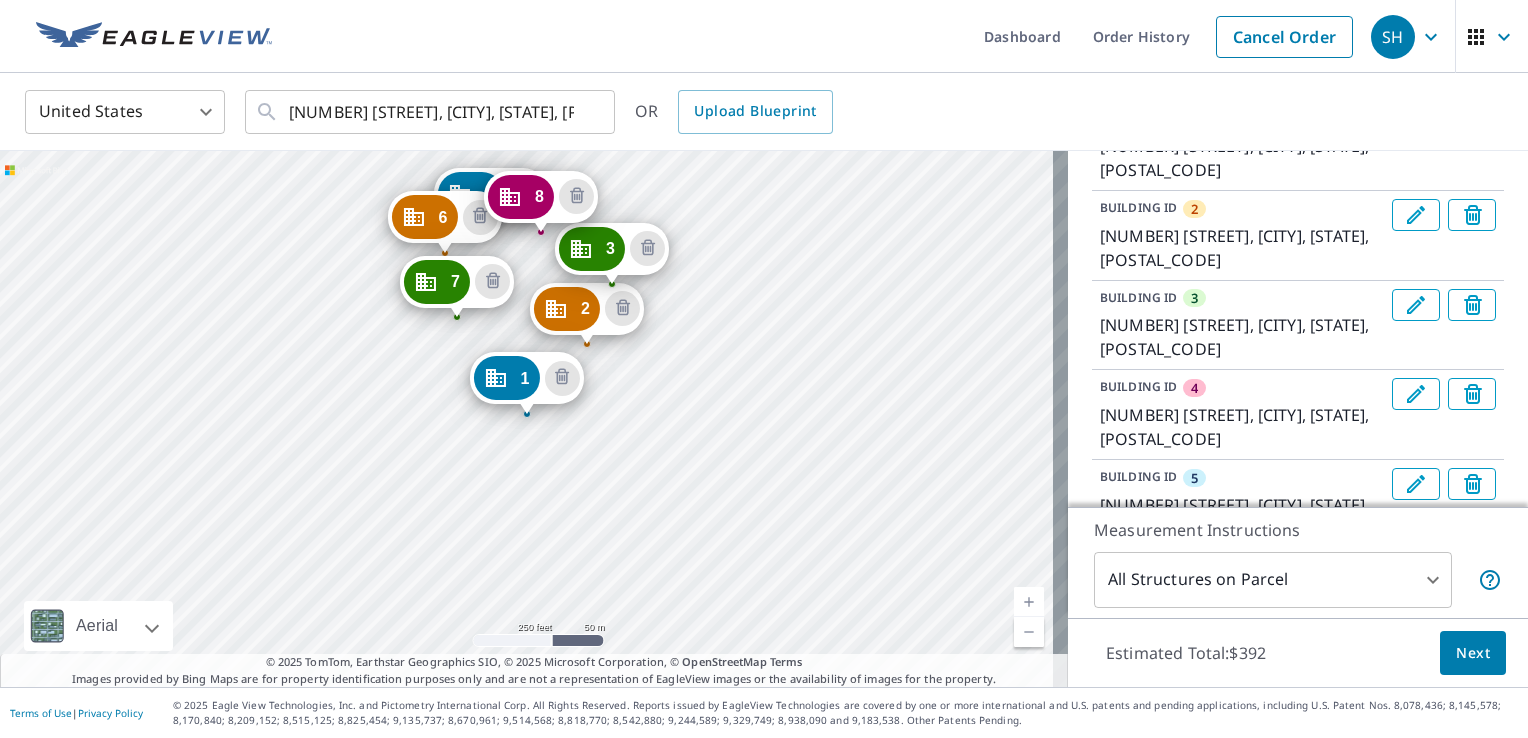 click on "[NUMBER] [STREET] [CITY], [STATE] [POSTAL_CODE] [NUMBER] [STREET] [CITY], [STATE] [POSTAL_CODE] [NUMBER] [STREET] [CITY], [STATE] [POSTAL_CODE] [NUMBER] [STREET] [CITY], [STATE] [POSTAL_CODE] [NUMBER] [STREET] [CITY], [STATE] [POSTAL_CODE] [NUMBER] [STREET] [CITY], [STATE] [POSTAL_CODE] [NUMBER][STREET] [CITY], [STATE] [POSTAL_CODE] [NUMBER] [STREET] [CITY], [STATE] [POSTAL_CODE] [NUMBER] [STREET] [CITY], [STATE] [POSTAL_CODE]" at bounding box center (534, 419) 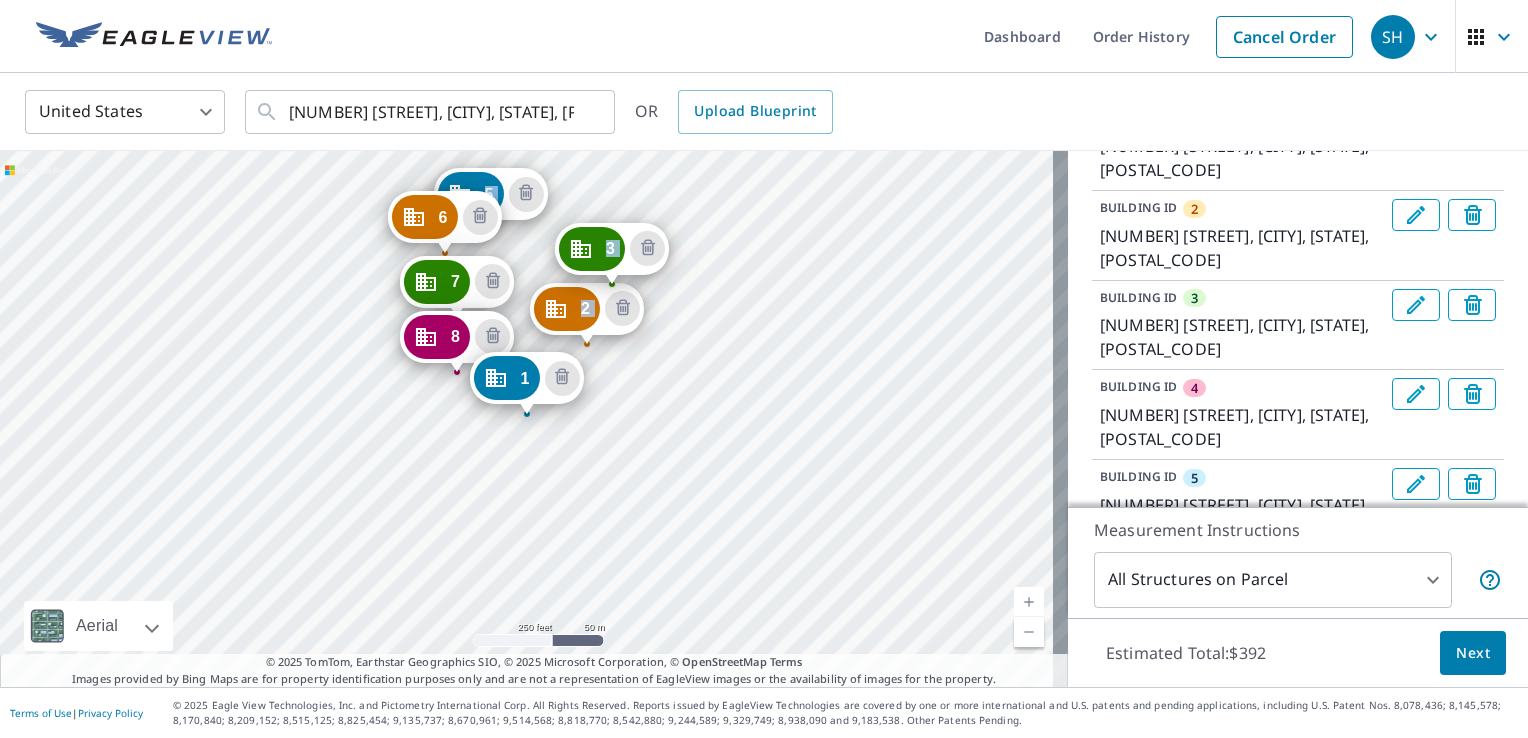 drag, startPoint x: 536, startPoint y: 209, endPoint x: 452, endPoint y: 349, distance: 163.26665 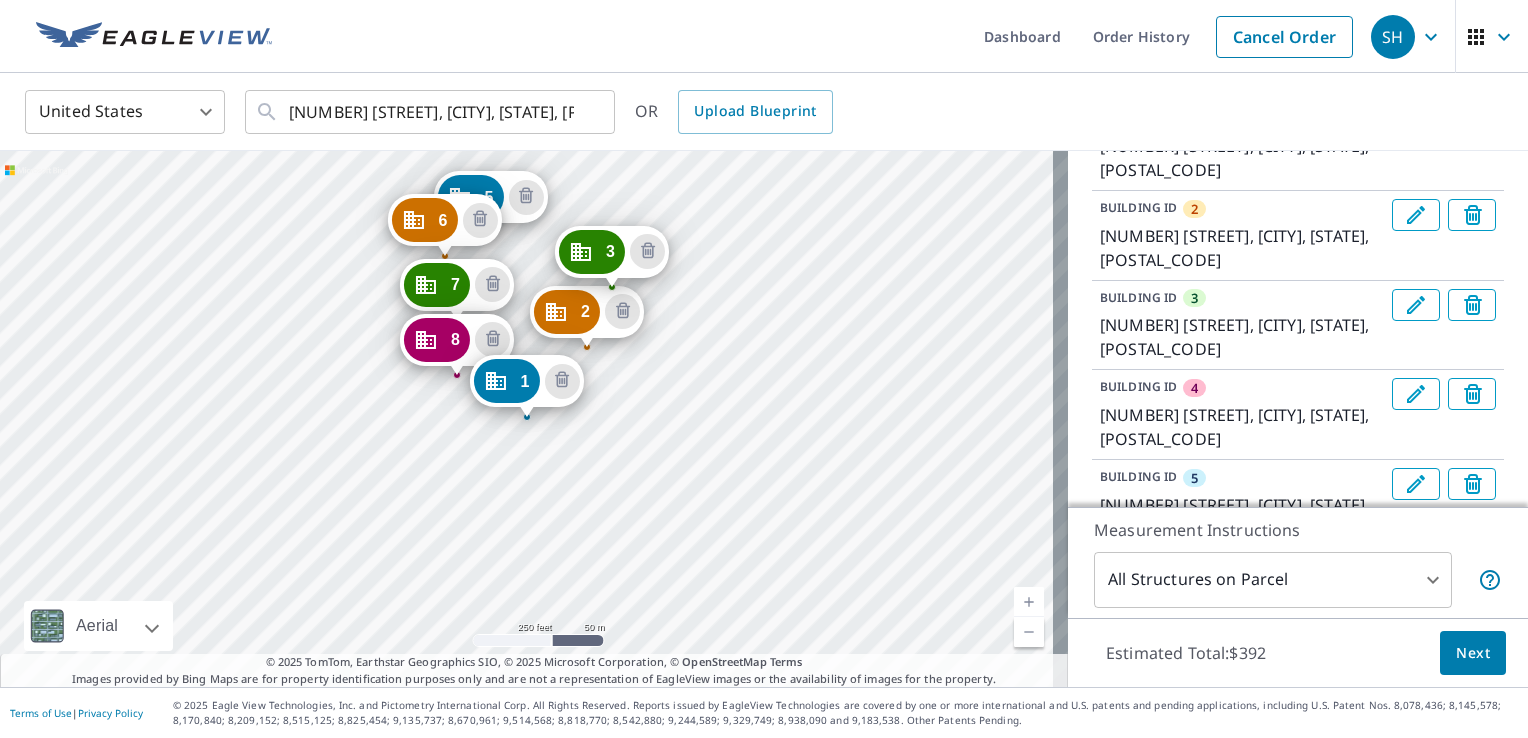 click on "[NUMBER] [STREET] [CITY], [STATE] [POSTAL_CODE] [NUMBER] [STREET] [CITY], [STATE] [POSTAL_CODE] [NUMBER] [STREET] [CITY], [STATE] [POSTAL_CODE] [NUMBER] [STREET] [CITY], [STATE] [POSTAL_CODE] [NUMBER] [STREET] [CITY], [STATE] [POSTAL_CODE] [NUMBER] [STREET] [CITY], [STATE] [POSTAL_CODE] [NUMBER][STREET] [CITY], [STATE] [POSTAL_CODE] [NUMBER][STREET] [CITY], [STATE] [POSTAL_CODE] [NUMBER] [STREET] [CITY], [STATE] [POSTAL_CODE]" at bounding box center (534, 419) 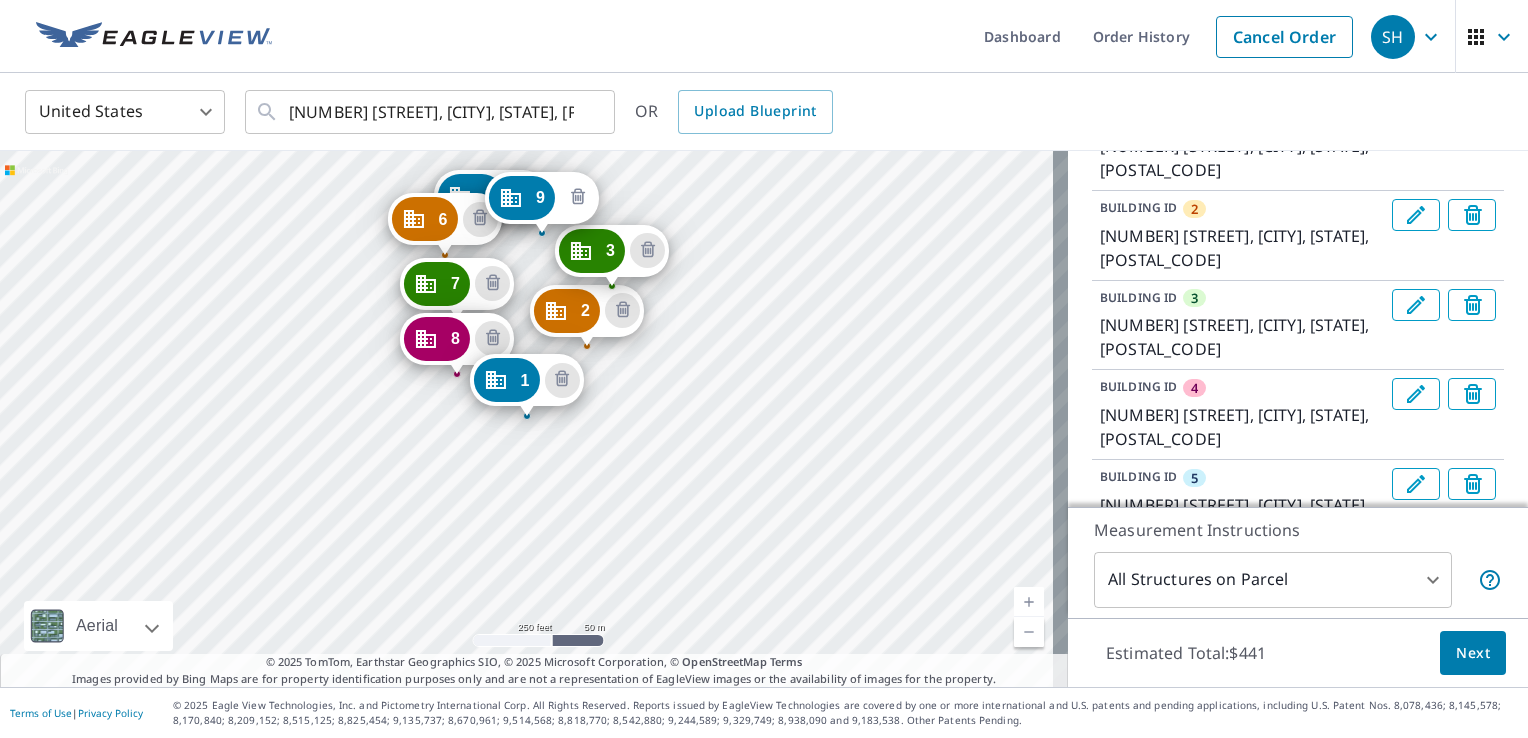 click 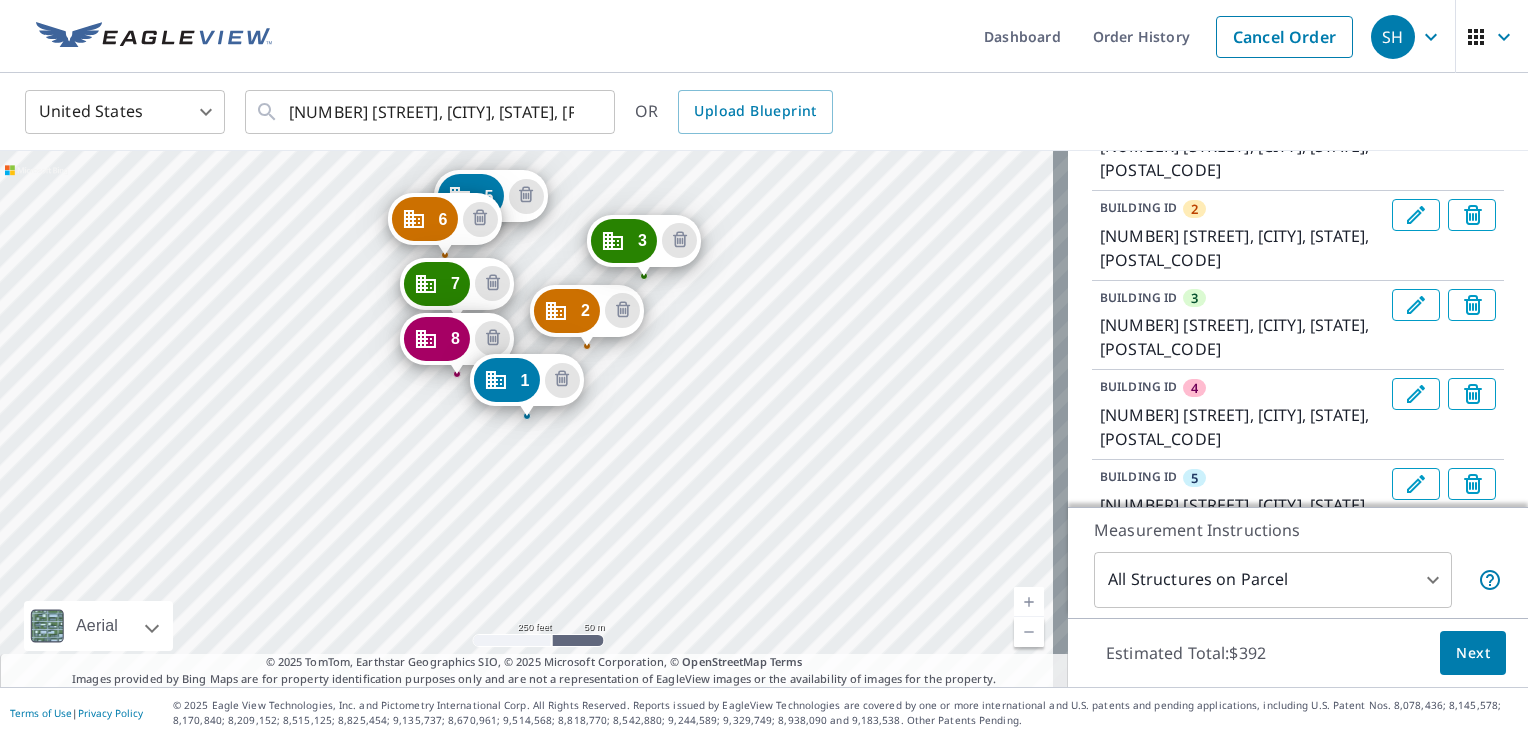 drag, startPoint x: 640, startPoint y: 233, endPoint x: 672, endPoint y: 223, distance: 33.526108 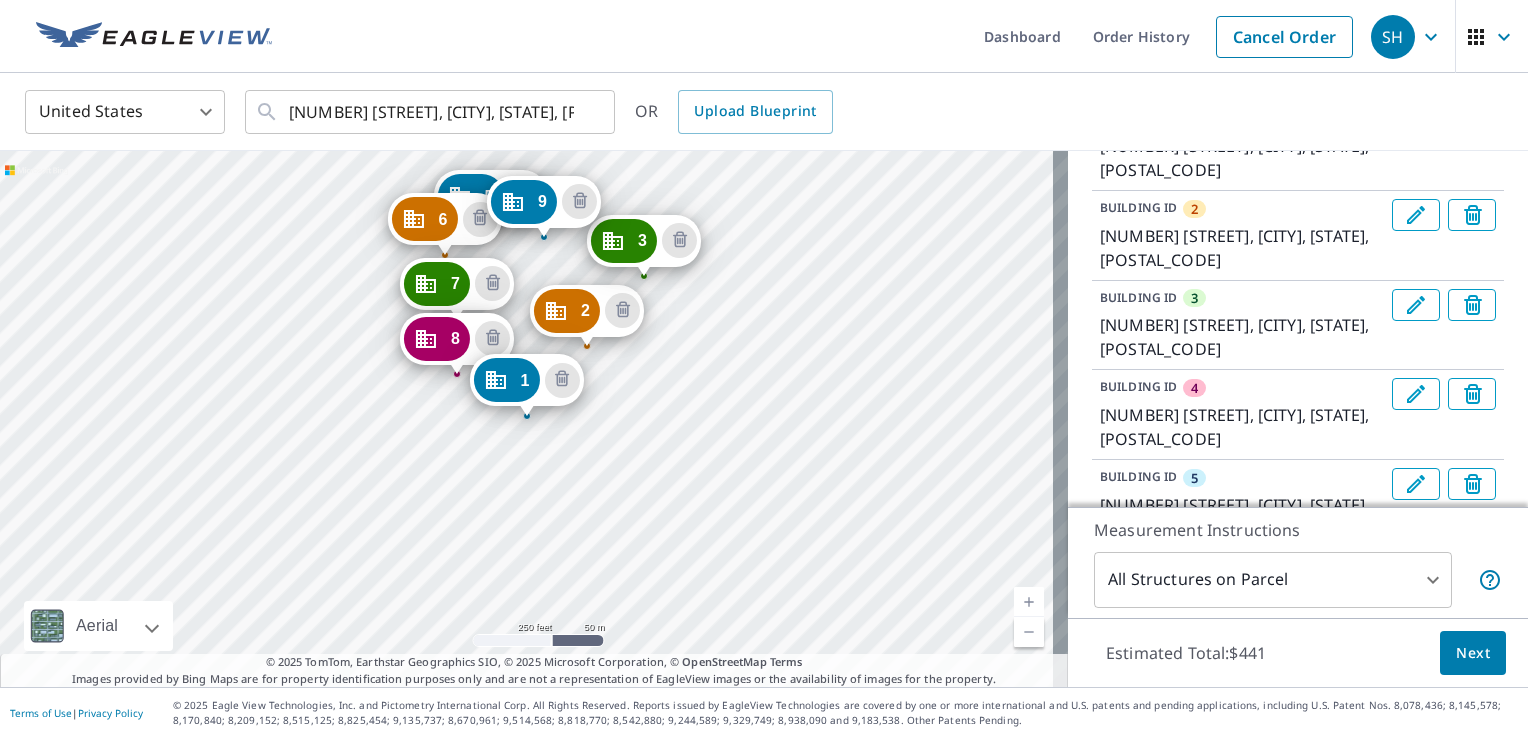 click on "[NUMBER] [STREET] [CITY], [STATE] [POSTAL_CODE] [NUMBER] [STREET] [CITY], [STATE] [POSTAL_CODE] [NUMBER] [STREET] [CITY], [STATE] [POSTAL_CODE] [NUMBER] [STREET] [CITY], [STATE] [POSTAL_CODE] [NUMBER] [STREET] [CITY], [STATE] [POSTAL_CODE] [NUMBER] [STREET] [CITY], [STATE] [POSTAL_CODE] [NUMBER][STREET] [CITY], [STATE] [POSTAL_CODE] [NUMBER][STREET] [CITY], [STATE] [POSTAL_CODE] [NUMBER] [STREET] [CITY], [STATE] [POSTAL_CODE] [NUMBER] [STREET] [CITY], [STATE] [POSTAL_CODE]" at bounding box center [534, 419] 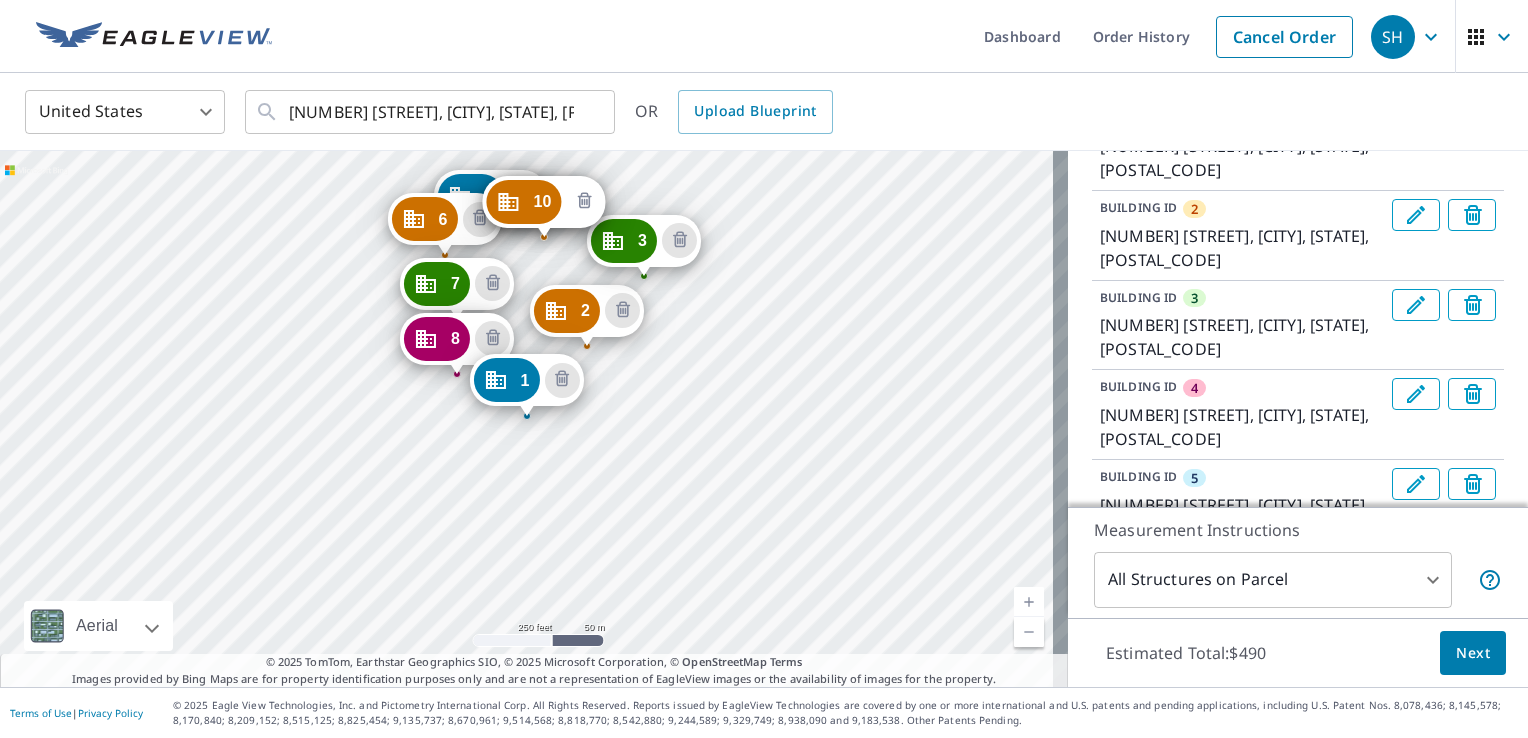 click 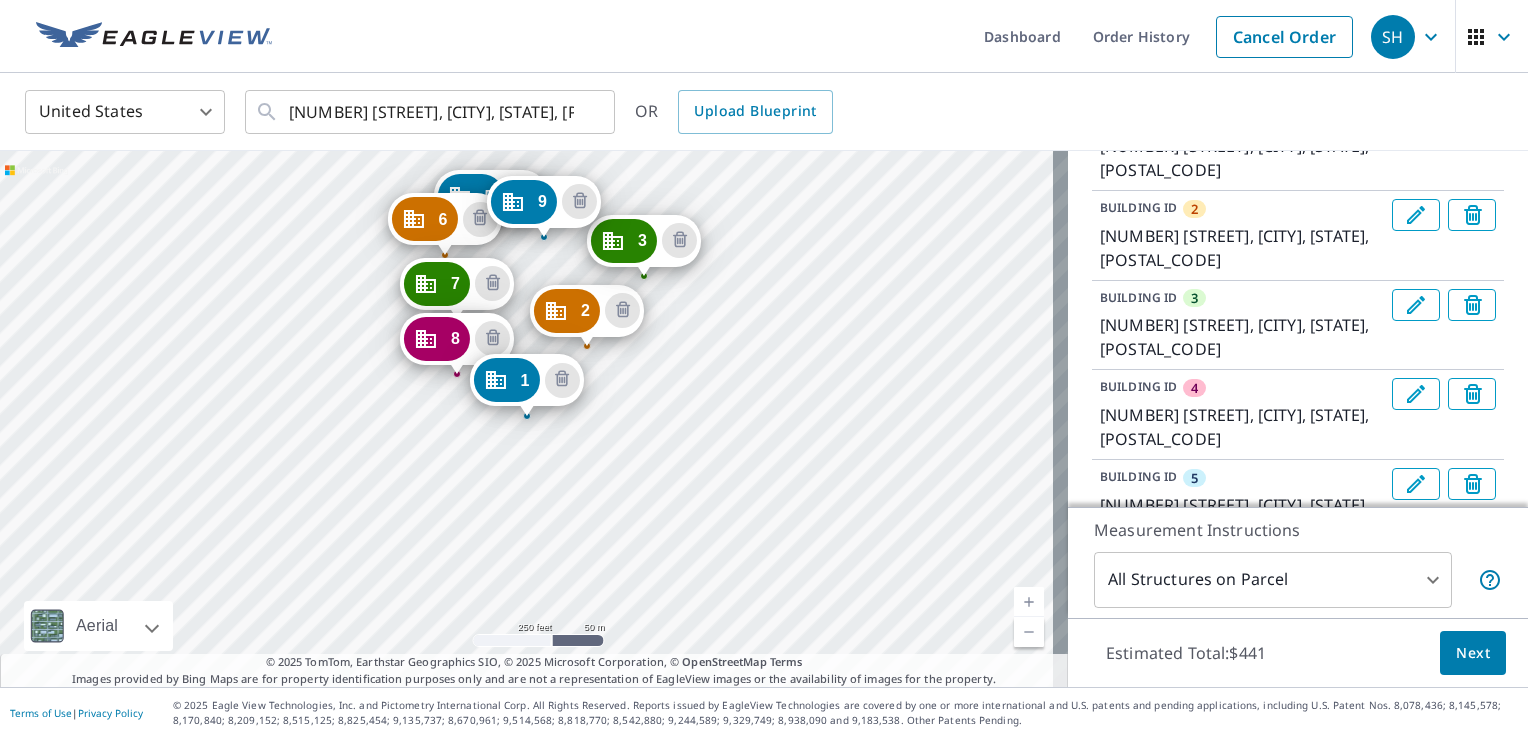 click 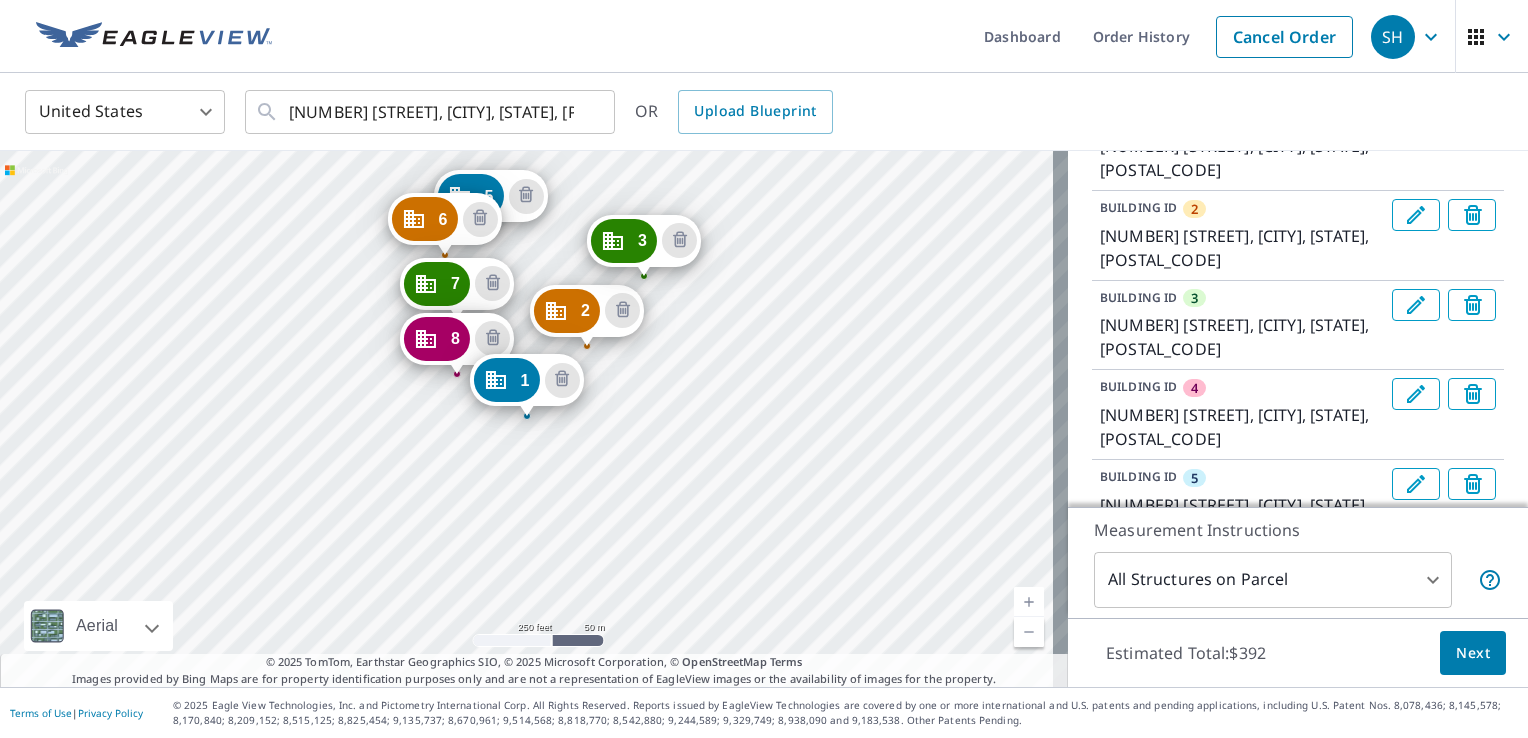click on "3" at bounding box center [624, 241] 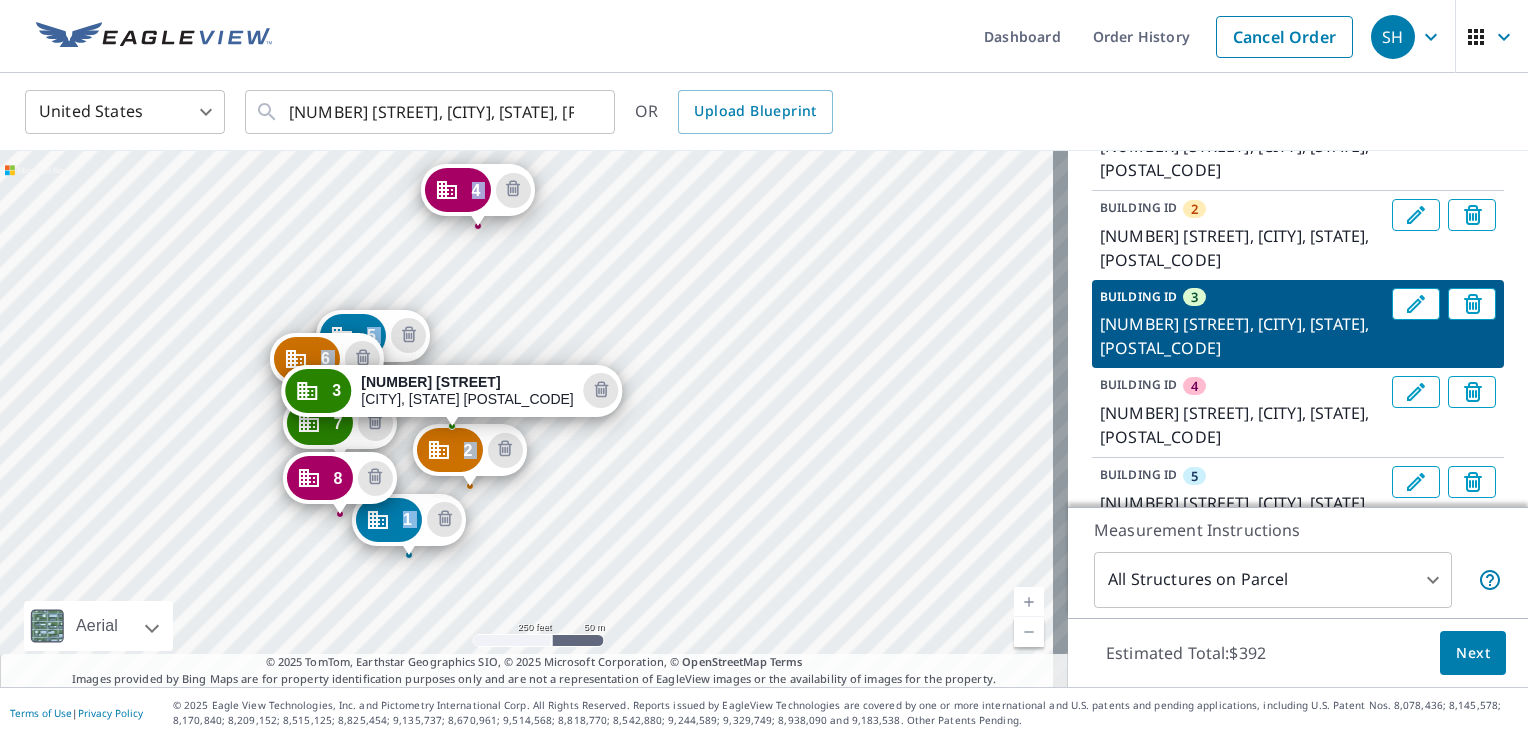 drag, startPoint x: 435, startPoint y: 368, endPoint x: 363, endPoint y: 378, distance: 72.691124 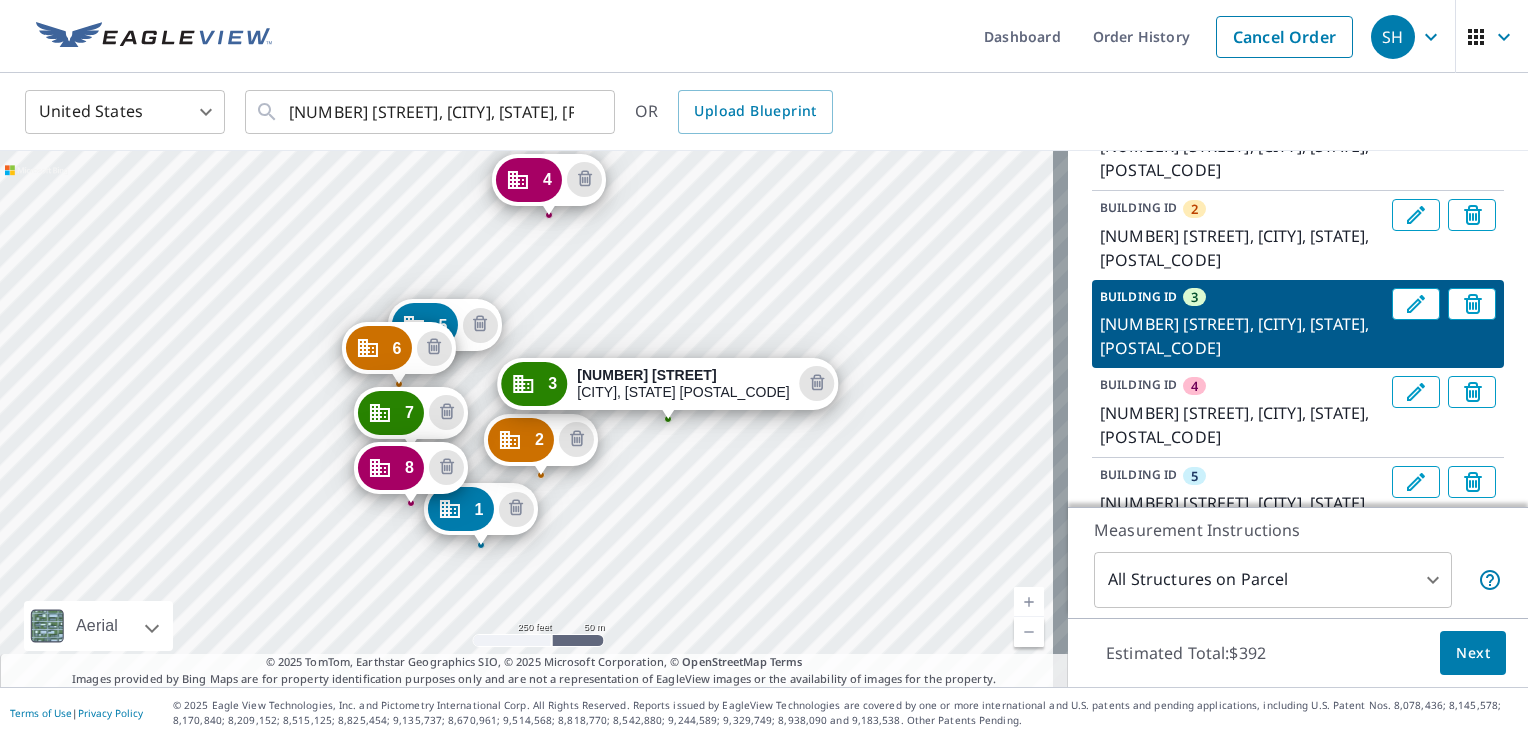 drag, startPoint x: 493, startPoint y: 364, endPoint x: 571, endPoint y: 346, distance: 80.04999 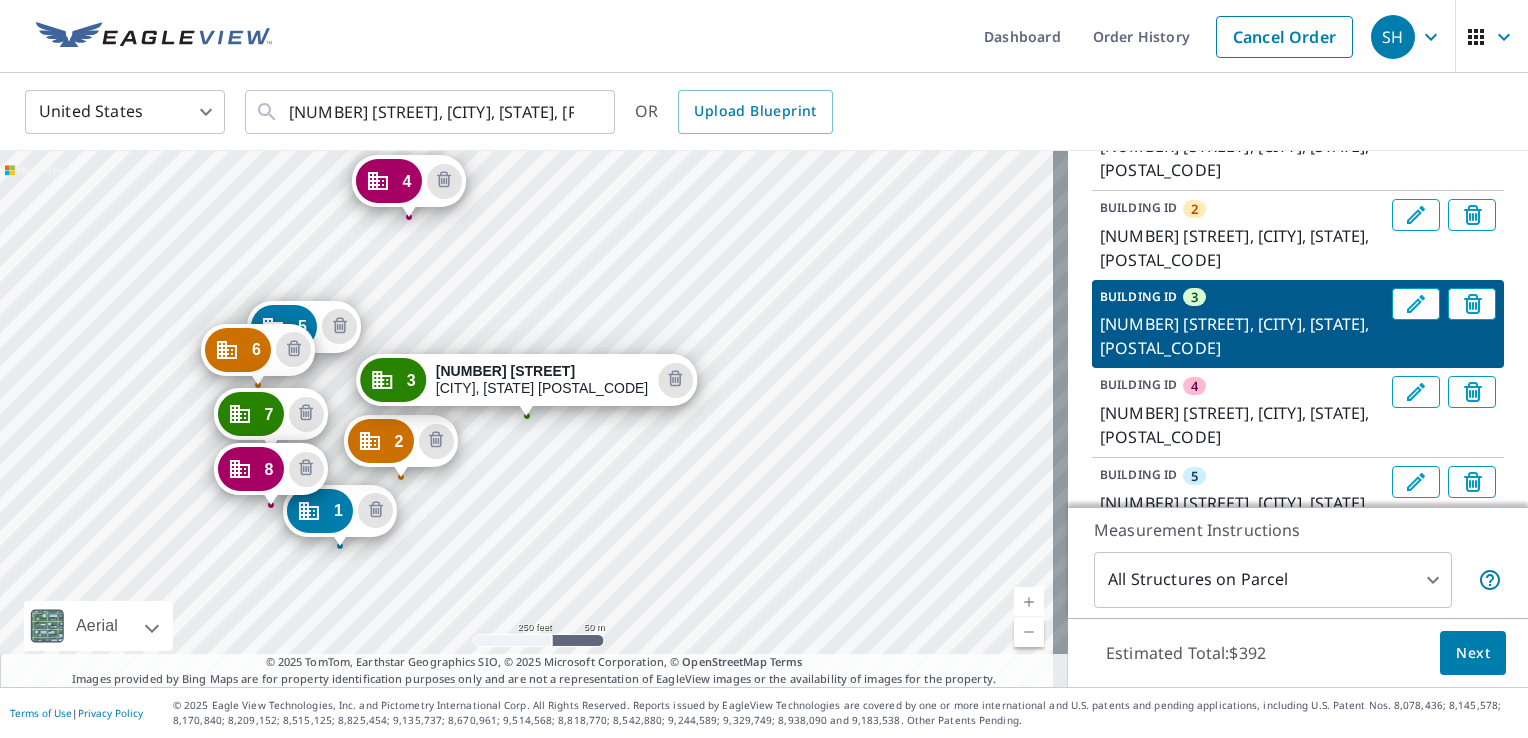 drag, startPoint x: 637, startPoint y: 374, endPoint x: 600, endPoint y: 388, distance: 39.56008 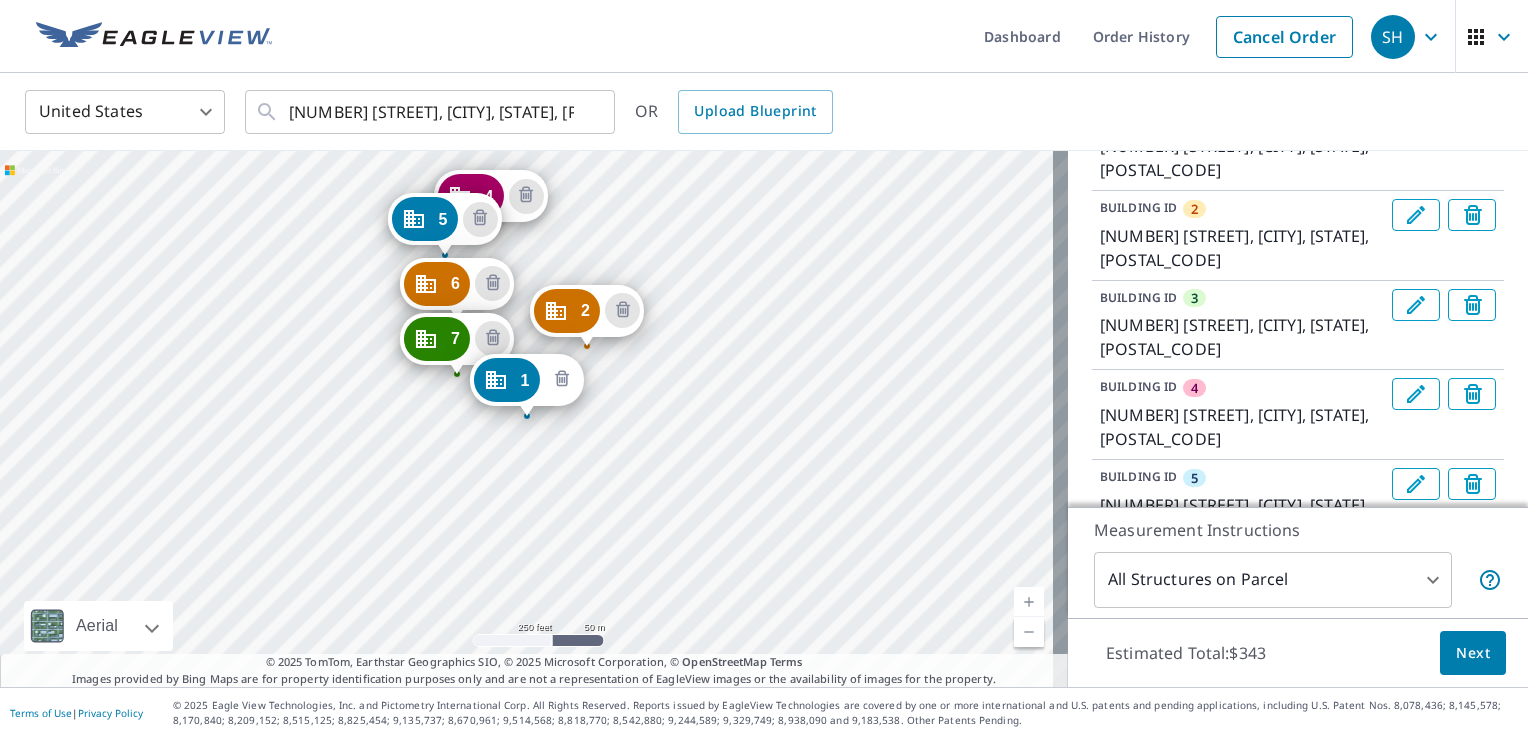 click 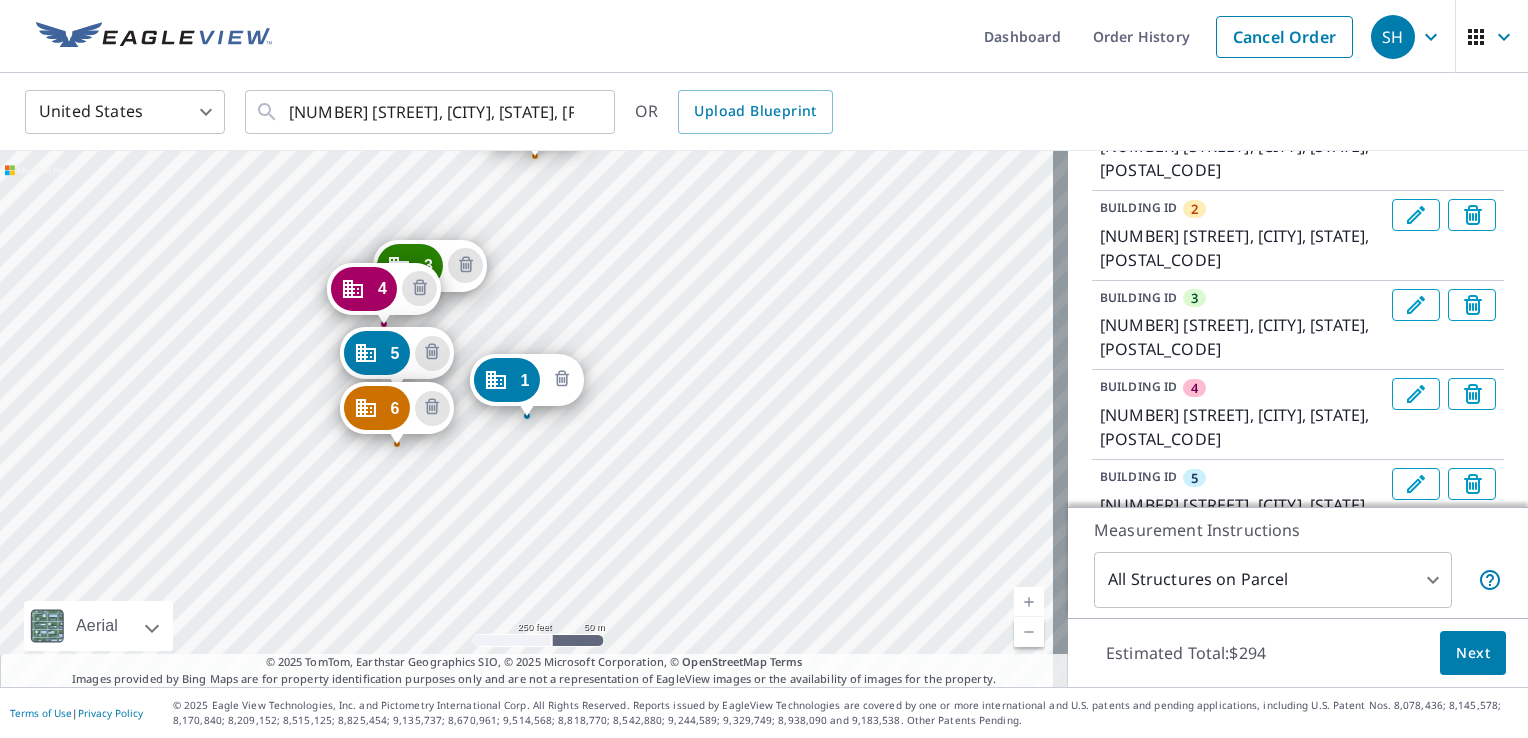 click 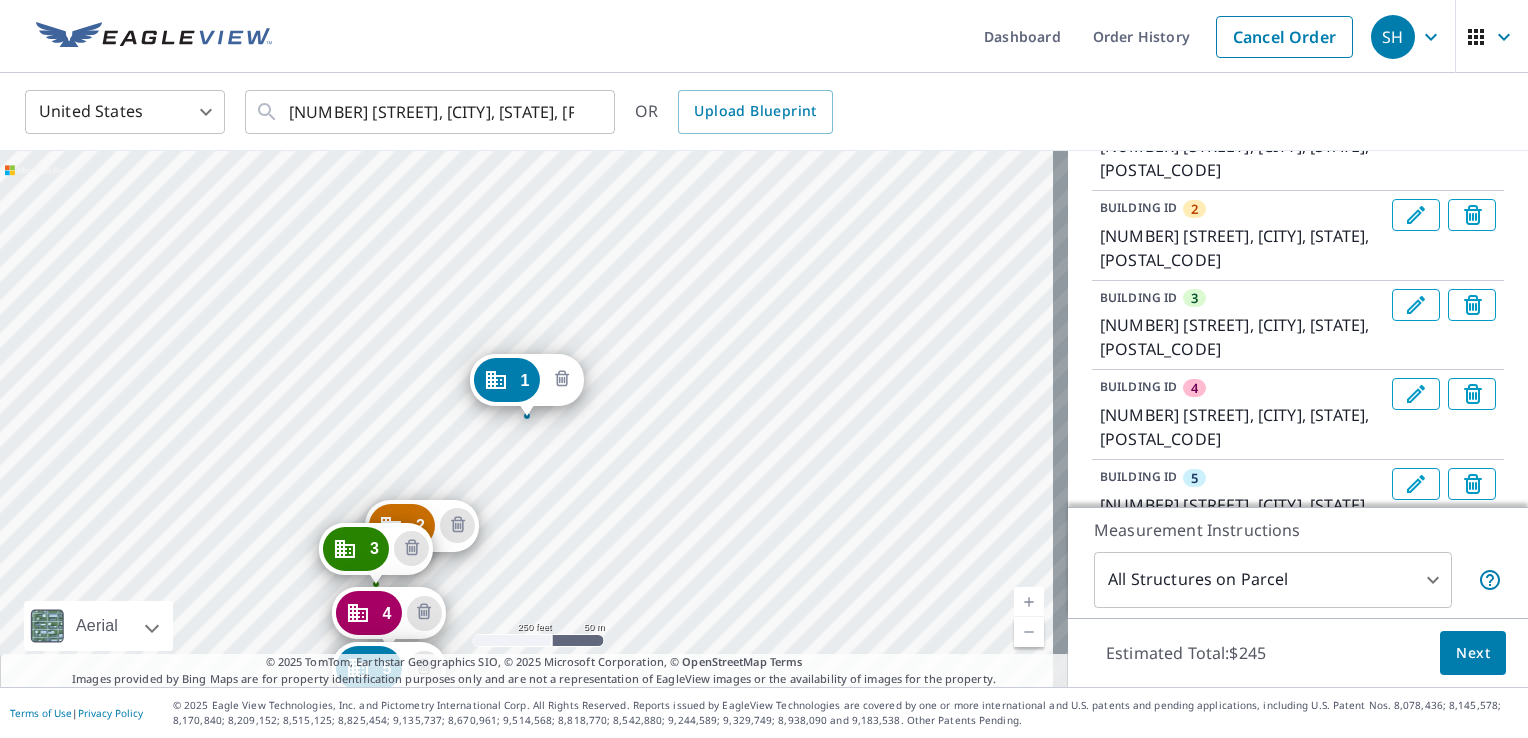 click 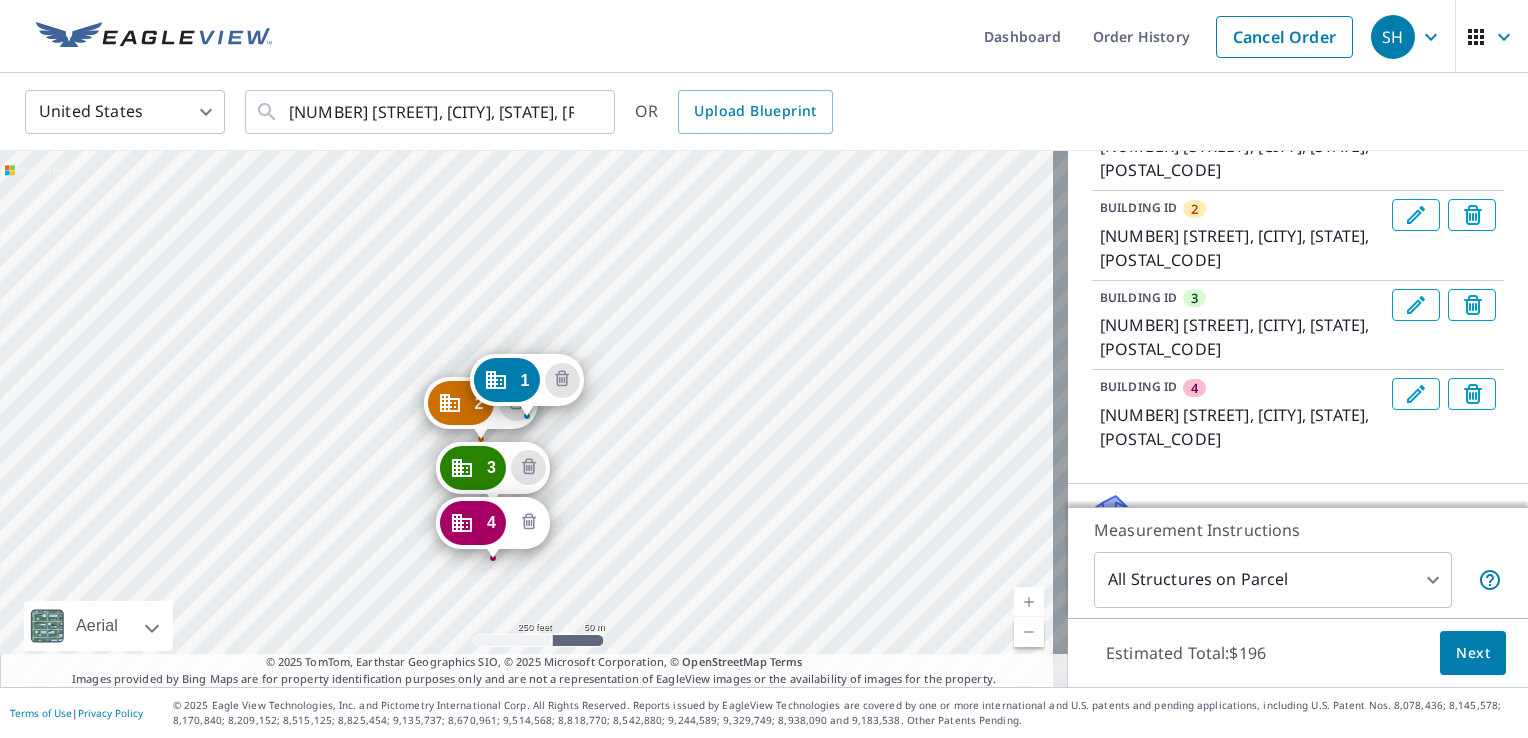 click 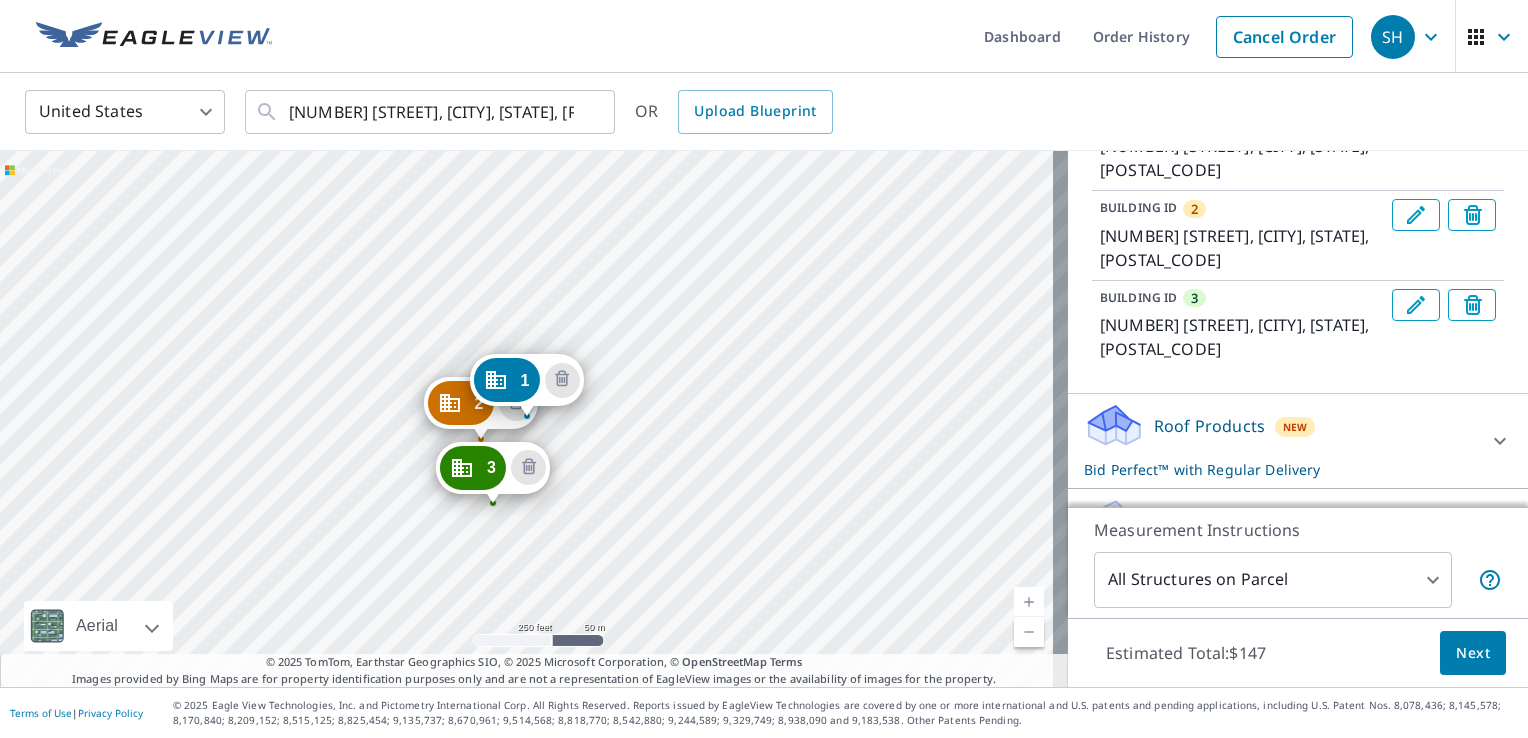 drag, startPoint x: 532, startPoint y: 466, endPoint x: 530, endPoint y: 441, distance: 25.079872 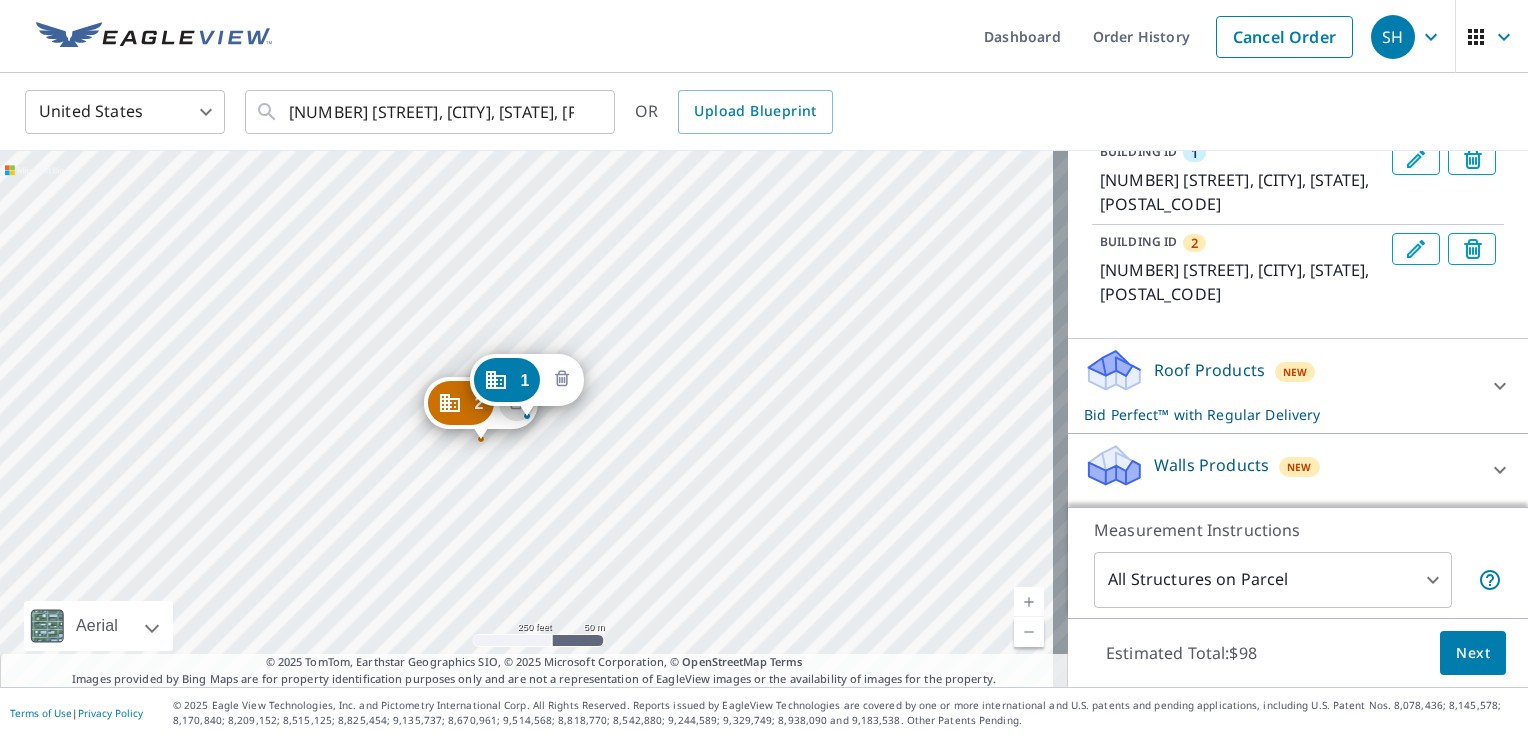 click 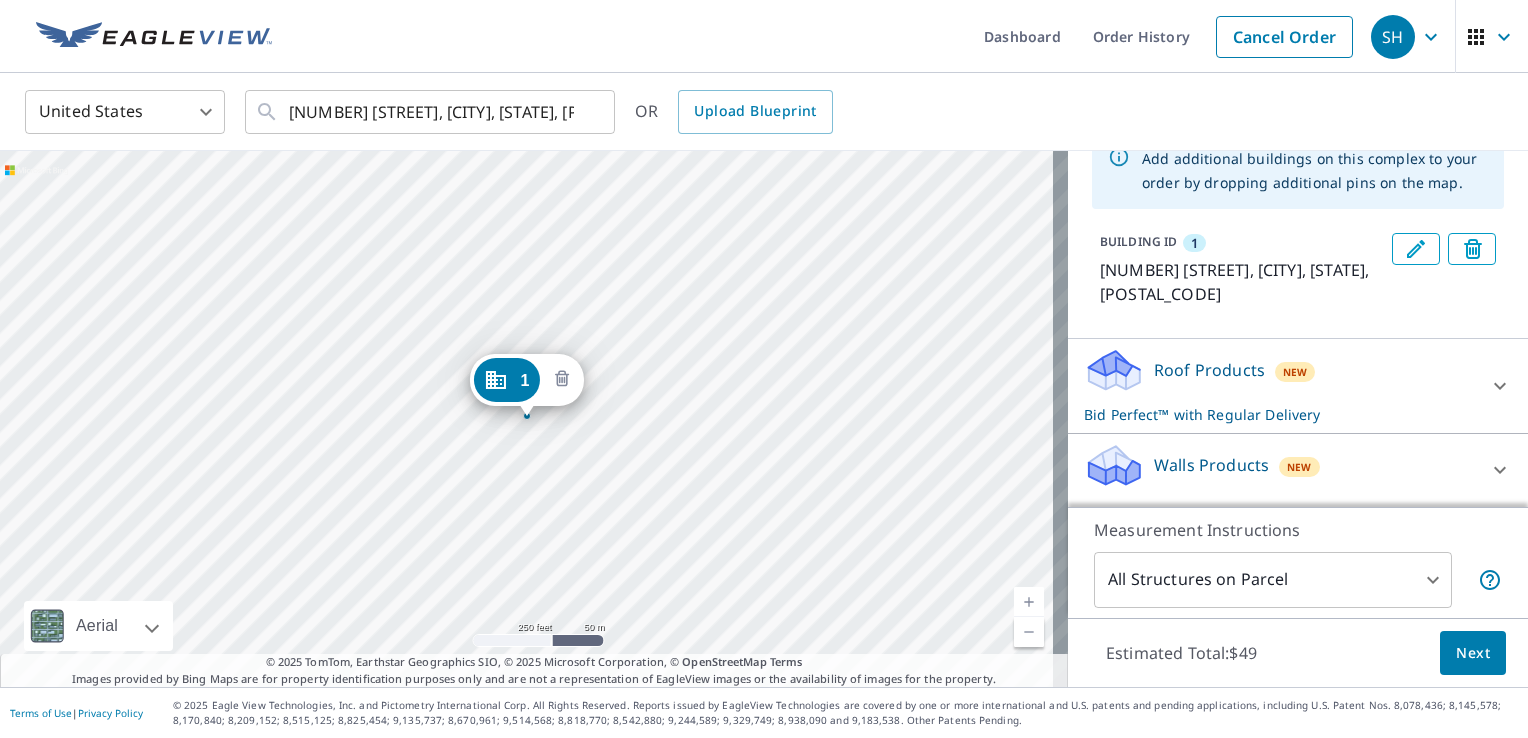 click 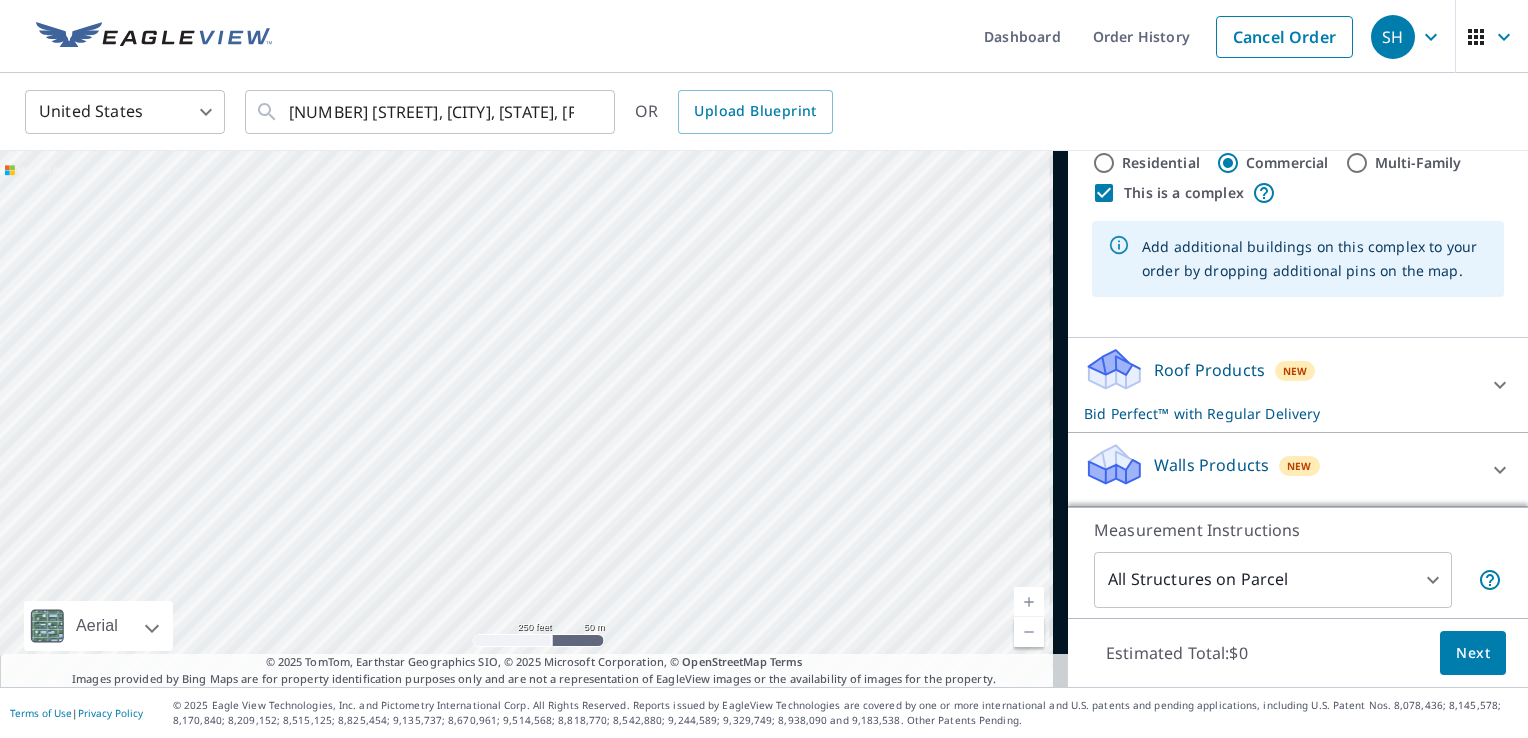 scroll, scrollTop: 46, scrollLeft: 0, axis: vertical 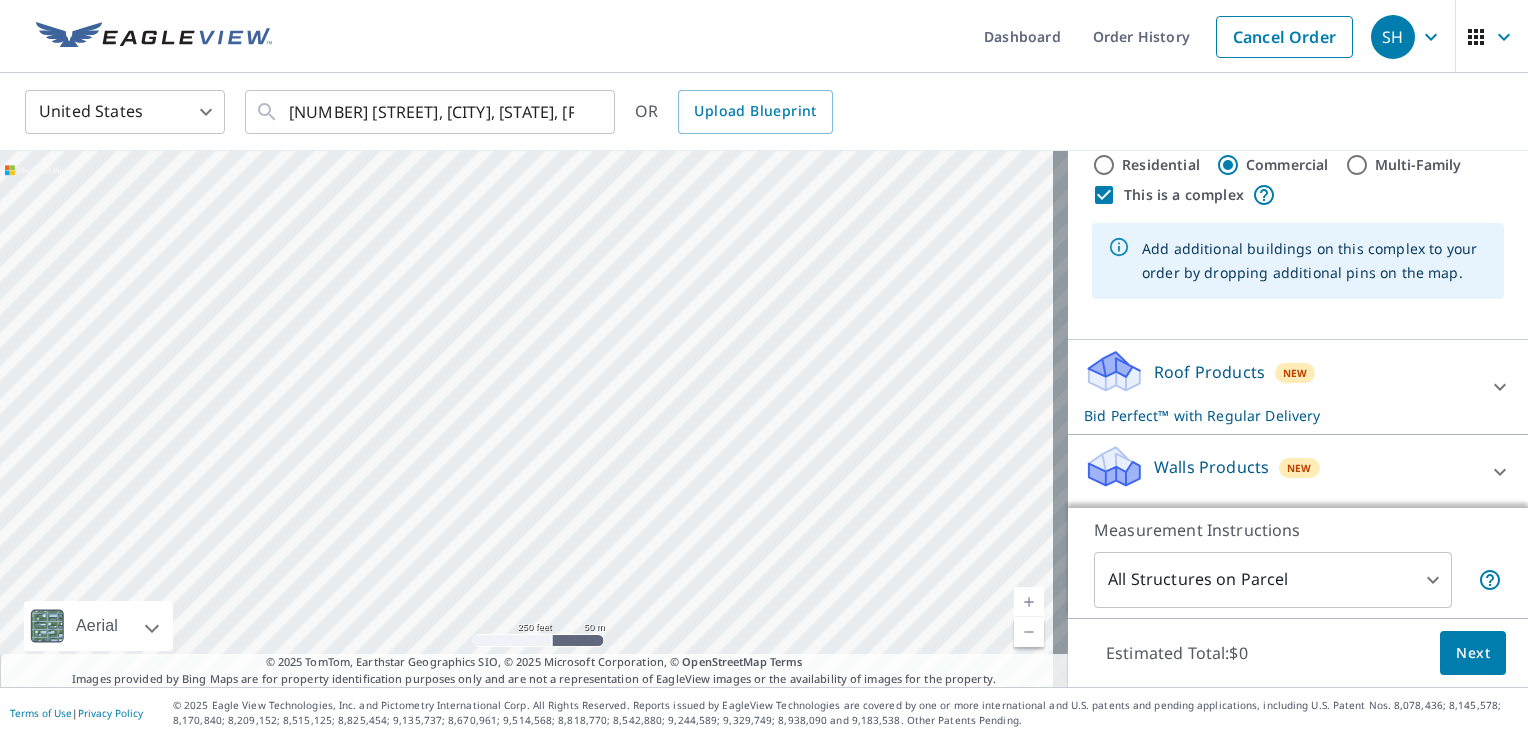 click at bounding box center [534, 419] 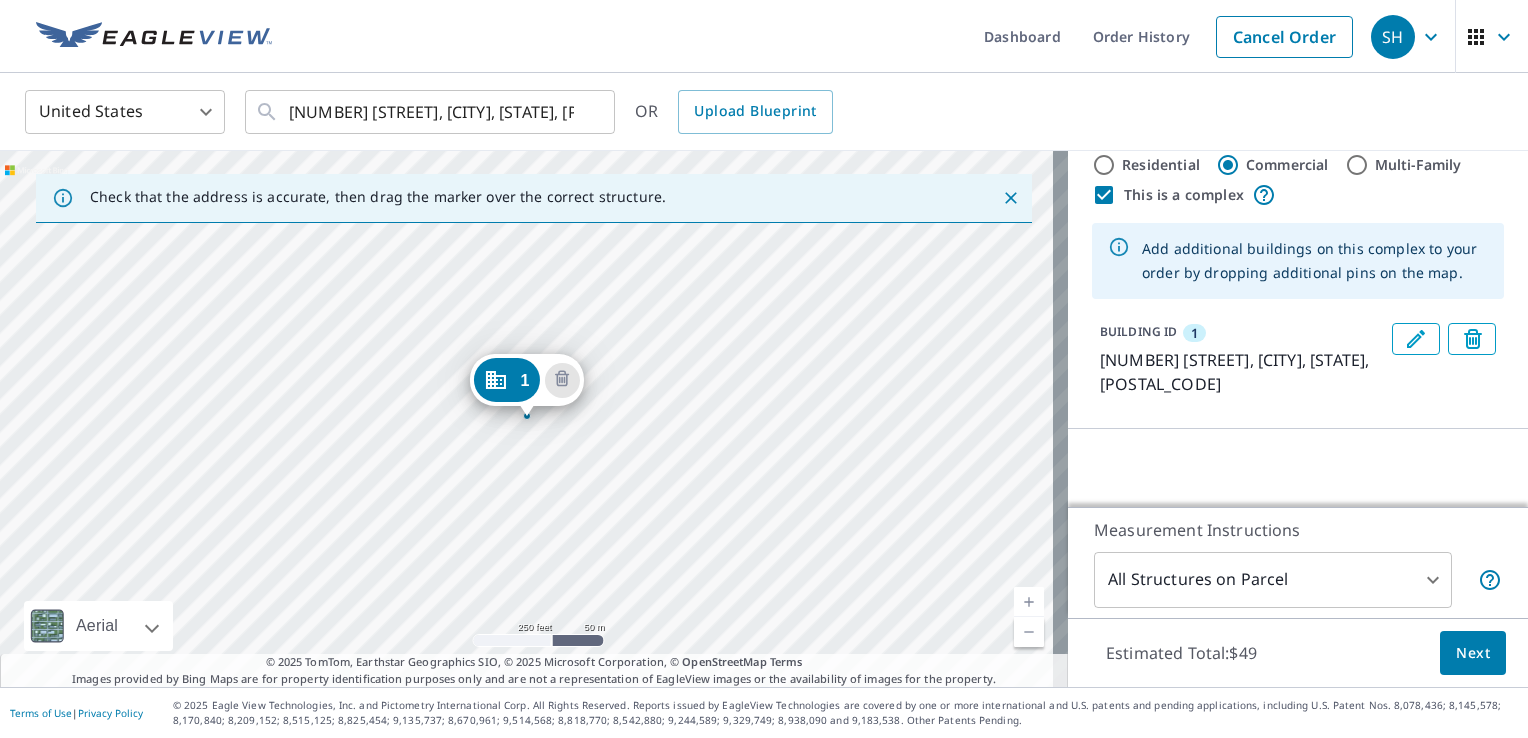scroll, scrollTop: 260, scrollLeft: 0, axis: vertical 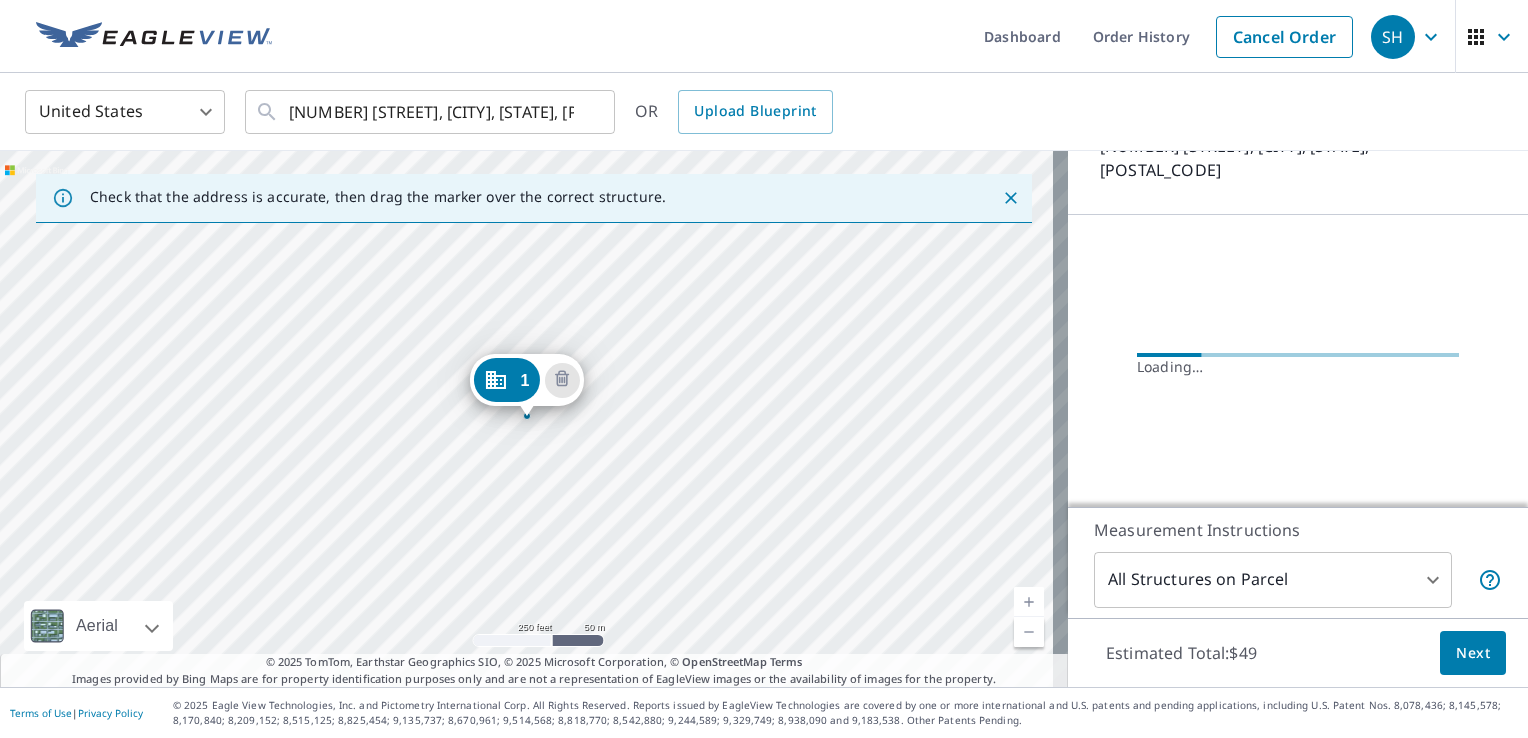 click on "[NUMBER] [STREET] [CITY], [STATE] [POSTAL_CODE]" at bounding box center [526, 385] 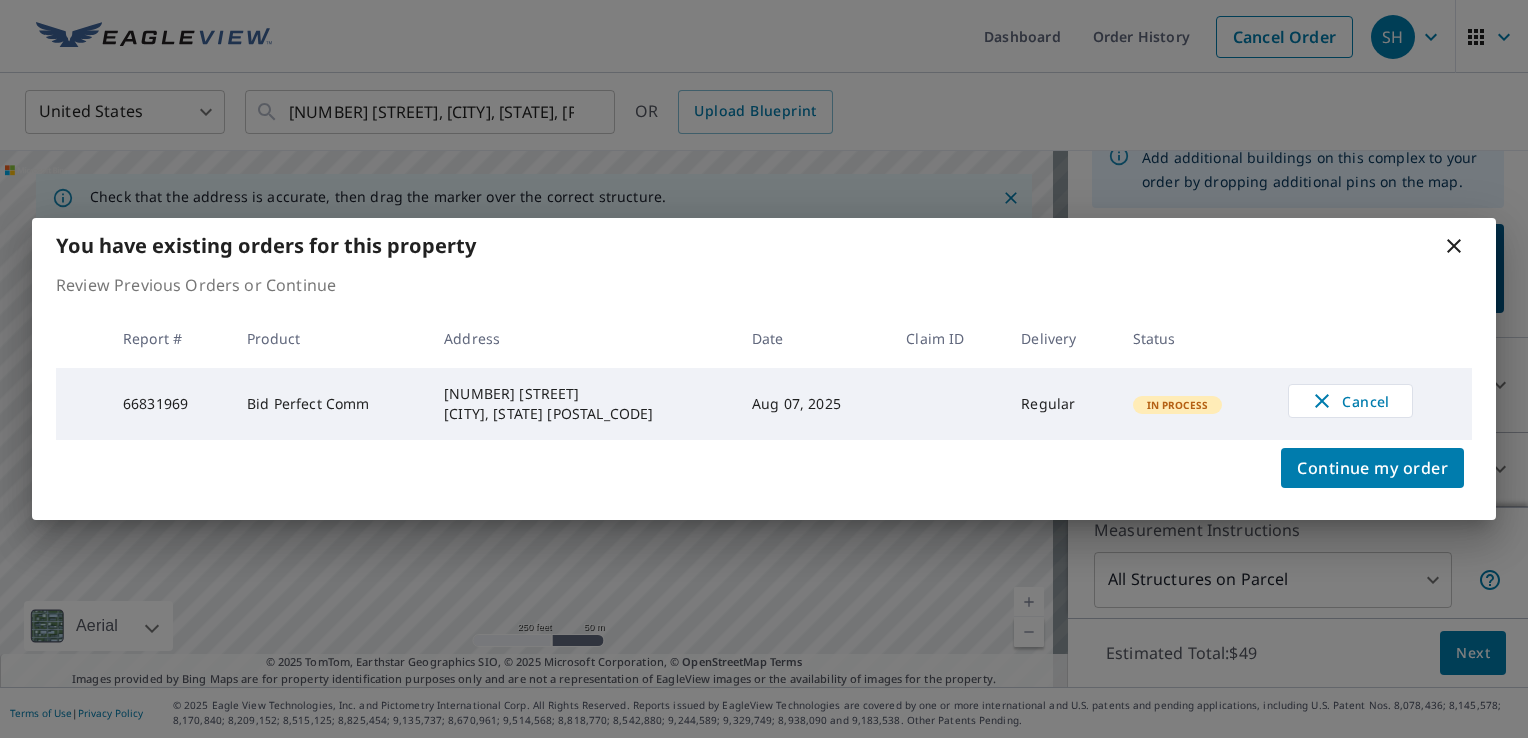 scroll, scrollTop: 136, scrollLeft: 0, axis: vertical 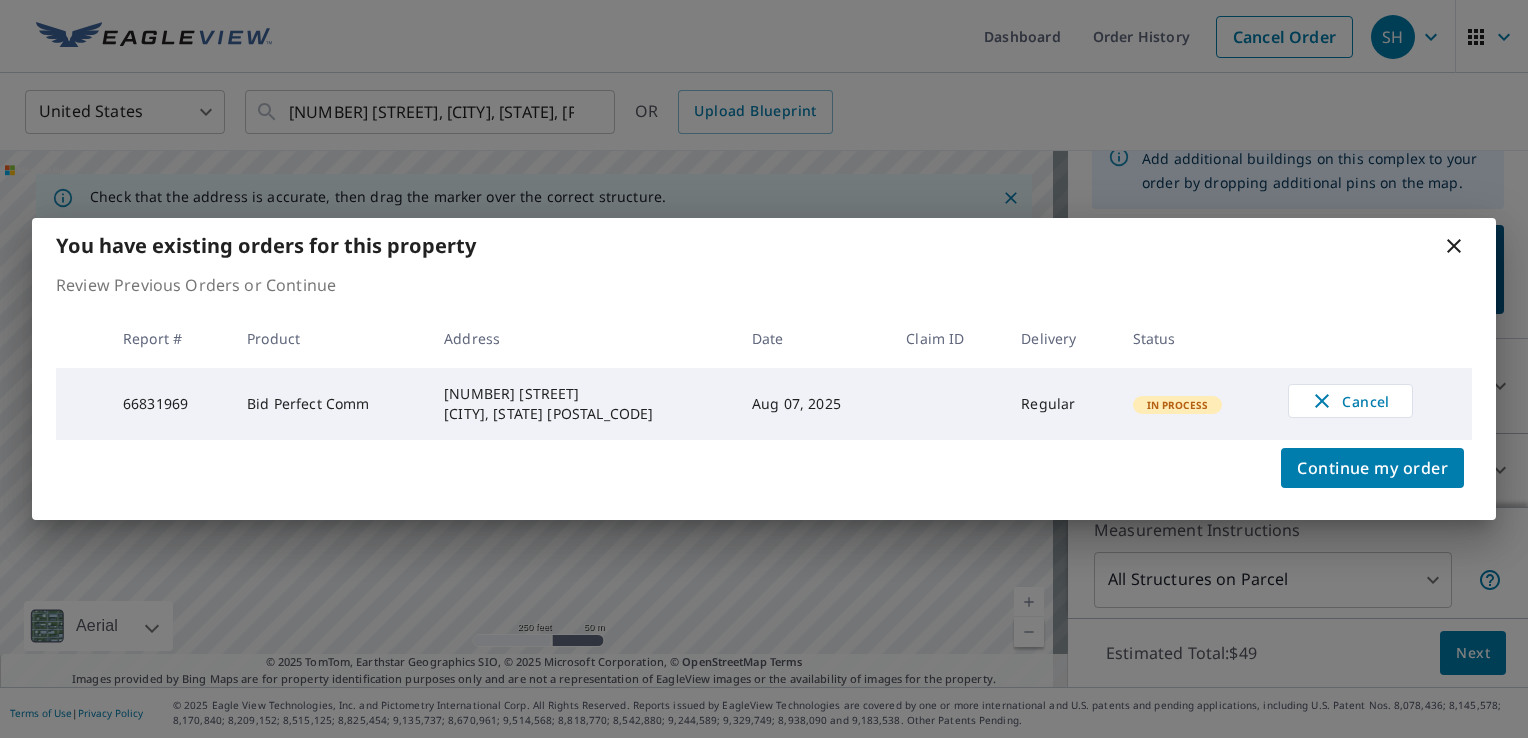 click 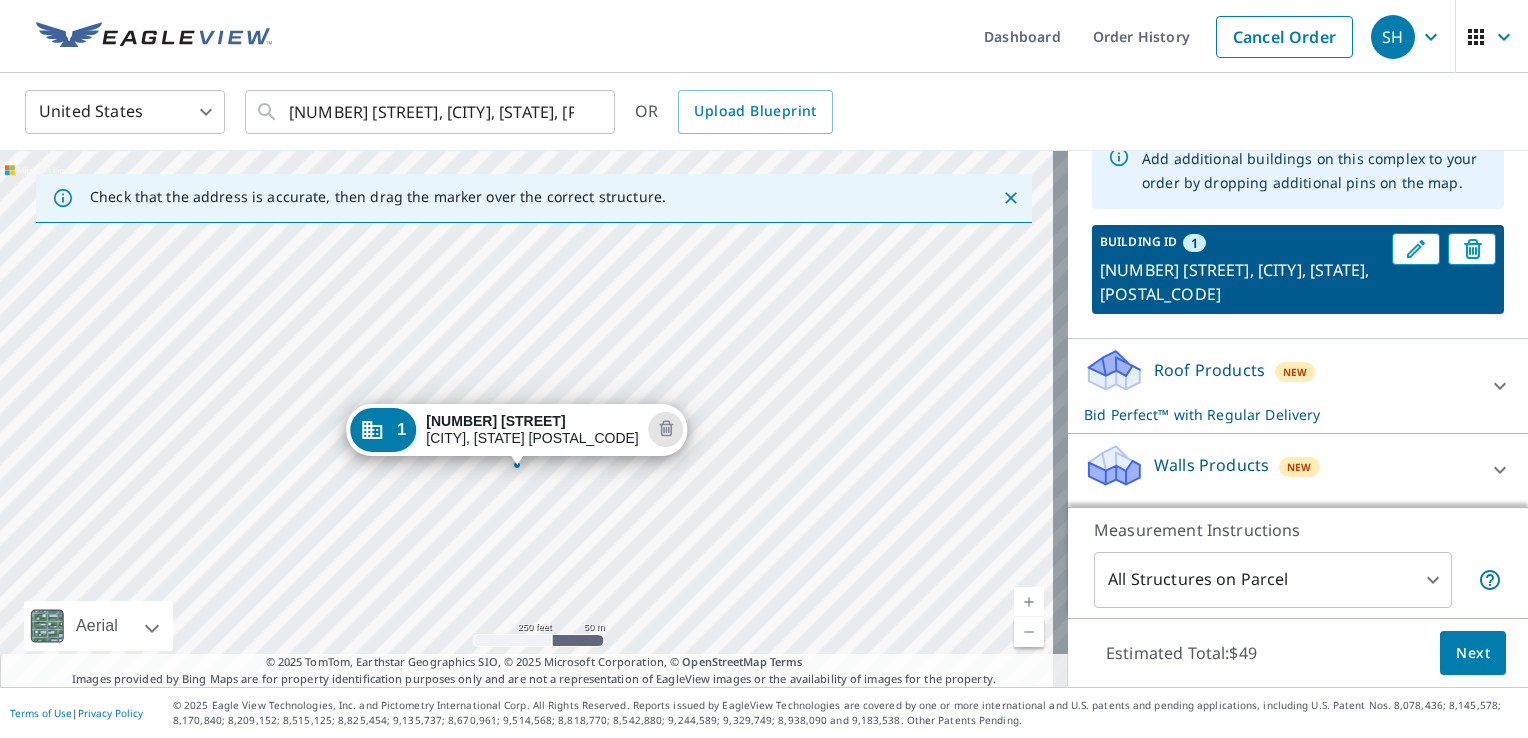 drag, startPoint x: 555, startPoint y: 366, endPoint x: 545, endPoint y: 415, distance: 50.01 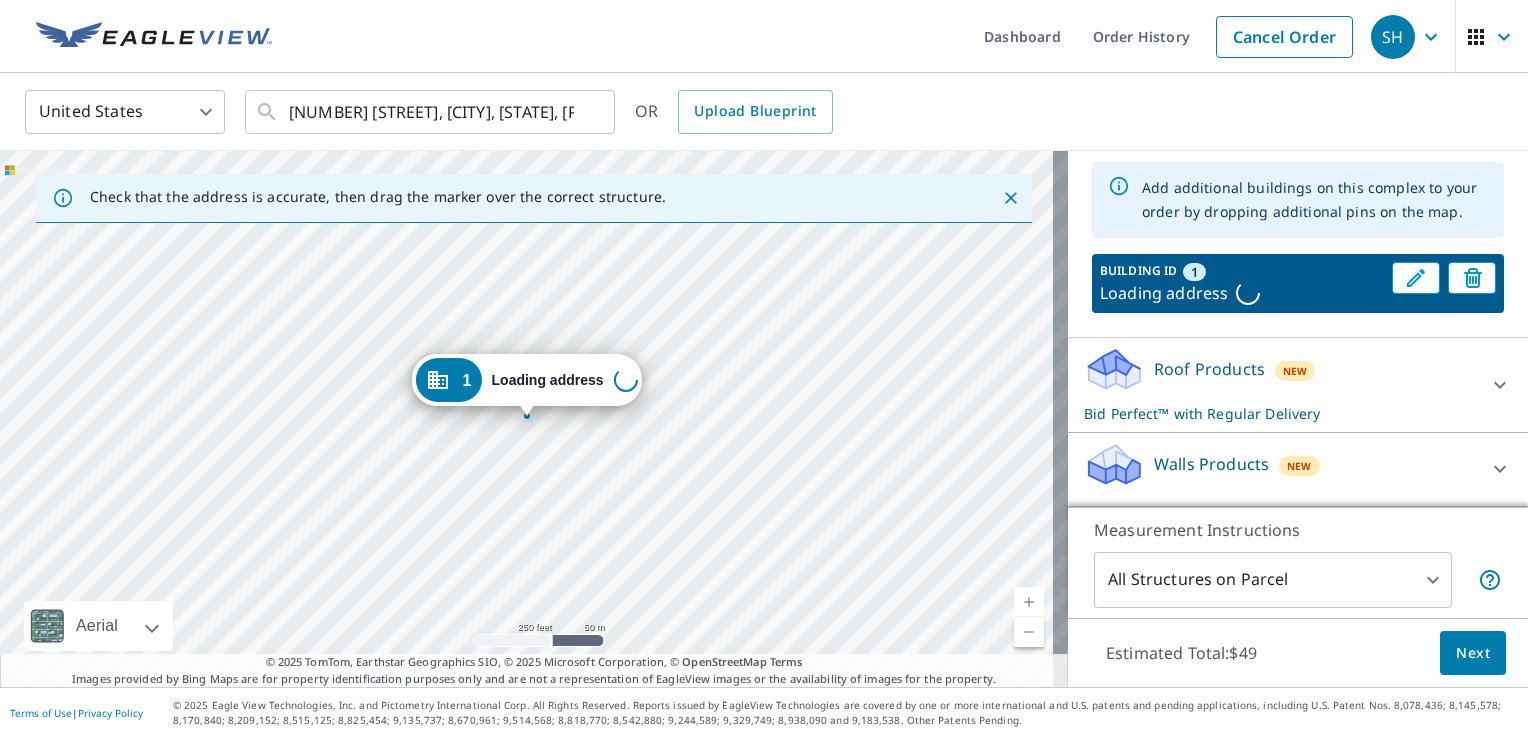 scroll, scrollTop: 136, scrollLeft: 0, axis: vertical 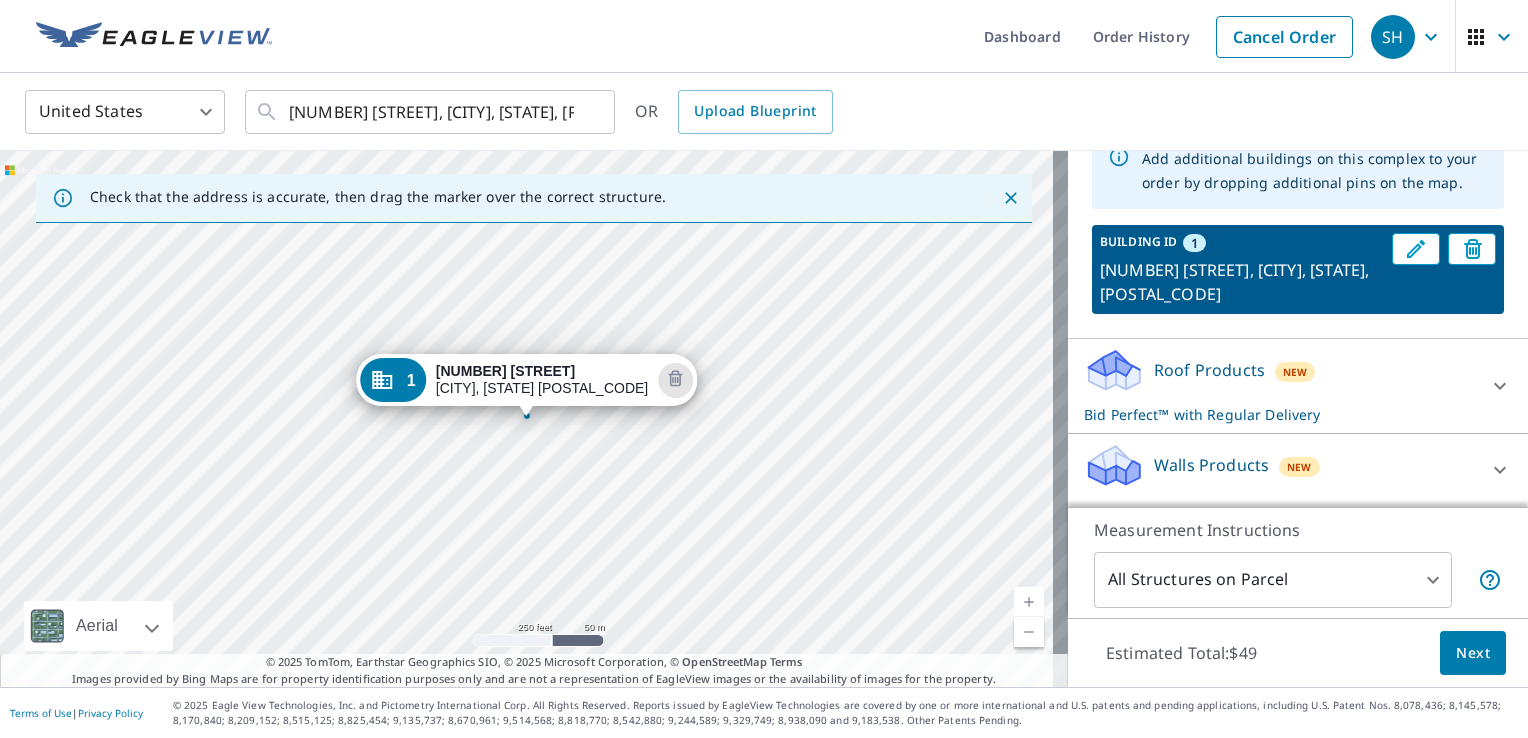 click on "[NUMBER] [STREET] [CITY], [STATE] [POSTAL_CODE]" at bounding box center [534, 419] 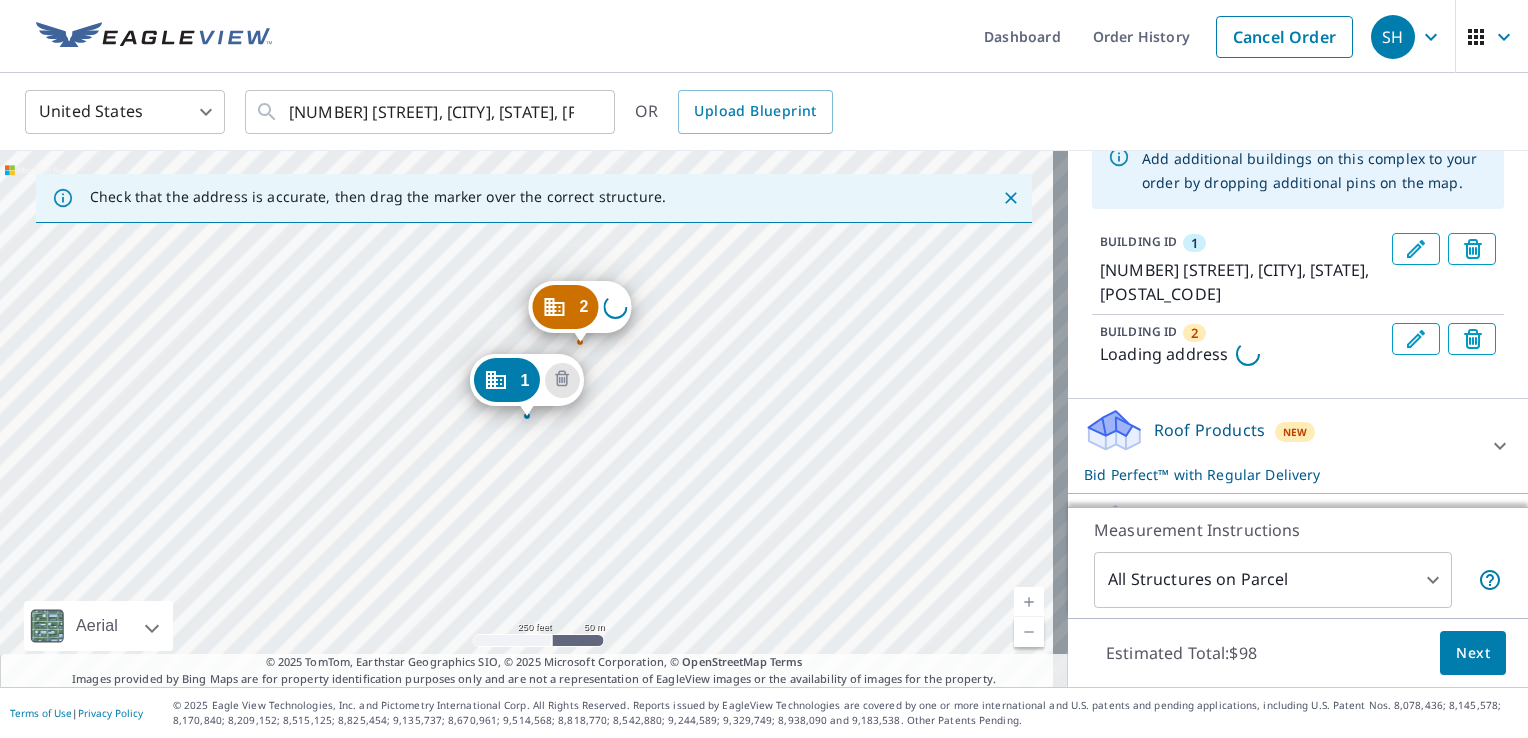scroll, scrollTop: 226, scrollLeft: 0, axis: vertical 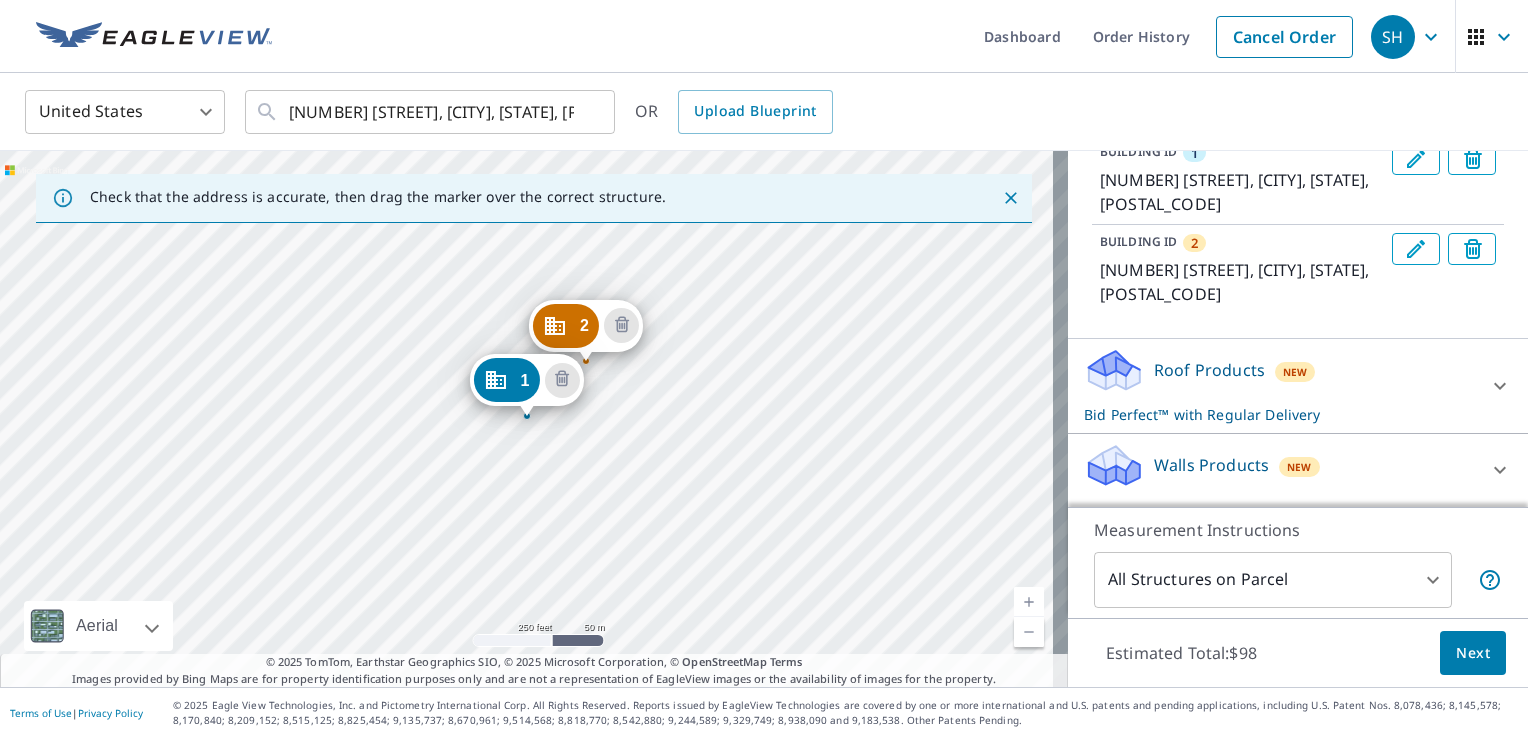 drag, startPoint x: 587, startPoint y: 320, endPoint x: 593, endPoint y: 339, distance: 19.924858 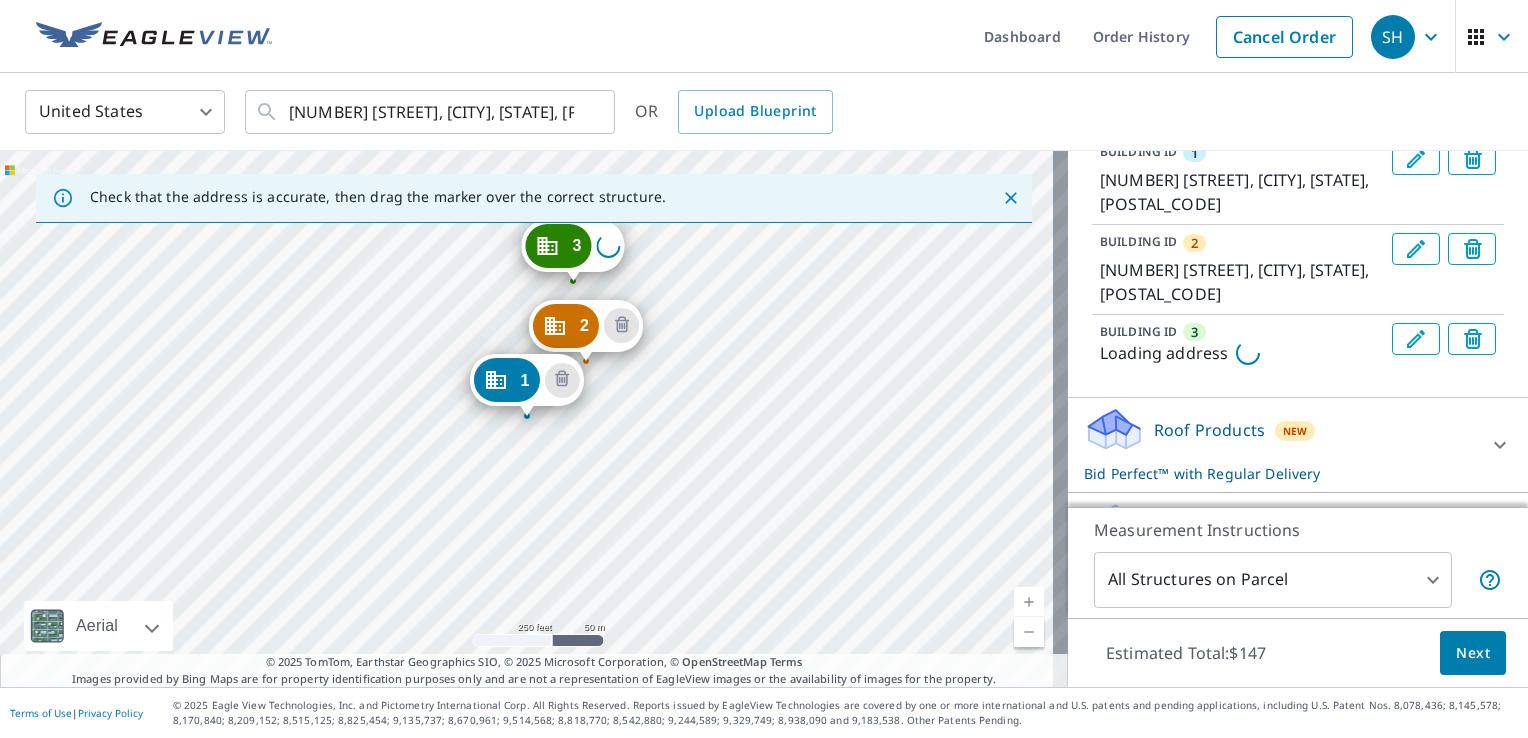 scroll, scrollTop: 260, scrollLeft: 0, axis: vertical 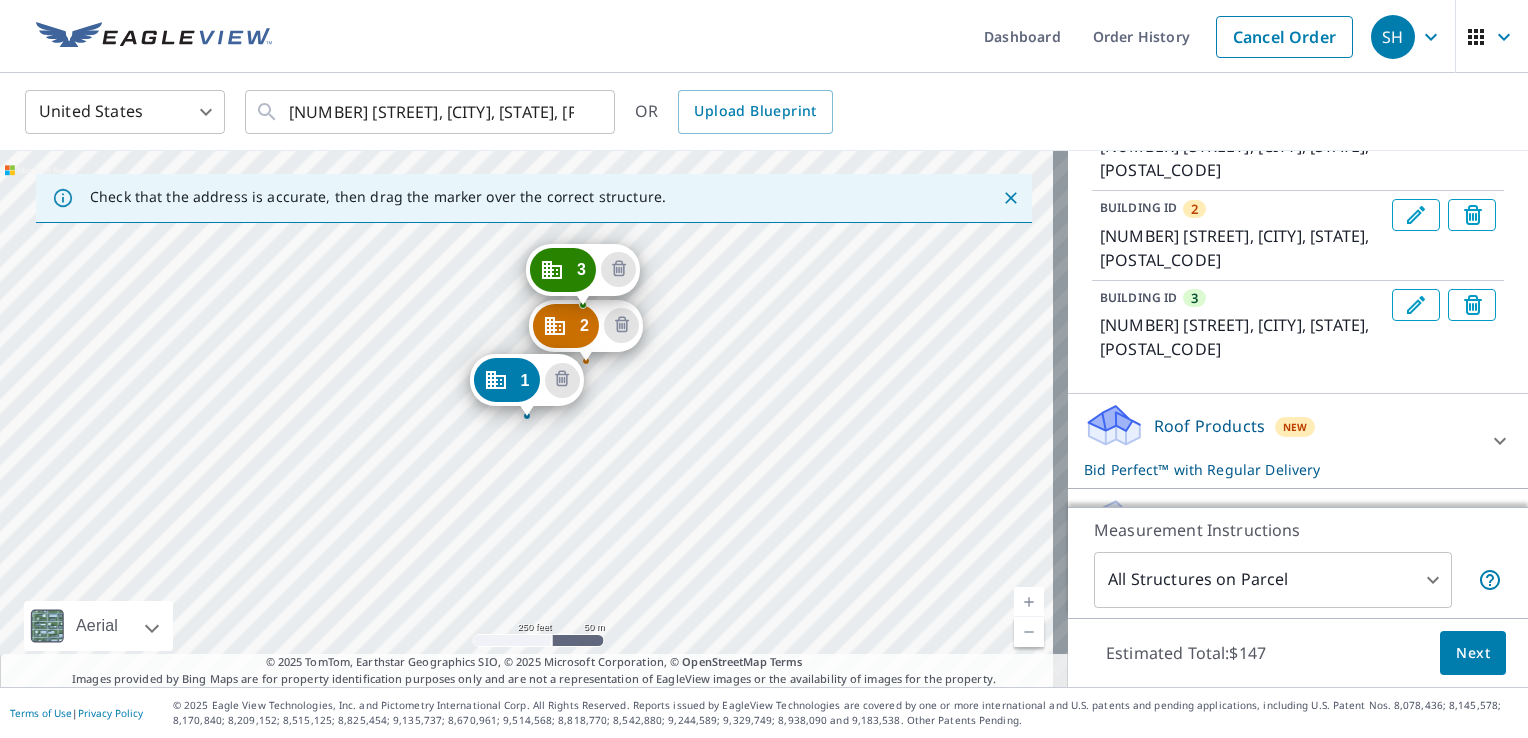 drag, startPoint x: 594, startPoint y: 262, endPoint x: 605, endPoint y: 286, distance: 26.400757 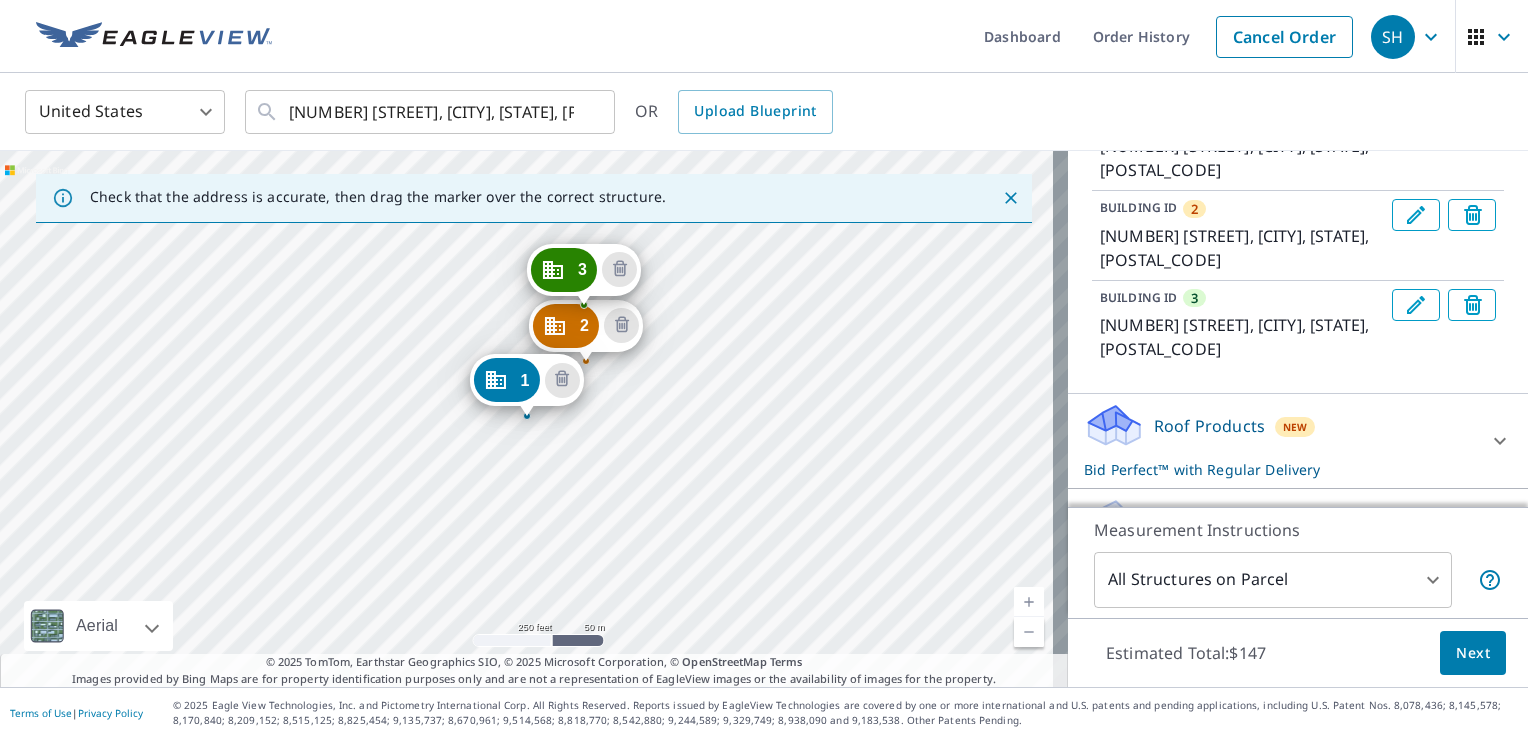 click on "[NUMBER] [STREET] [CITY], [STATE] [POSTAL_CODE]" at bounding box center [584, 275] 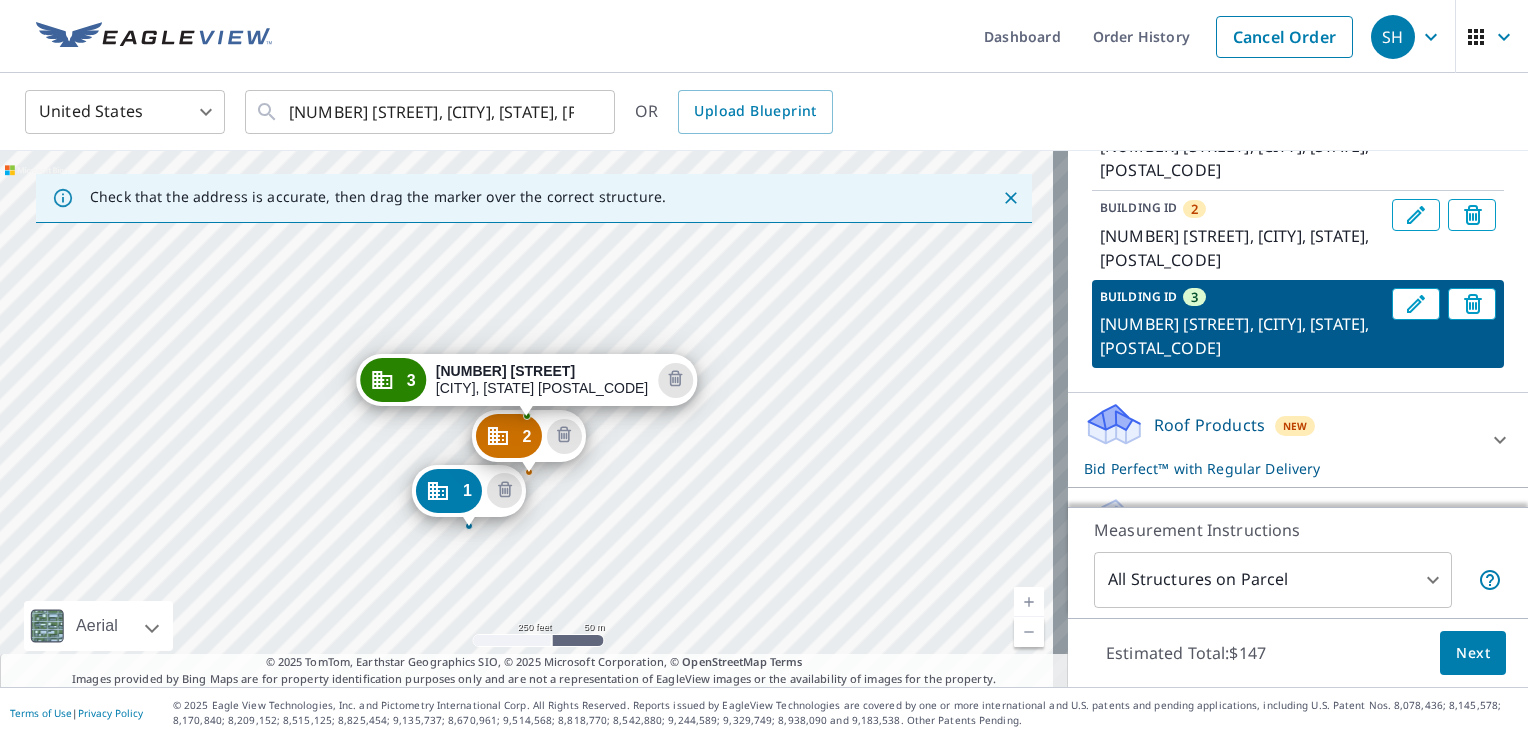 click on "[NUMBER] [STREET] [CITY], [STATE] [POSTAL_CODE] [NUMBER] [STREET] [CITY], [STATE] [POSTAL_CODE] [NUMBER] [STREET] [CITY], [STATE] [POSTAL_CODE]" at bounding box center (534, 419) 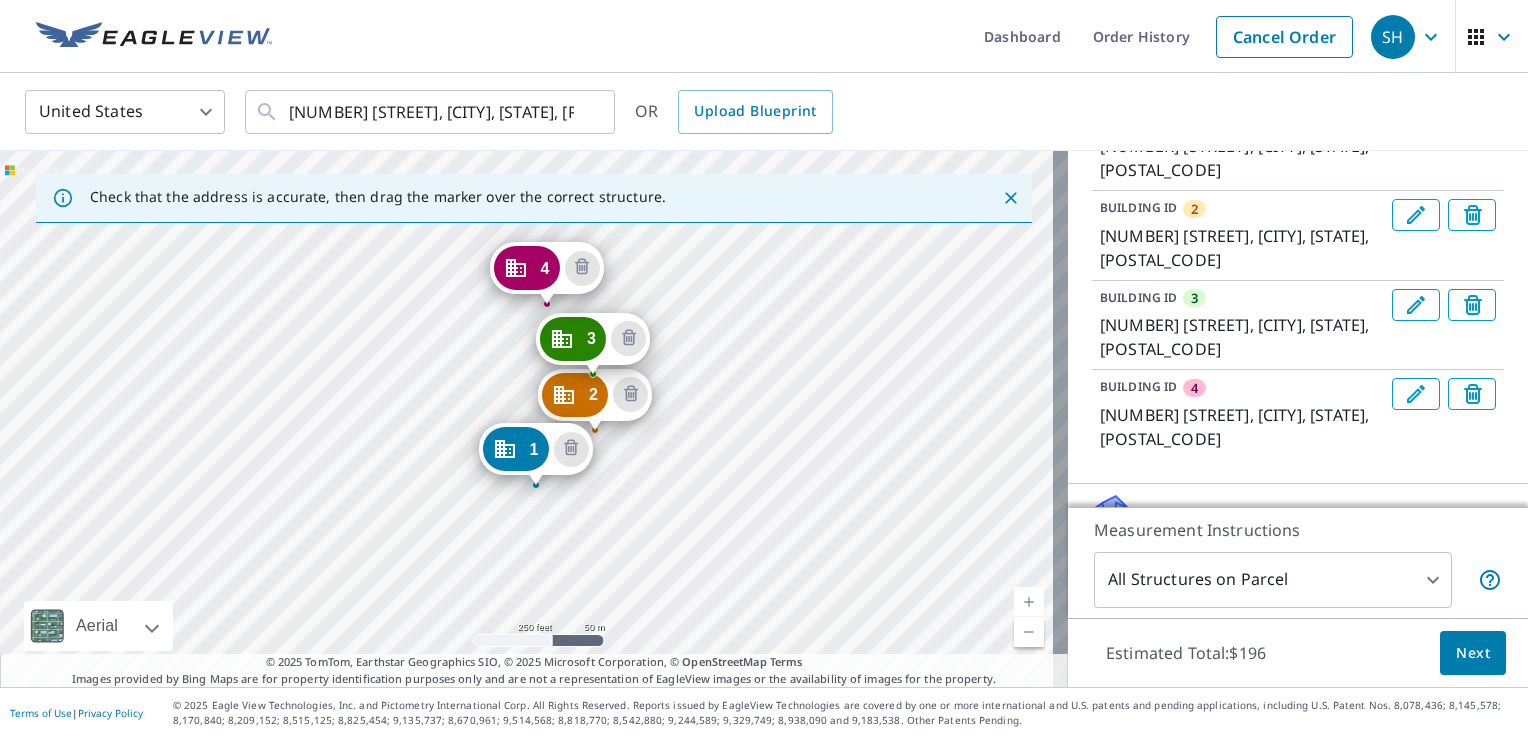 drag, startPoint x: 524, startPoint y: 274, endPoint x: 533, endPoint y: 343, distance: 69.58448 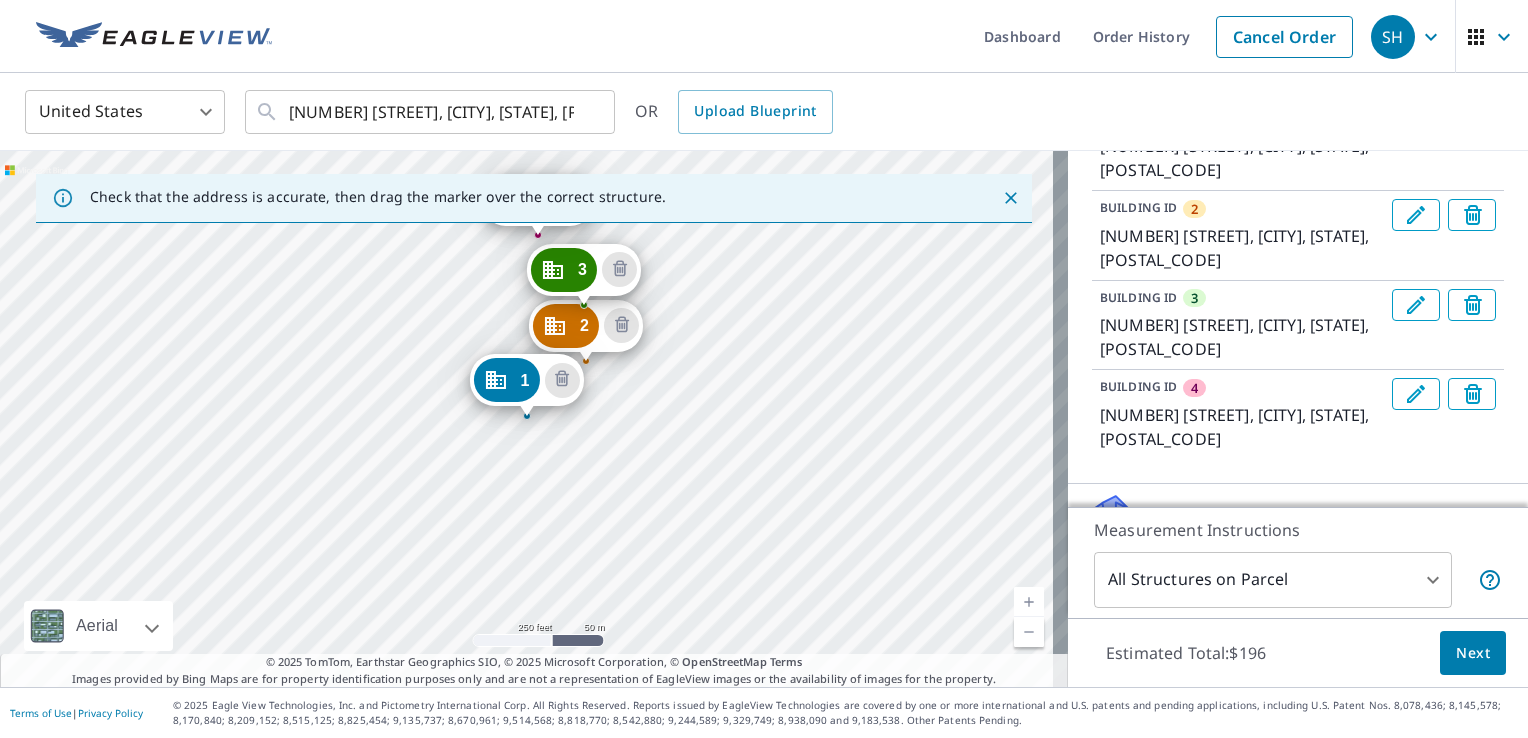 click on "[NUMBER] [STREET] [CITY], [STATE] [POSTAL_CODE] [NUMBER] [STREET] [CITY], [STATE] [POSTAL_CODE] [NUMBER] [STREET] [CITY], [STATE] [POSTAL_CODE] [NUMBER] [STREET] [CITY], [STATE] [POSTAL_CODE]" at bounding box center [534, 419] 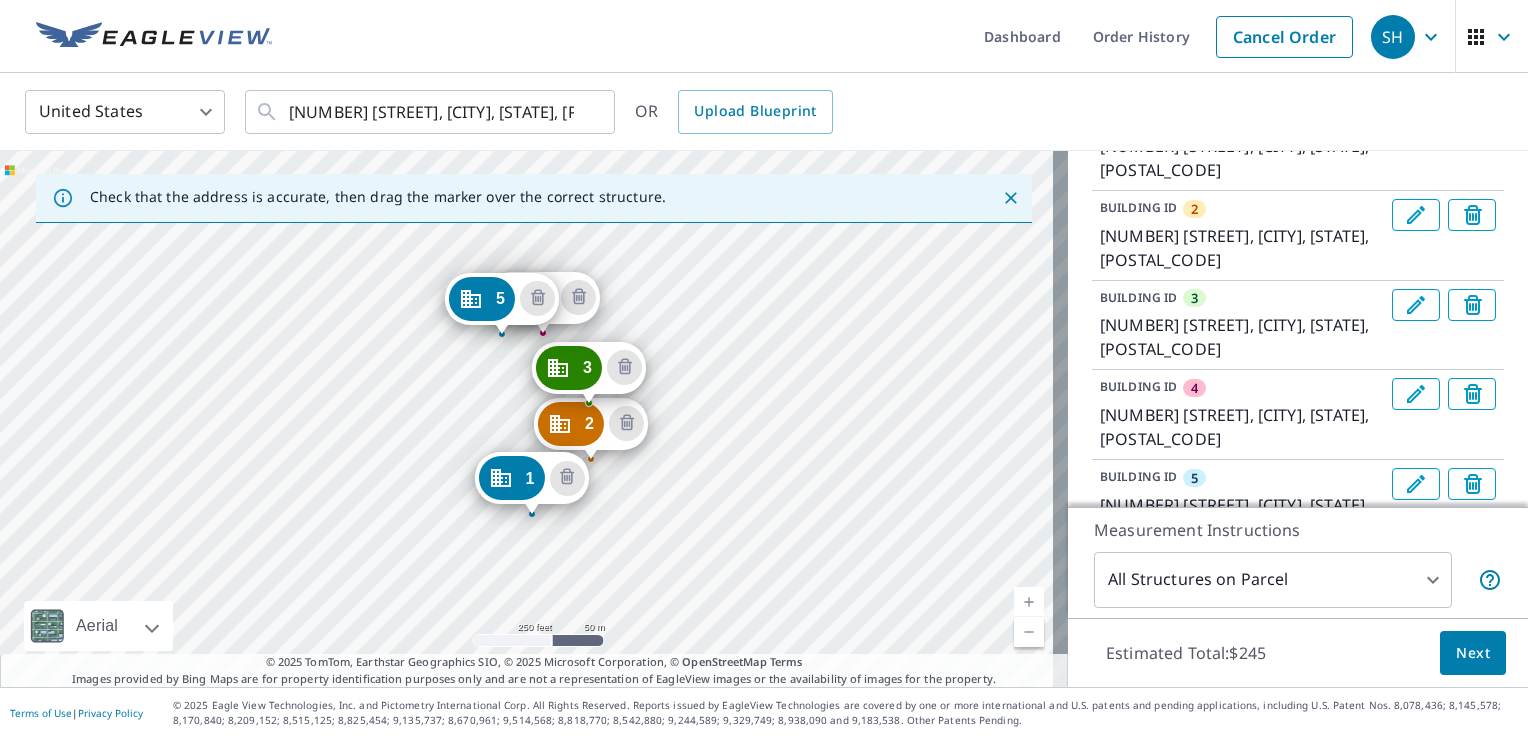 drag, startPoint x: 520, startPoint y: 334, endPoint x: 521, endPoint y: 390, distance: 56.008926 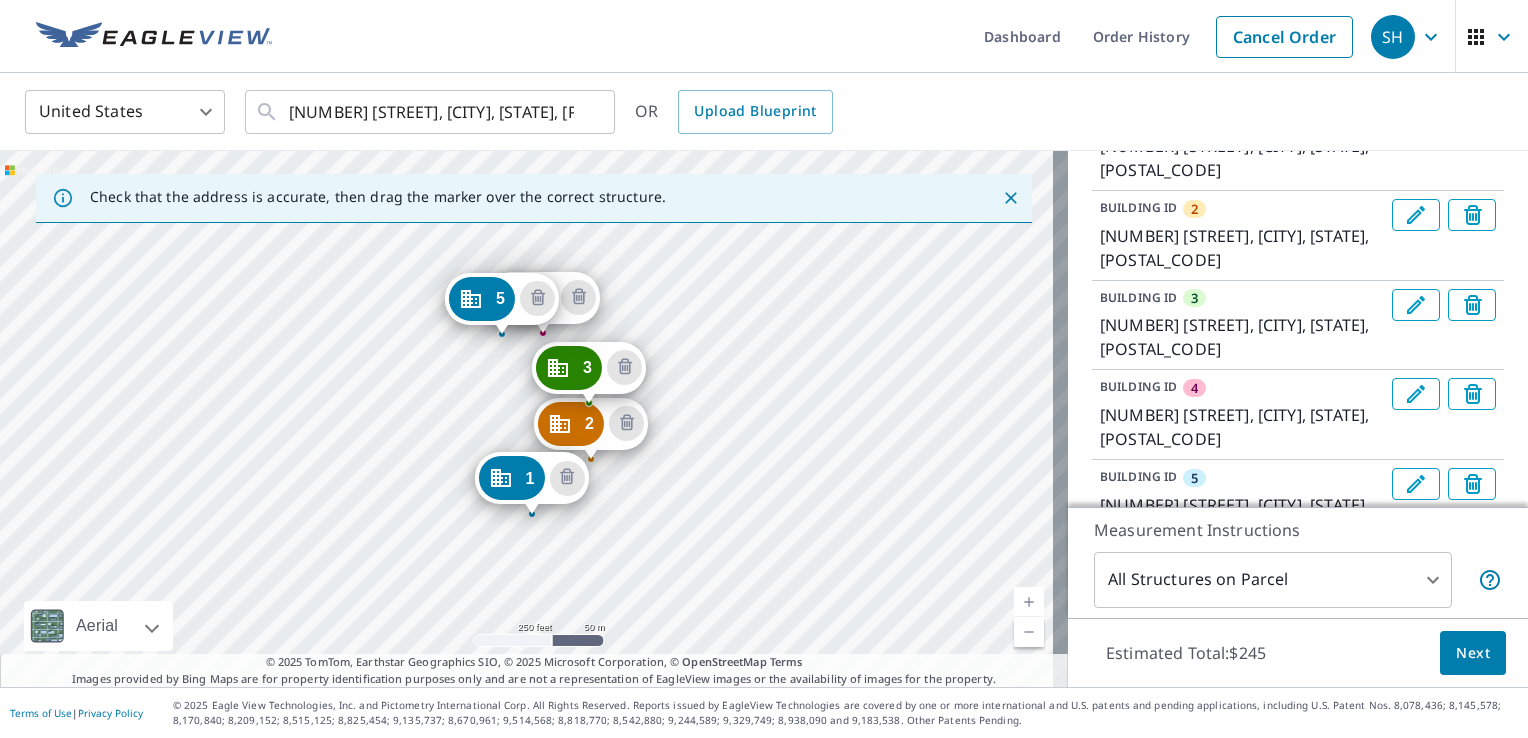 click on "[NUMBER] [STREET] [CITY], [STATE] [POSTAL_CODE] [NUMBER] [STREET] [CITY], [STATE] [POSTAL_CODE] [NUMBER] [STREET] [CITY], [STATE] [POSTAL_CODE] [NUMBER] [STREET] [CITY], [STATE] [POSTAL_CODE] [NUMBER] [STREET] [CITY], [STATE] [POSTAL_CODE]" at bounding box center [534, 419] 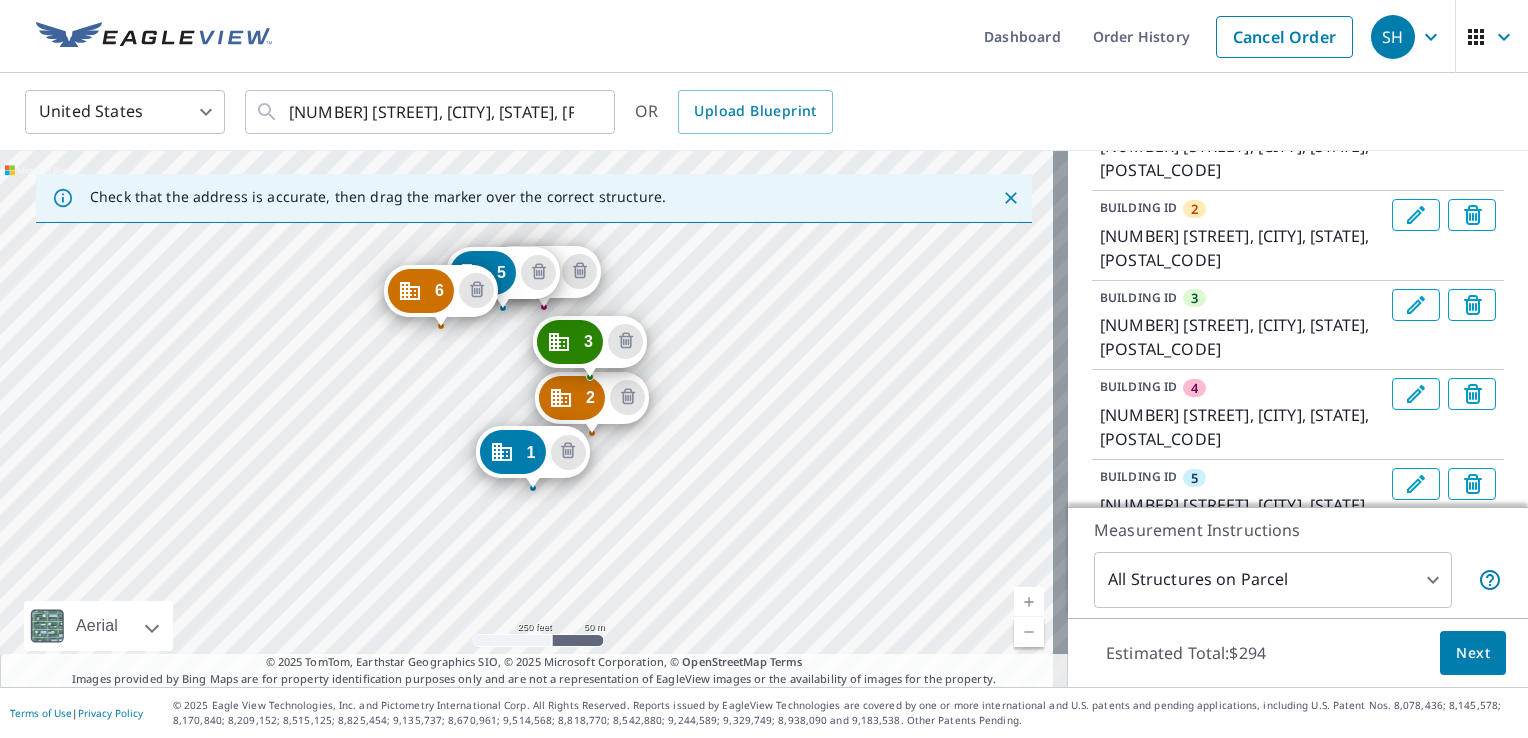 drag, startPoint x: 496, startPoint y: 321, endPoint x: 489, endPoint y: 364, distance: 43.56604 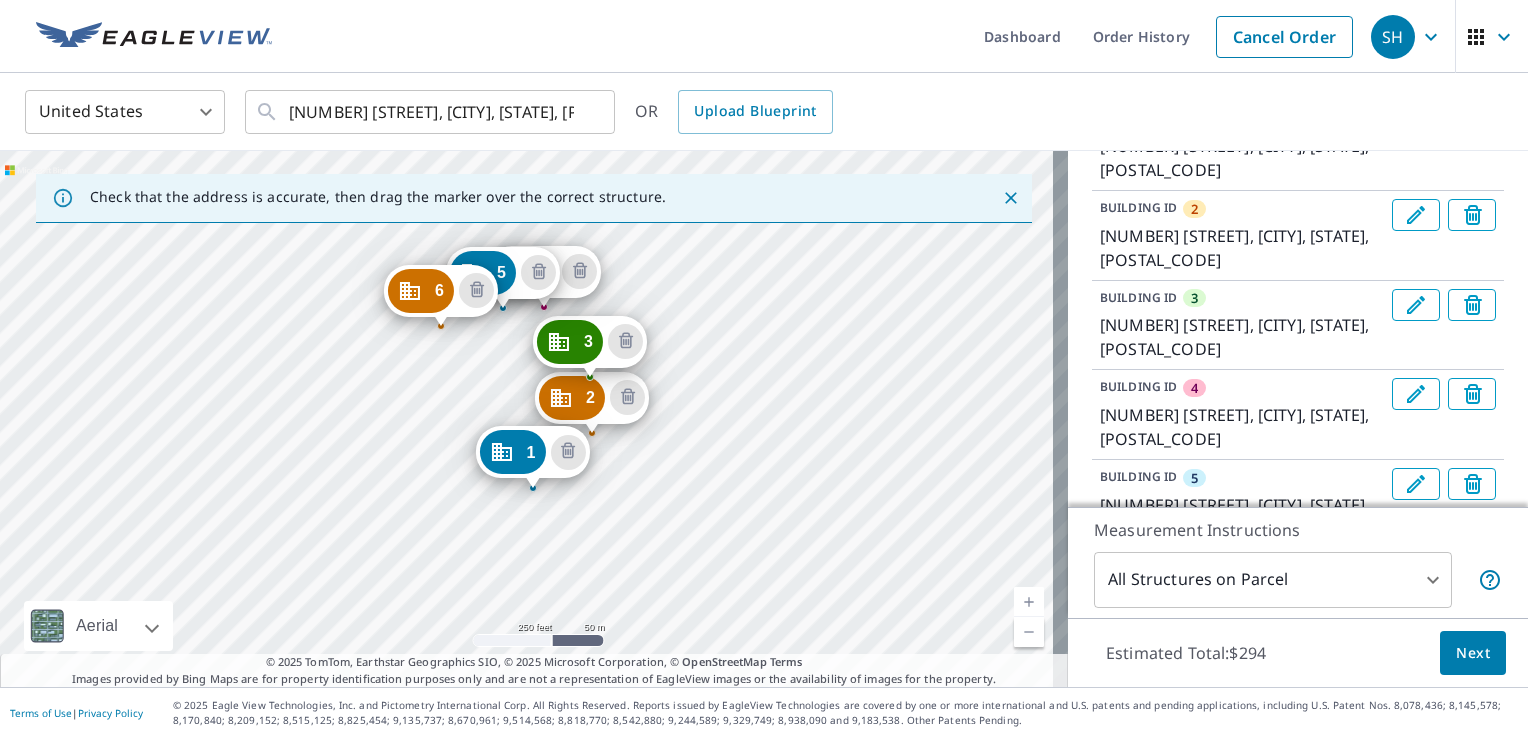 click on "[NUMBER] [STREET] [CITY], [STATE] [POSTAL_CODE] [NUMBER] [STREET] [CITY], [STATE] [POSTAL_CODE] [NUMBER] [STREET] [CITY], [STATE] [POSTAL_CODE] [NUMBER] [STREET] [CITY], [STATE] [POSTAL_CODE] [NUMBER] [STREET] [CITY], [STATE] [POSTAL_CODE] [NUMBER] [STREET] [CITY], [STATE] [POSTAL_CODE]" at bounding box center (534, 419) 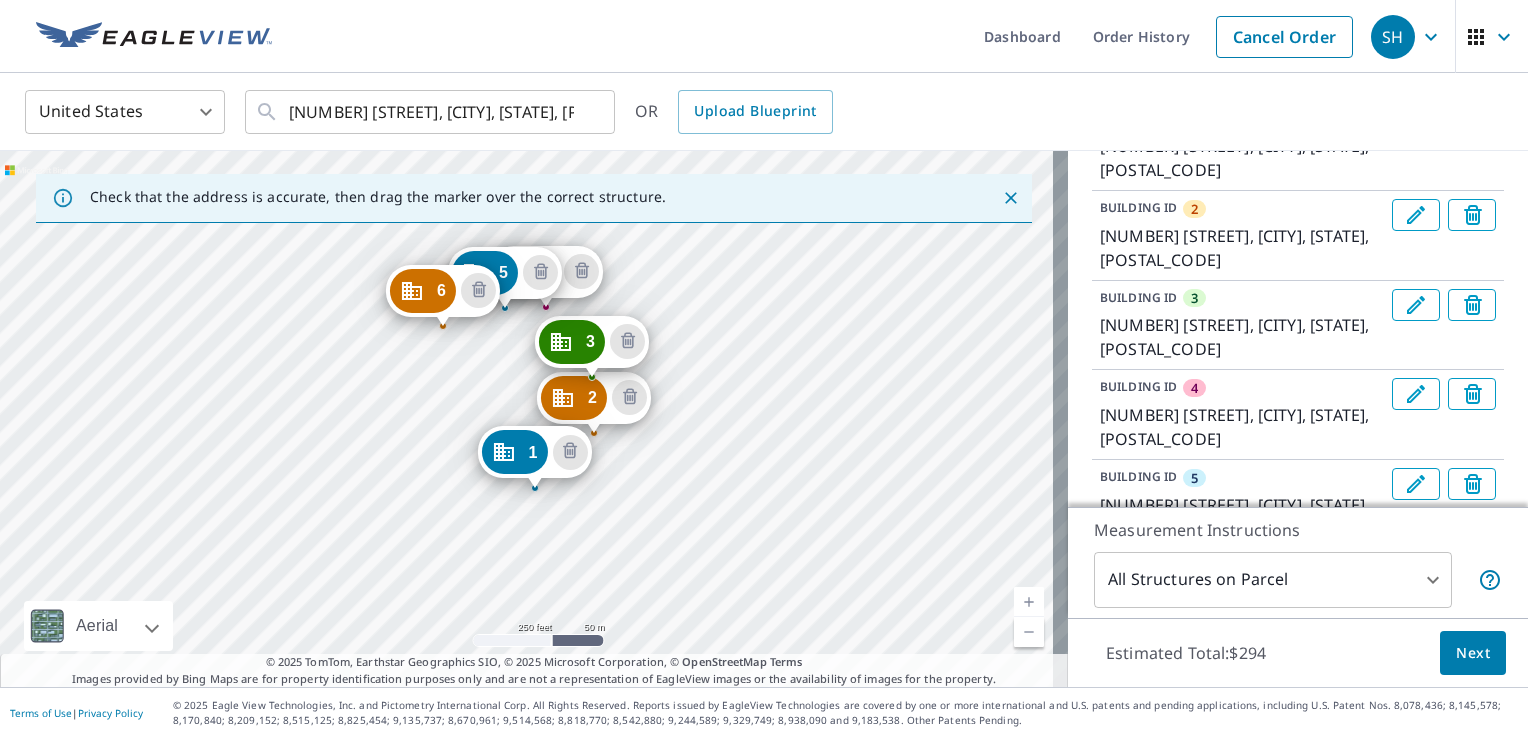 click on "[NUMBER] [STREET] [CITY], [STATE] [POSTAL_CODE] [NUMBER] [STREET] [CITY], [STATE] [POSTAL_CODE] [NUMBER] [STREET] [CITY], [STATE] [POSTAL_CODE] [NUMBER] [STREET] [CITY], [STATE] [POSTAL_CODE] [NUMBER] [STREET] [CITY], [STATE] [POSTAL_CODE] [NUMBER] [STREET] [CITY], [STATE] [POSTAL_CODE]" at bounding box center [534, 419] 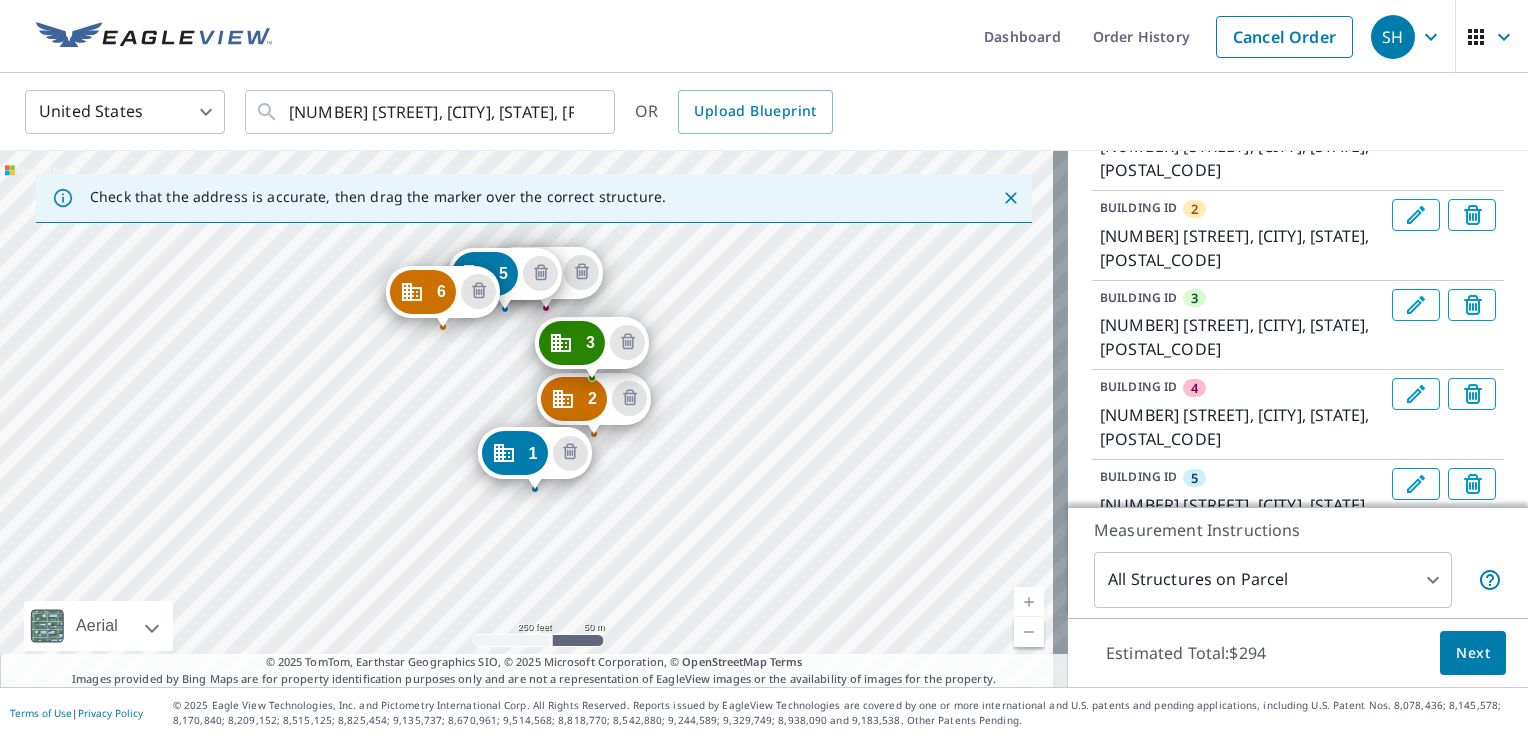 click on "[NUMBER] [STREET] [CITY], [STATE] [POSTAL_CODE] [NUMBER] [STREET] [CITY], [STATE] [POSTAL_CODE] [NUMBER] [STREET] [CITY], [STATE] [POSTAL_CODE] [NUMBER] [STREET] [CITY], [STATE] [POSTAL_CODE] [NUMBER] [STREET] [CITY], [STATE] [POSTAL_CODE] [NUMBER] [STREET] [CITY], [STATE] [POSTAL_CODE]" at bounding box center [534, 419] 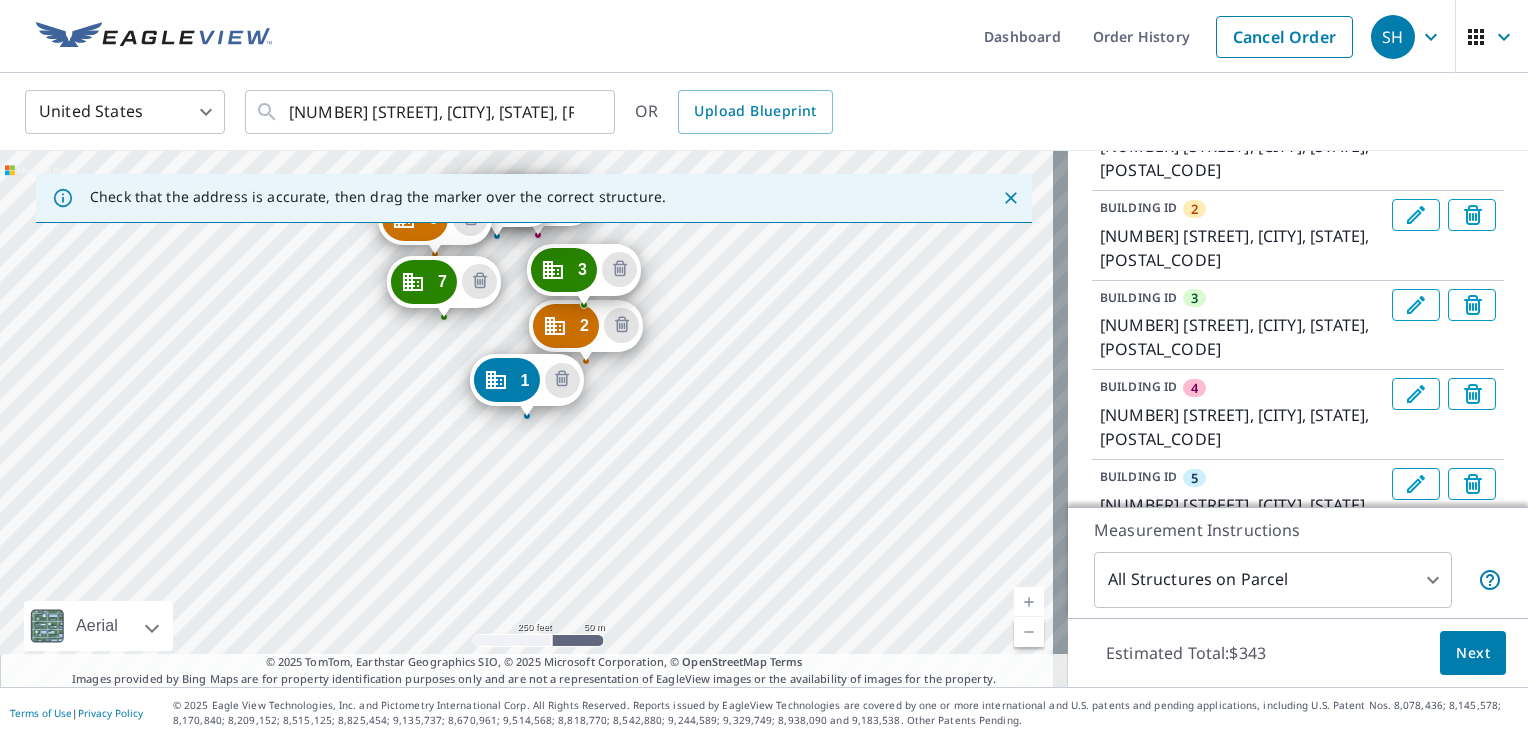 click on "[NUMBER] [STREET] [CITY], [STATE] [POSTAL_CODE] [NUMBER] [STREET] [CITY], [STATE] [POSTAL_CODE] [NUMBER] [STREET] [CITY], [STATE] [POSTAL_CODE] [NUMBER] [STREET] [CITY], [STATE] [POSTAL_CODE] [NUMBER] [STREET] [CITY], [STATE] [POSTAL_CODE] [NUMBER] [STREET] [CITY], [STATE] [POSTAL_CODE] [NUMBER][STREET] [CITY], [STATE] [POSTAL_CODE] [NUMBER] [STREET] [CITY], [STATE] [POSTAL_CODE]" at bounding box center [534, 419] 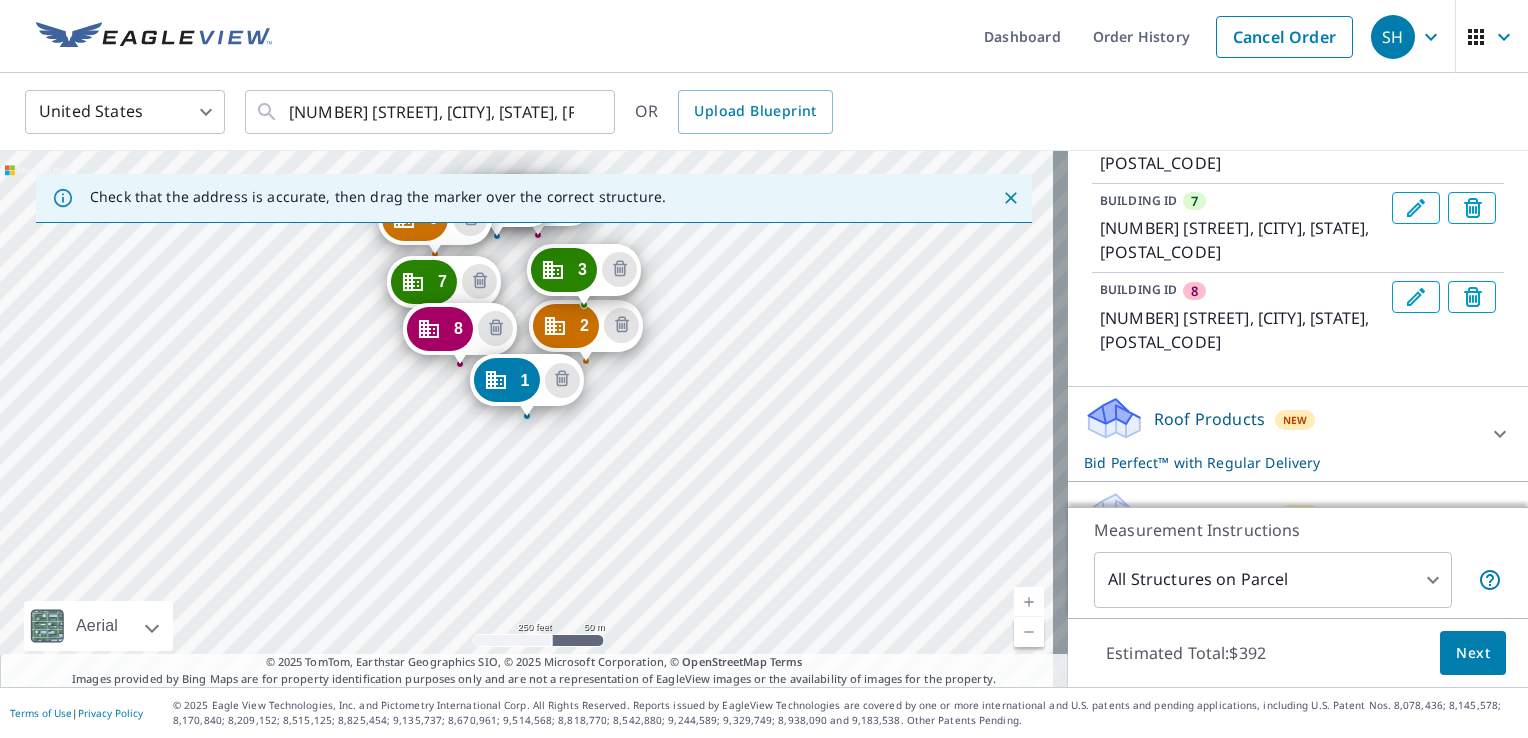 scroll, scrollTop: 767, scrollLeft: 0, axis: vertical 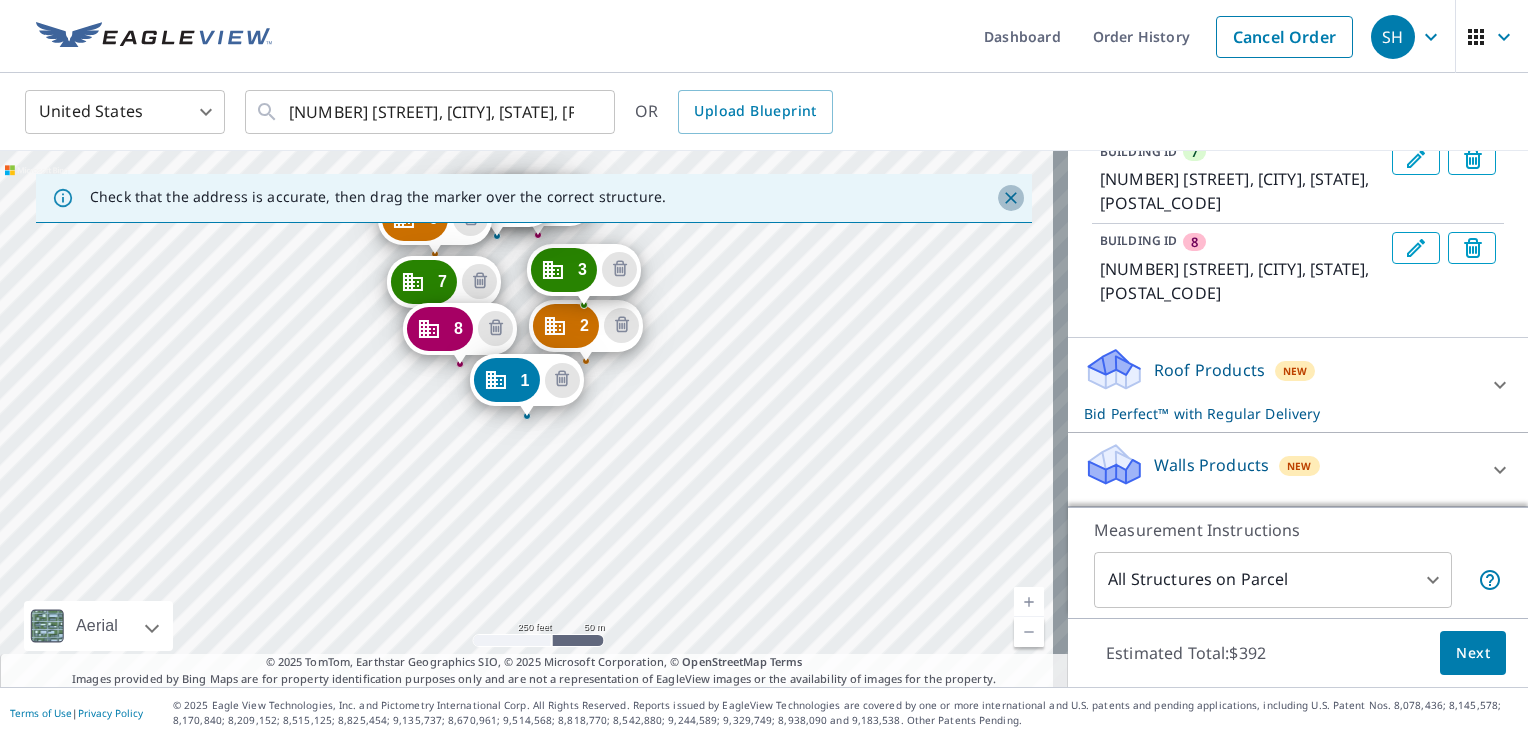 click 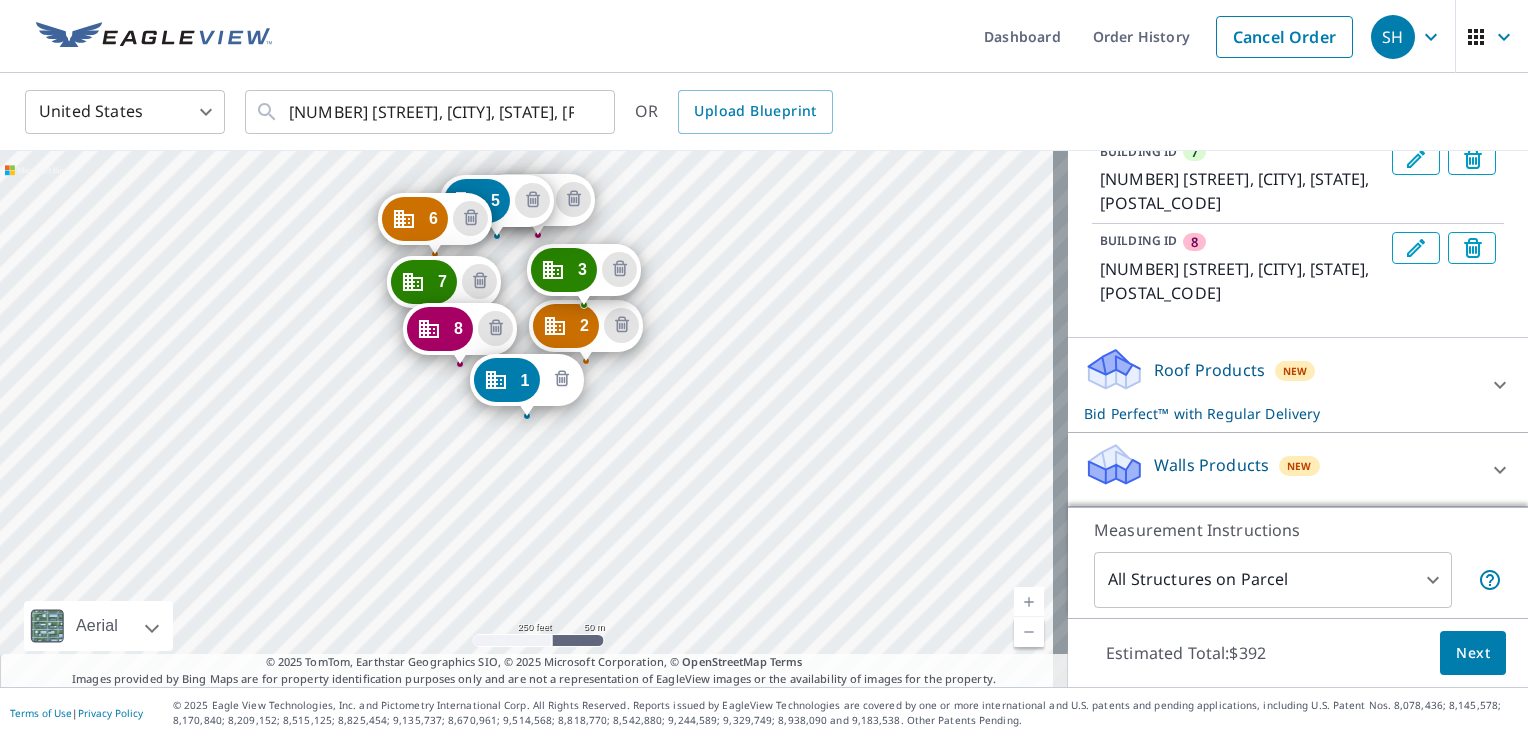 click 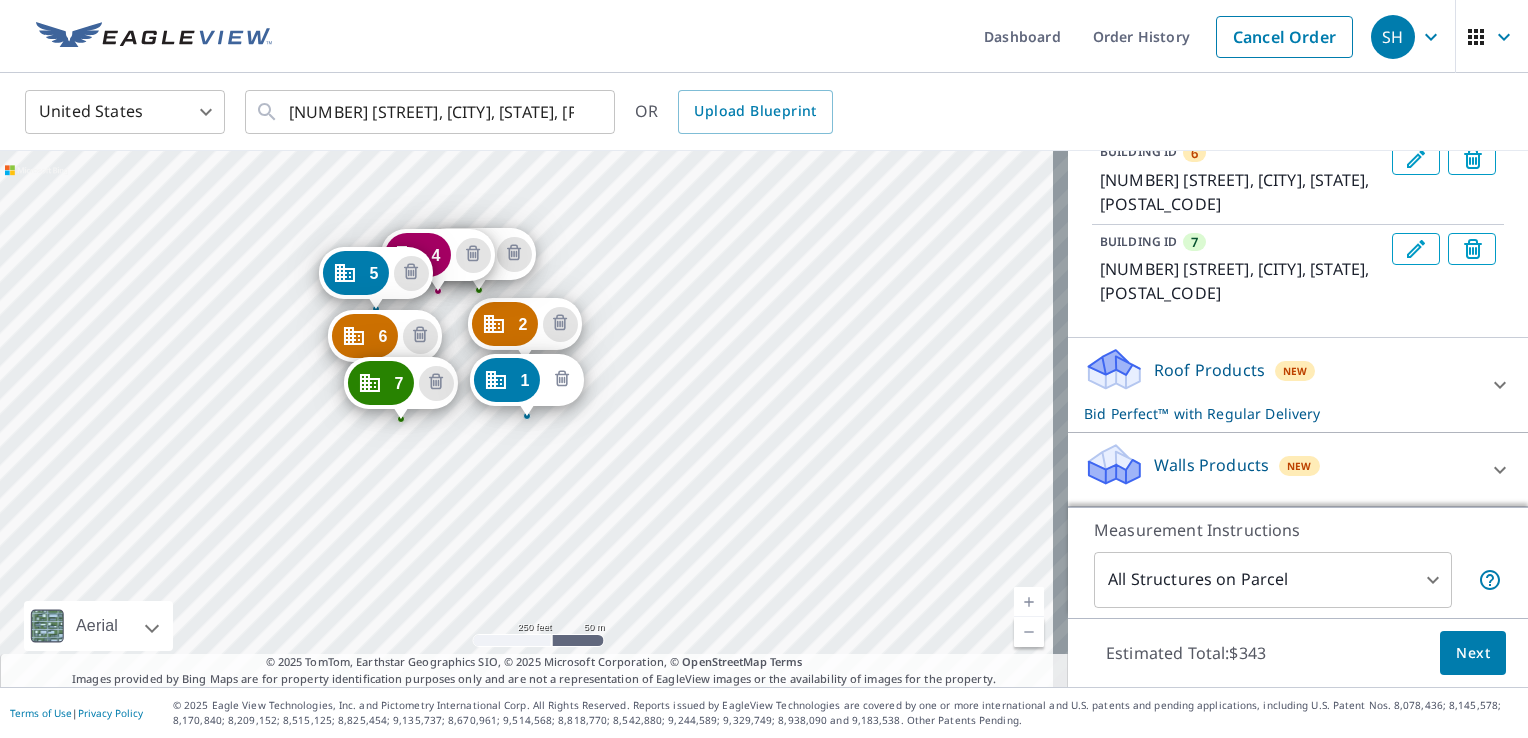 click 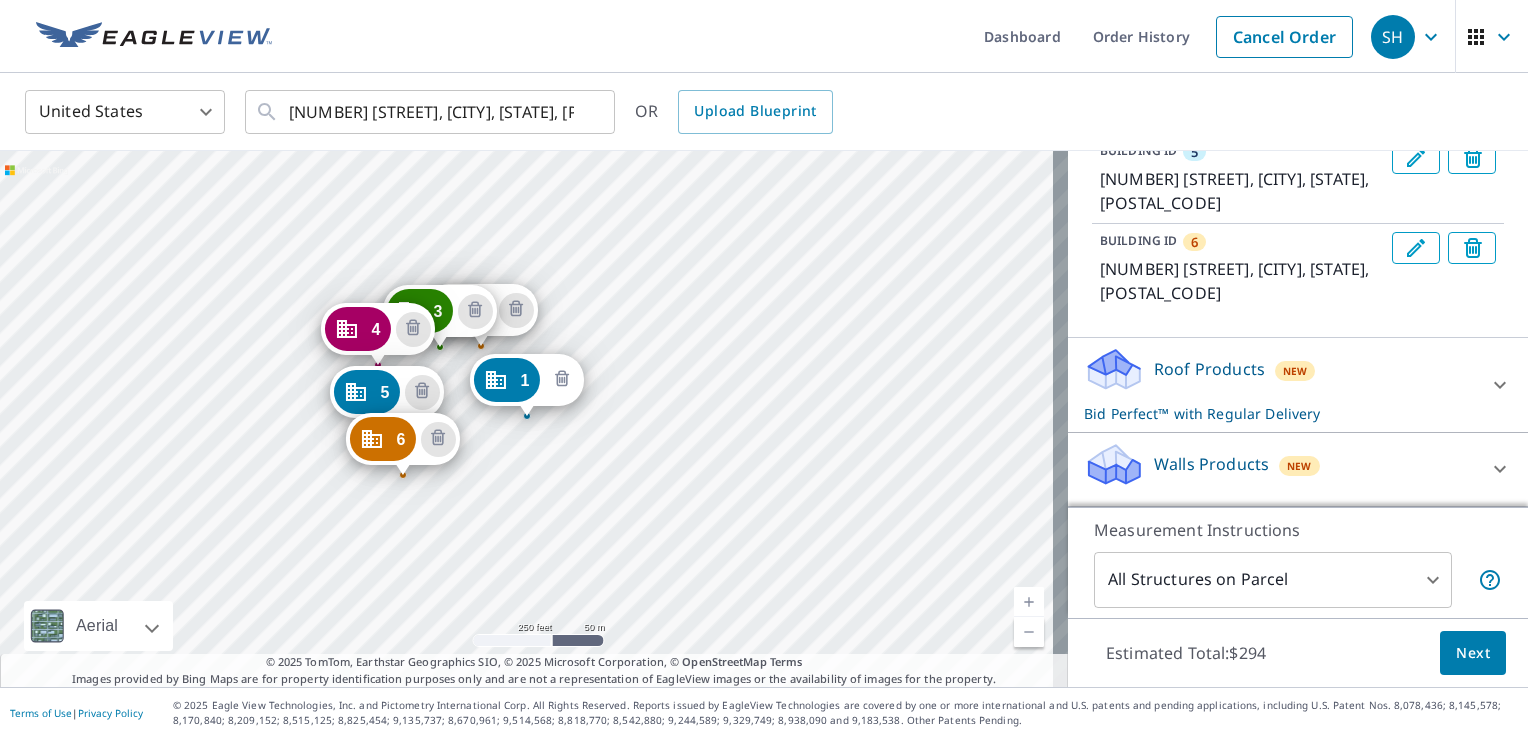 click 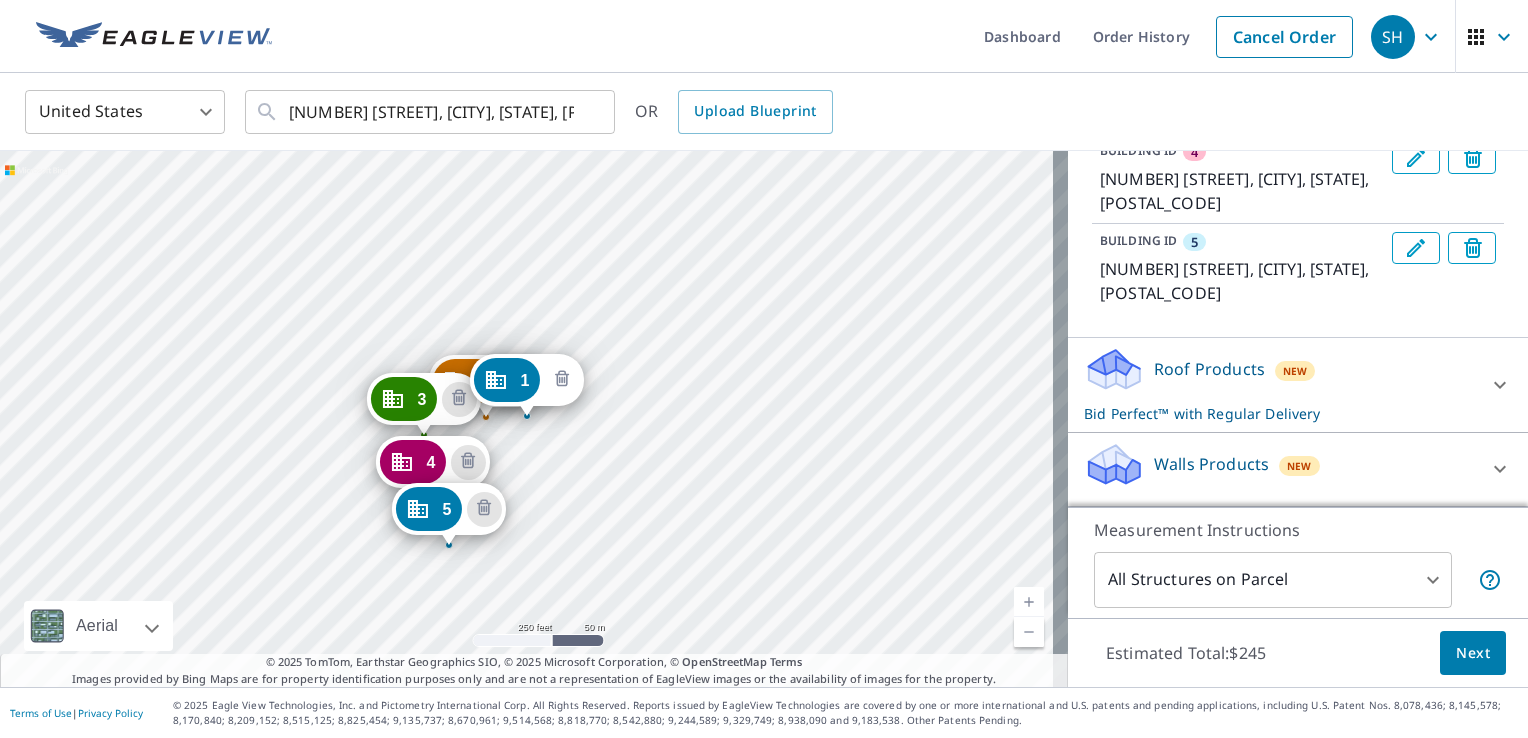 click 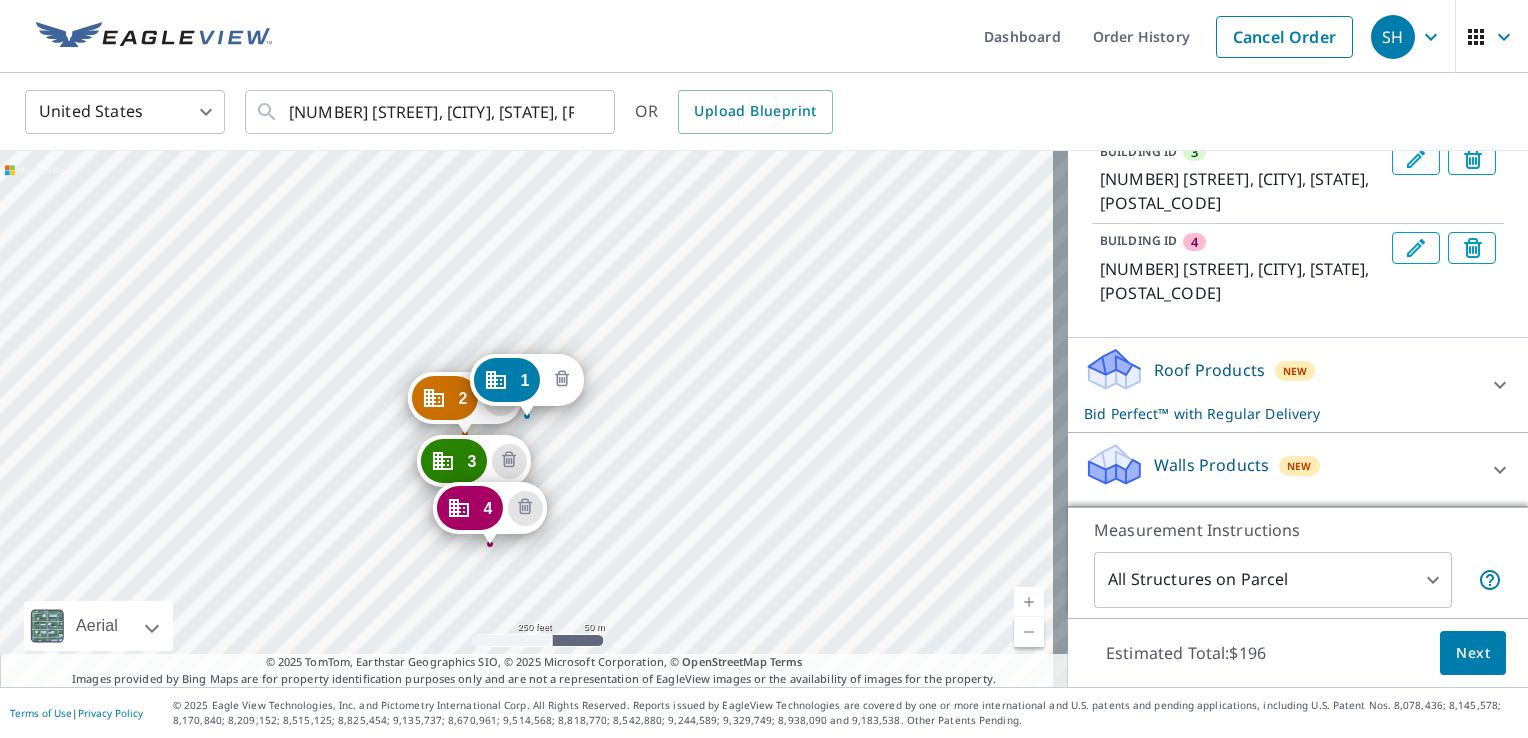 click 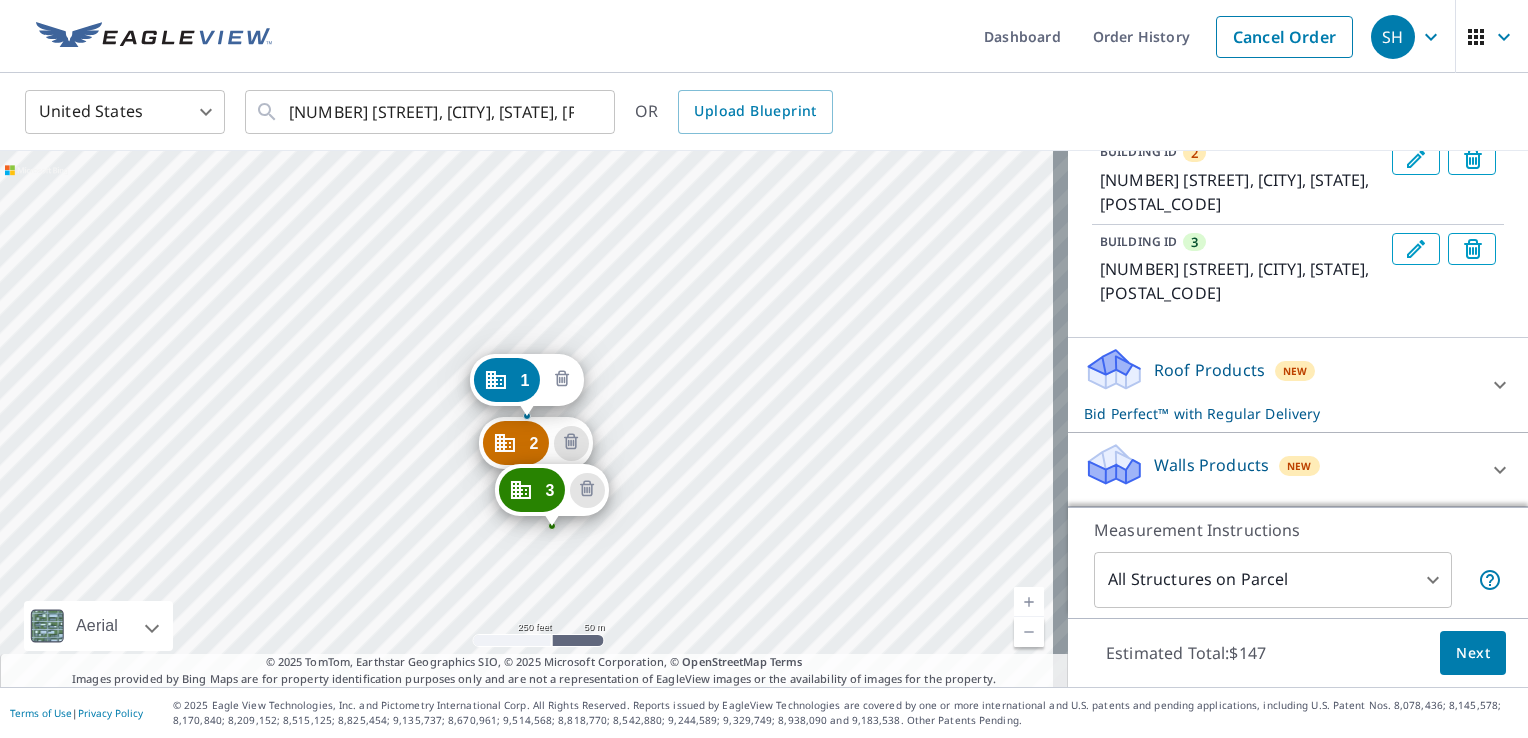 click 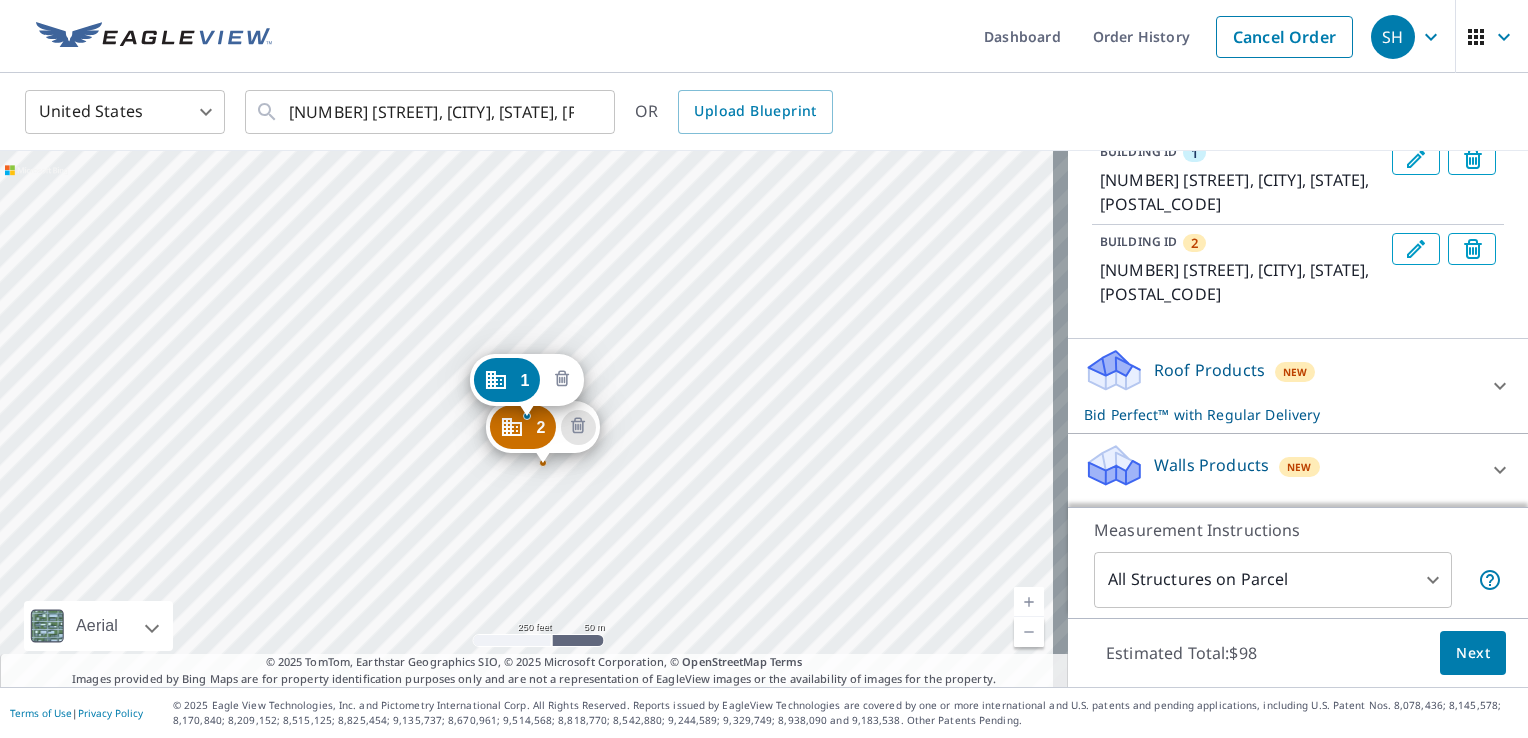 click 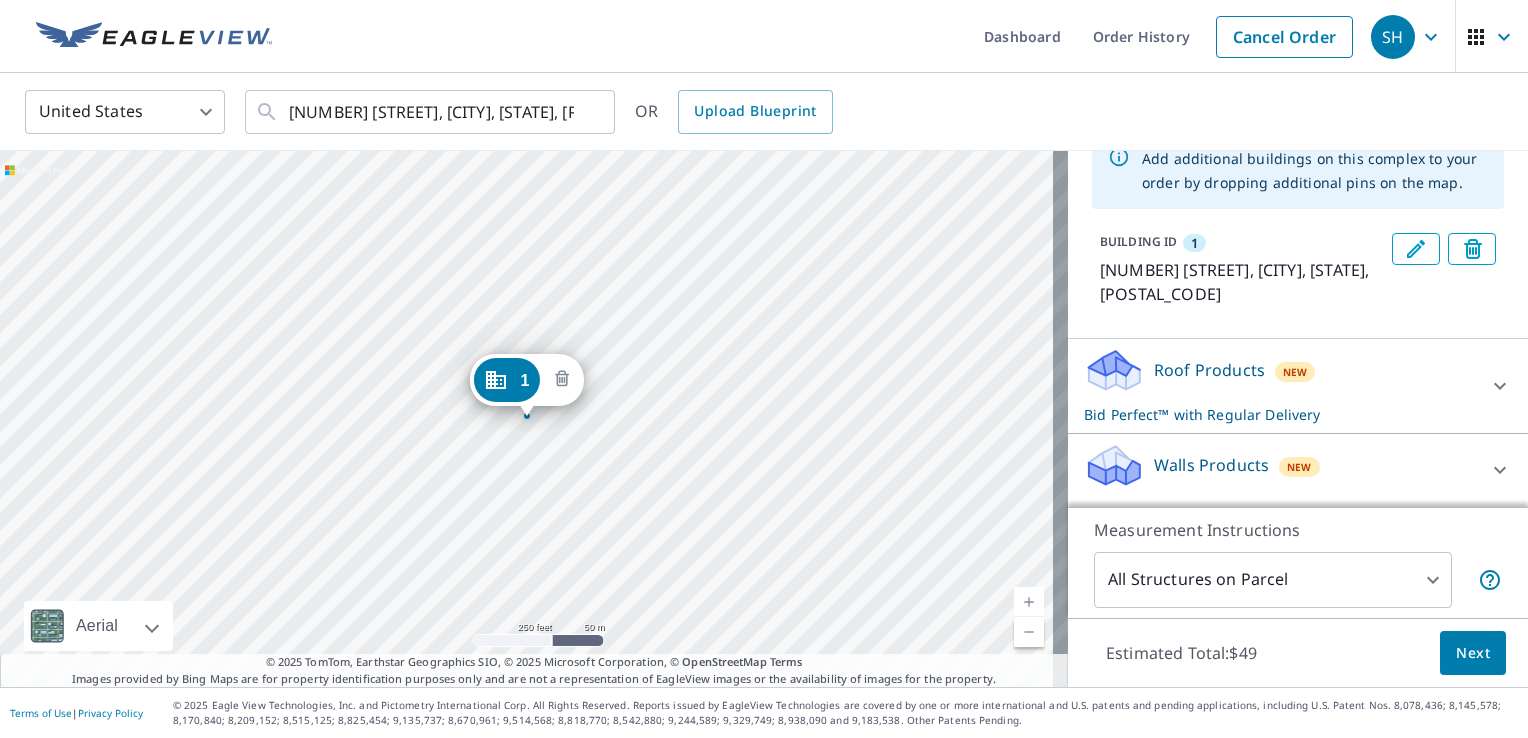 click 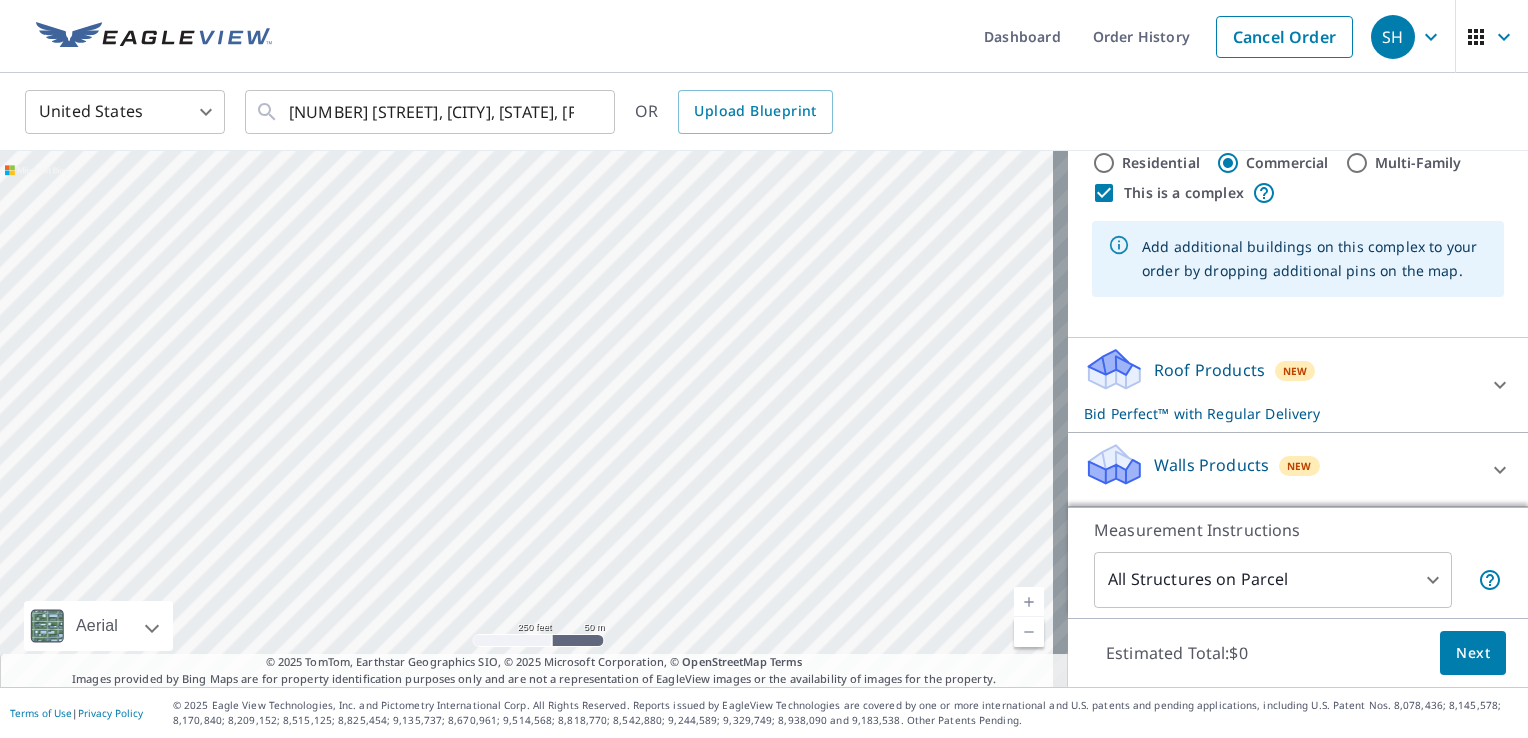 scroll, scrollTop: 46, scrollLeft: 0, axis: vertical 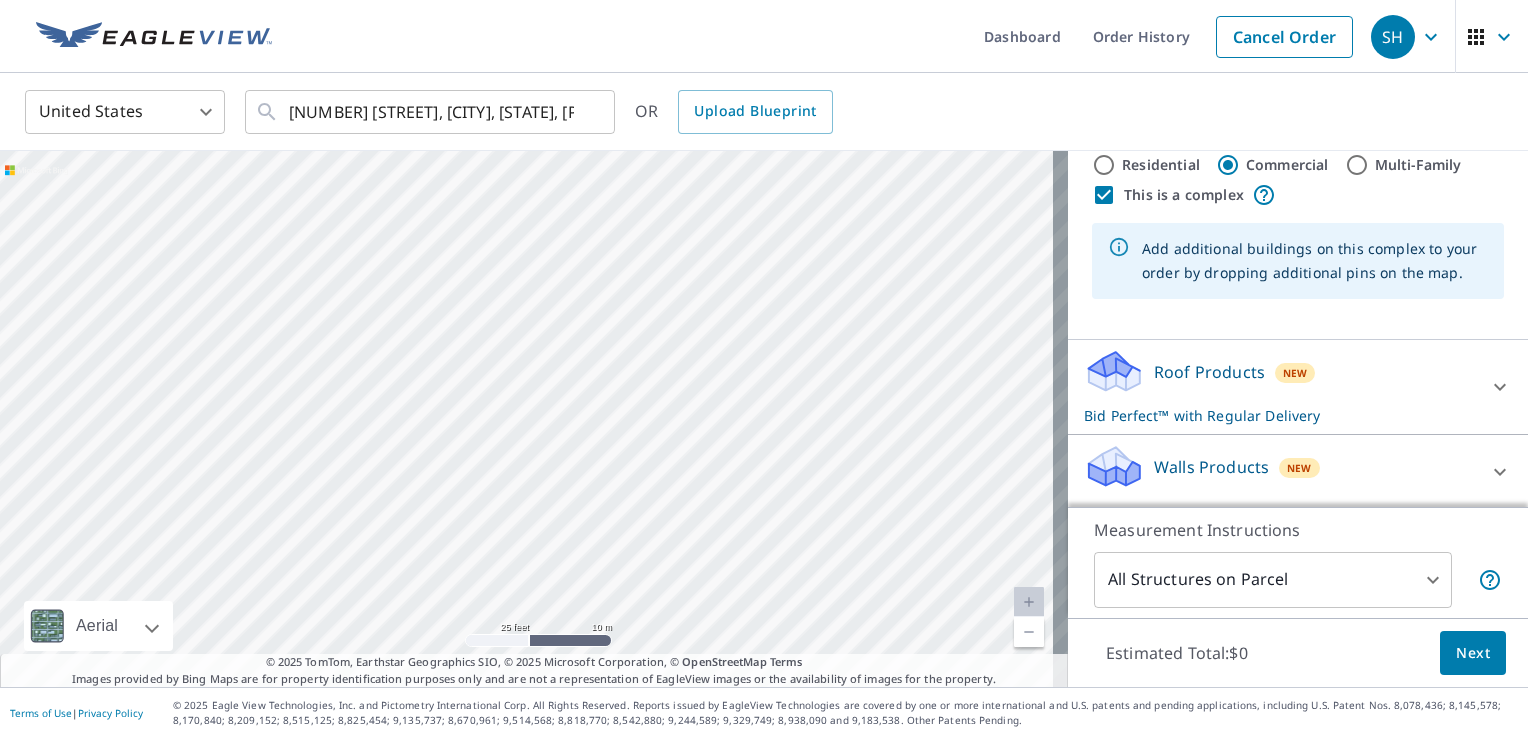 drag, startPoint x: 578, startPoint y: 413, endPoint x: 510, endPoint y: 294, distance: 137.05838 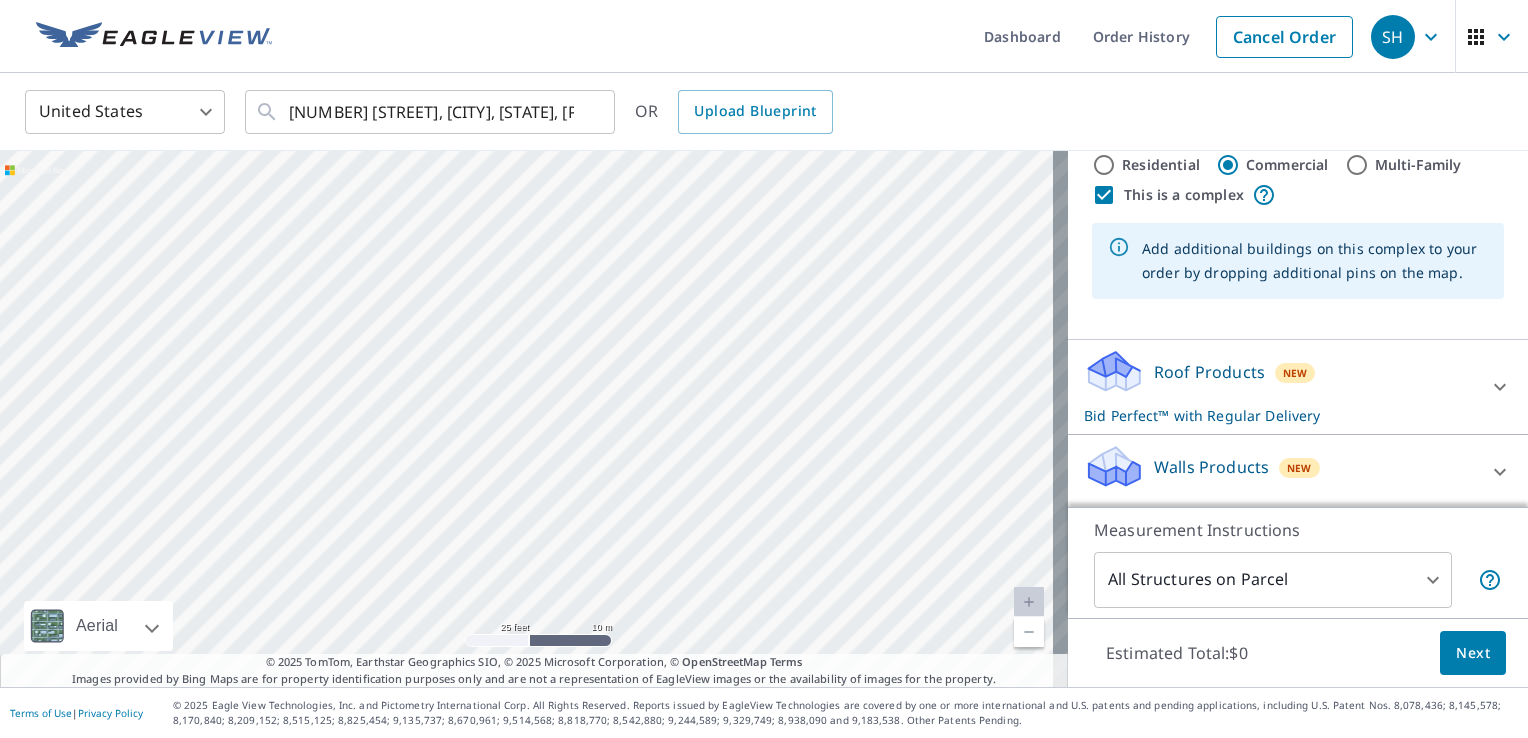 drag, startPoint x: 486, startPoint y: 339, endPoint x: 612, endPoint y: 286, distance: 136.69308 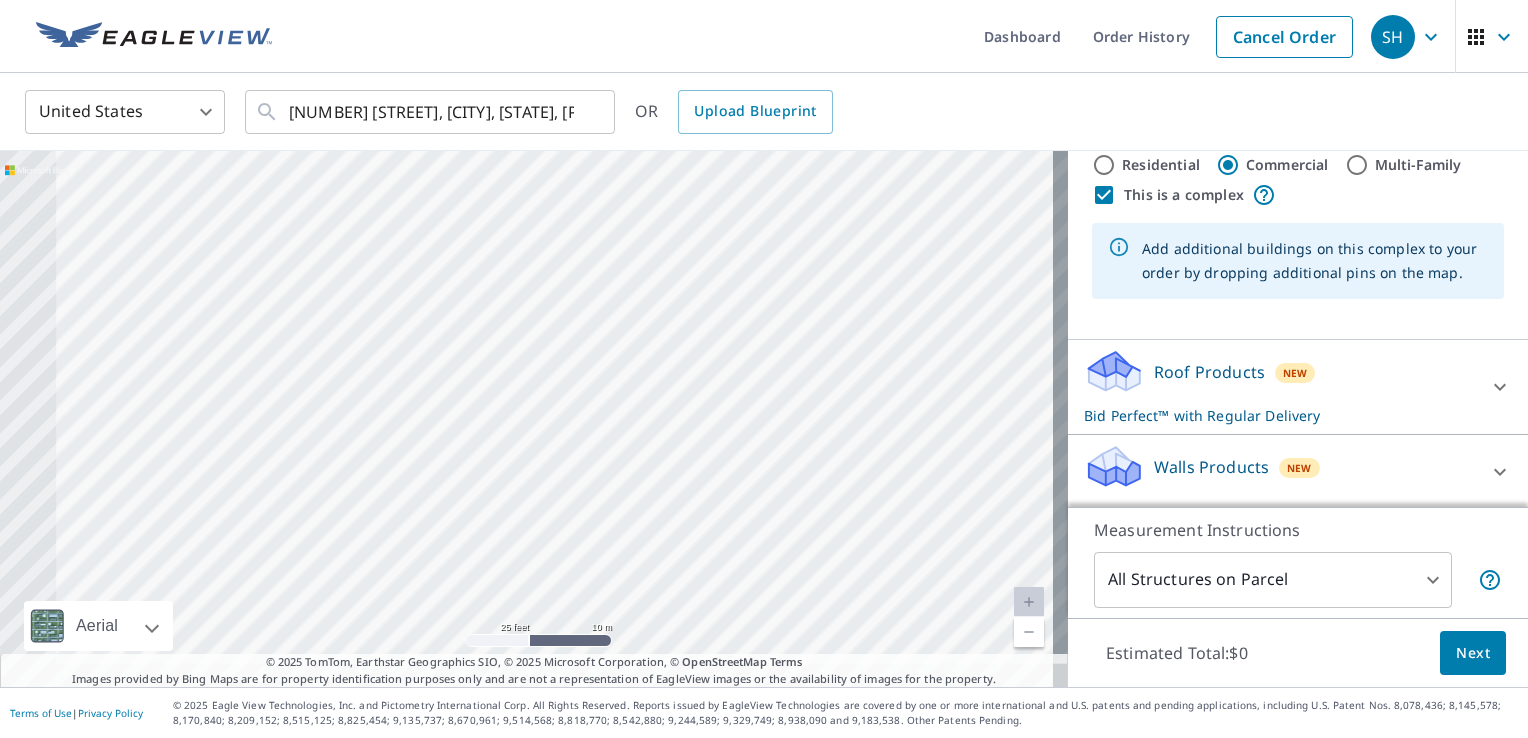 scroll, scrollTop: 267, scrollLeft: 0, axis: vertical 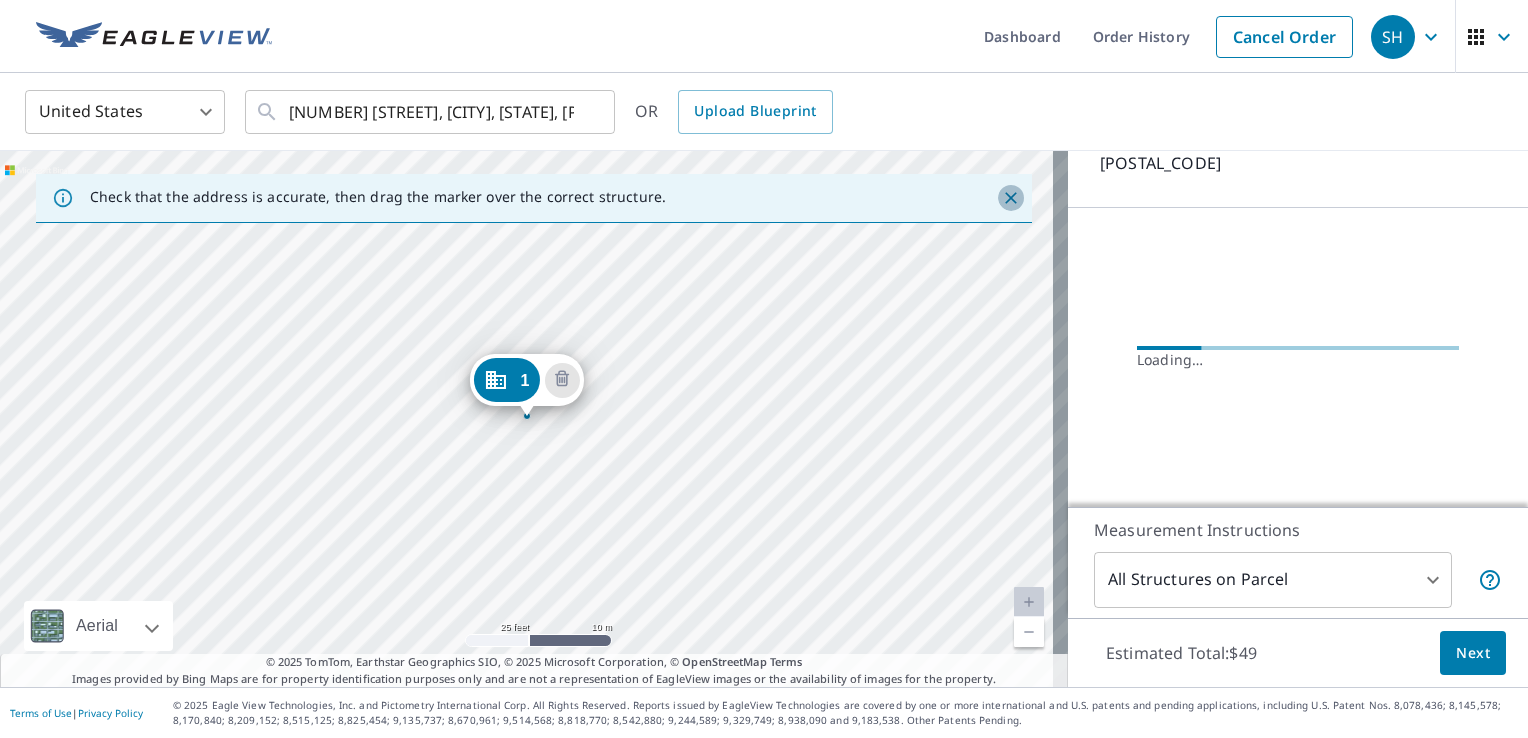 click on "SH SH
Dashboard Order History Cancel Order SH United States US ​ [NUMBER] [STREET], [CITY], [STATE], [POSTAL_CODE] ​ OR Upload Blueprint Check that the address is accurate, then drag the marker over the correct structure. [NUMBER] [STREET] [CITY], [STATE] [POSTAL_CODE] Aerial Road A standard road map Aerial A detailed look from above Labels Labels [MEASUREMENT] © [YEAR] TomTom, © Vexcel Imaging, © [YEAR] Microsoft Corporation,  © OpenStreetMap Terms © [YEAR] TomTom, Earthstar Geographics SIO, © [YEAR] Microsoft Corporation, ©   OpenStreetMap   Terms Images provided by Bing Maps are for property identification purposes only and are not a representation of EagleView images or the availability of images for the property. PROPERTY TYPE Residential Commercial Multi-Family This is a complex Add additional buildings on this complex to your order by dropping additional pins on the map. BUILDING ID [NUMBER] [NUMBER] [STREET], [CITY], [STATE], [POSTAL_CODE] Loading… Measurement Instructions All Structures on Parcel [NUMBER] ​ Estimated Total:  $[PRICE] Next" at bounding box center (764, 369) 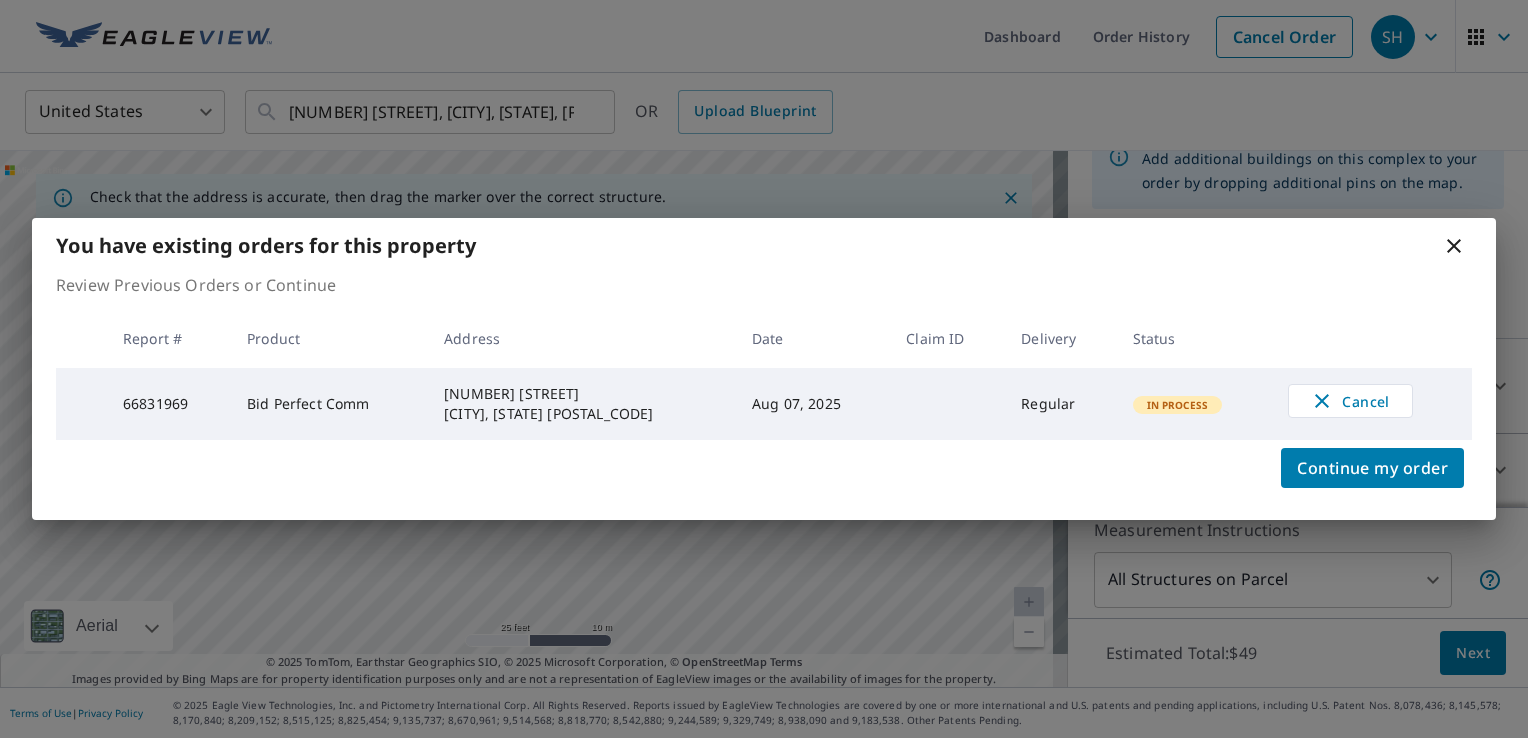 click 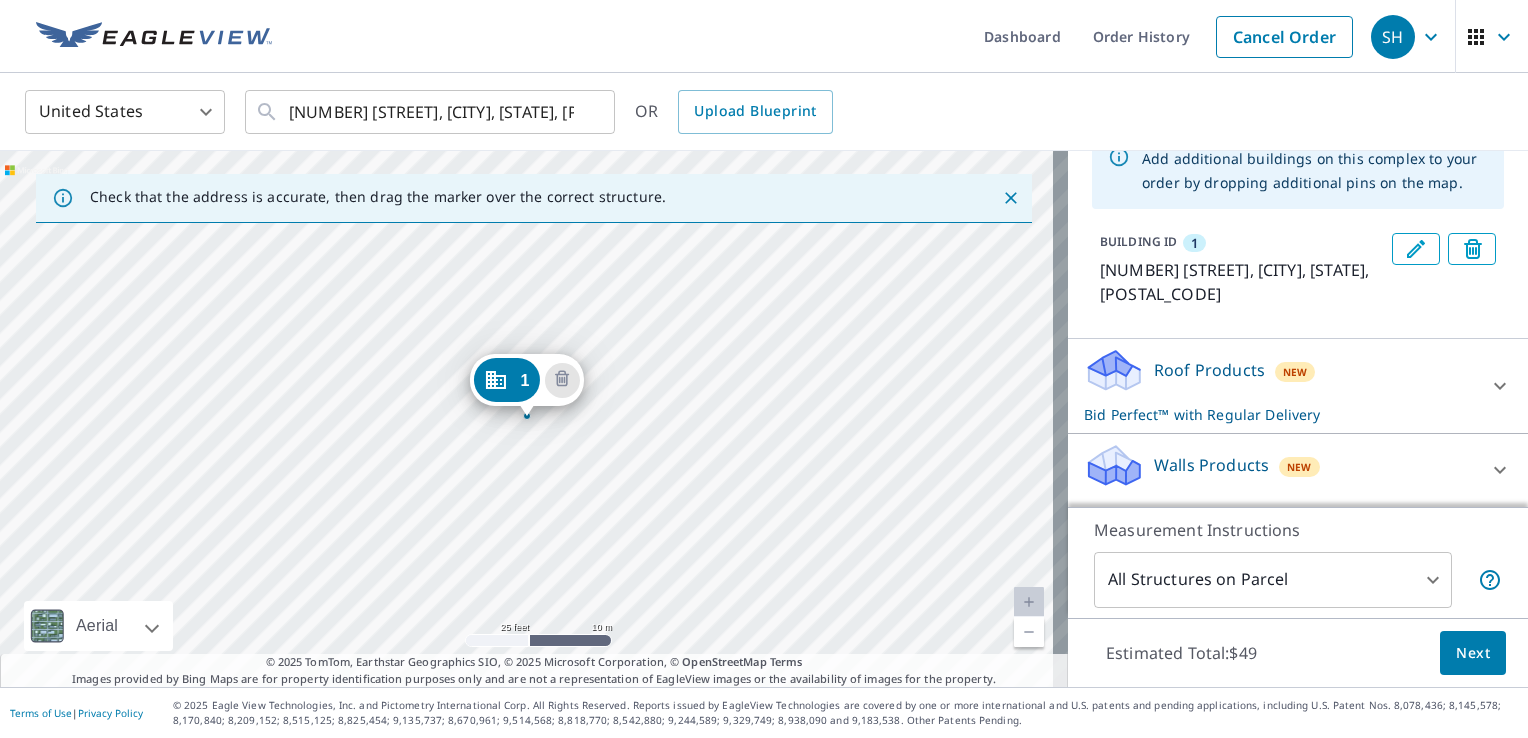 click on "[NUMBER] [STREET] [CITY], [STATE] [POSTAL_CODE]" at bounding box center [534, 419] 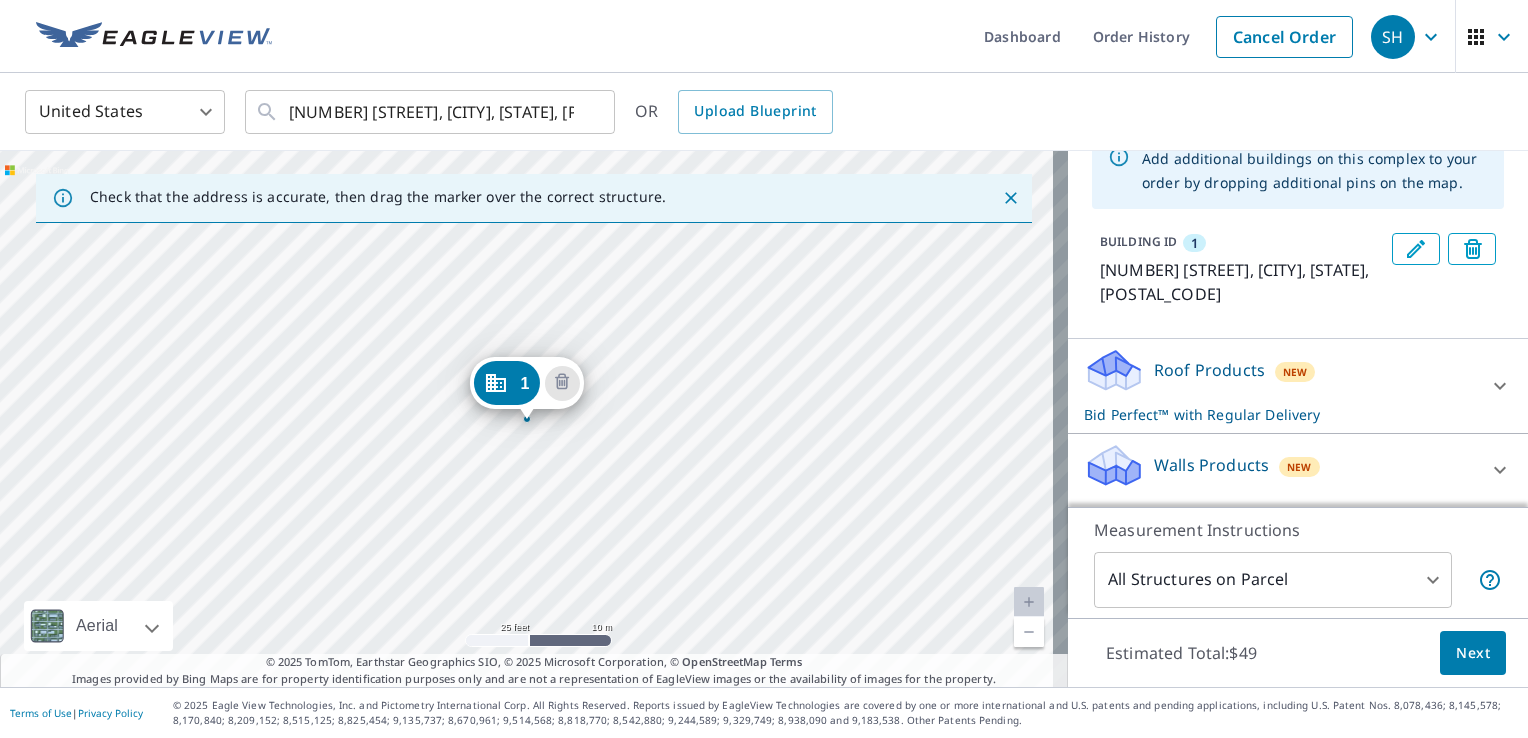click on "[NUMBER] [STREET] [CITY], [STATE] [POSTAL_CODE]" at bounding box center [534, 419] 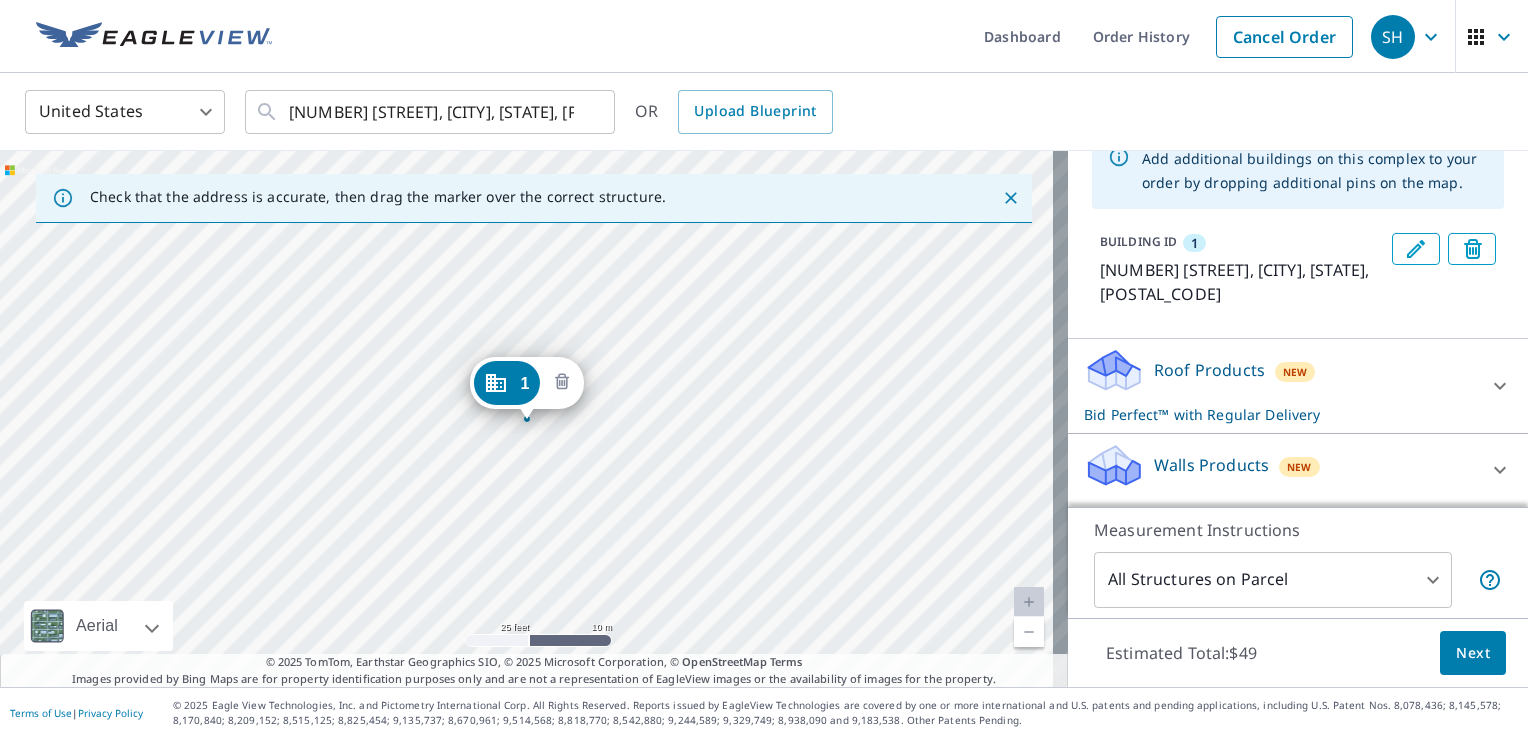 click 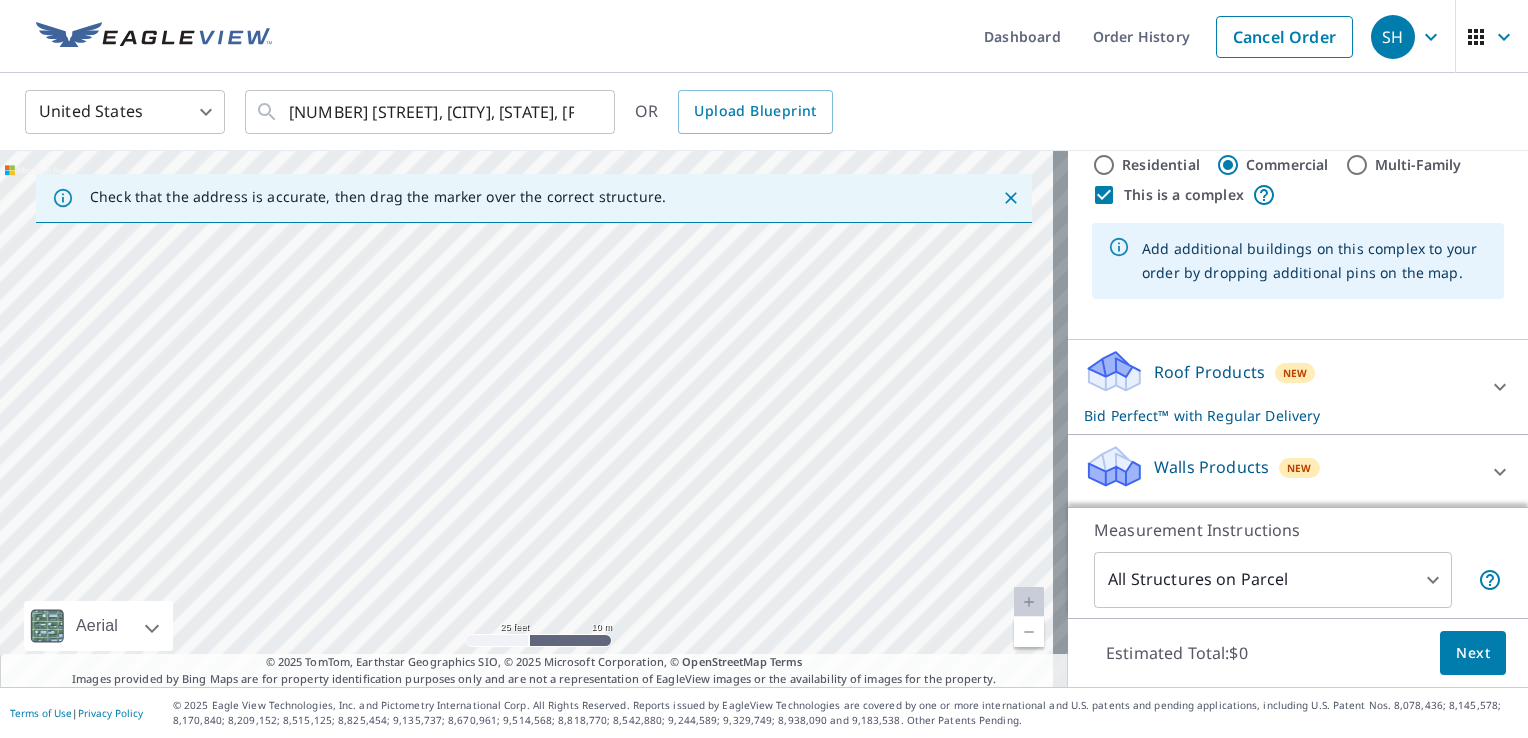 click at bounding box center [534, 419] 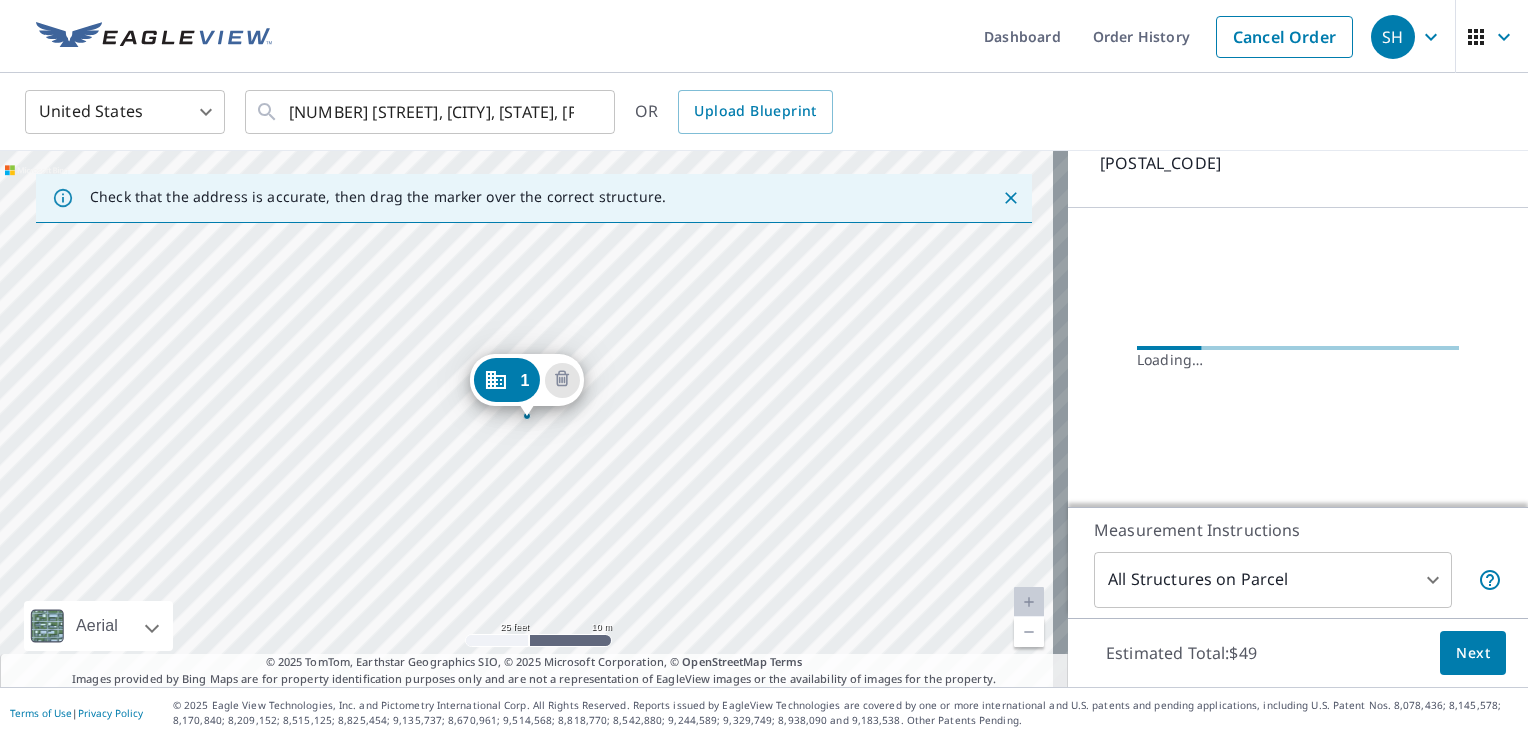 click on "1" at bounding box center (506, 380) 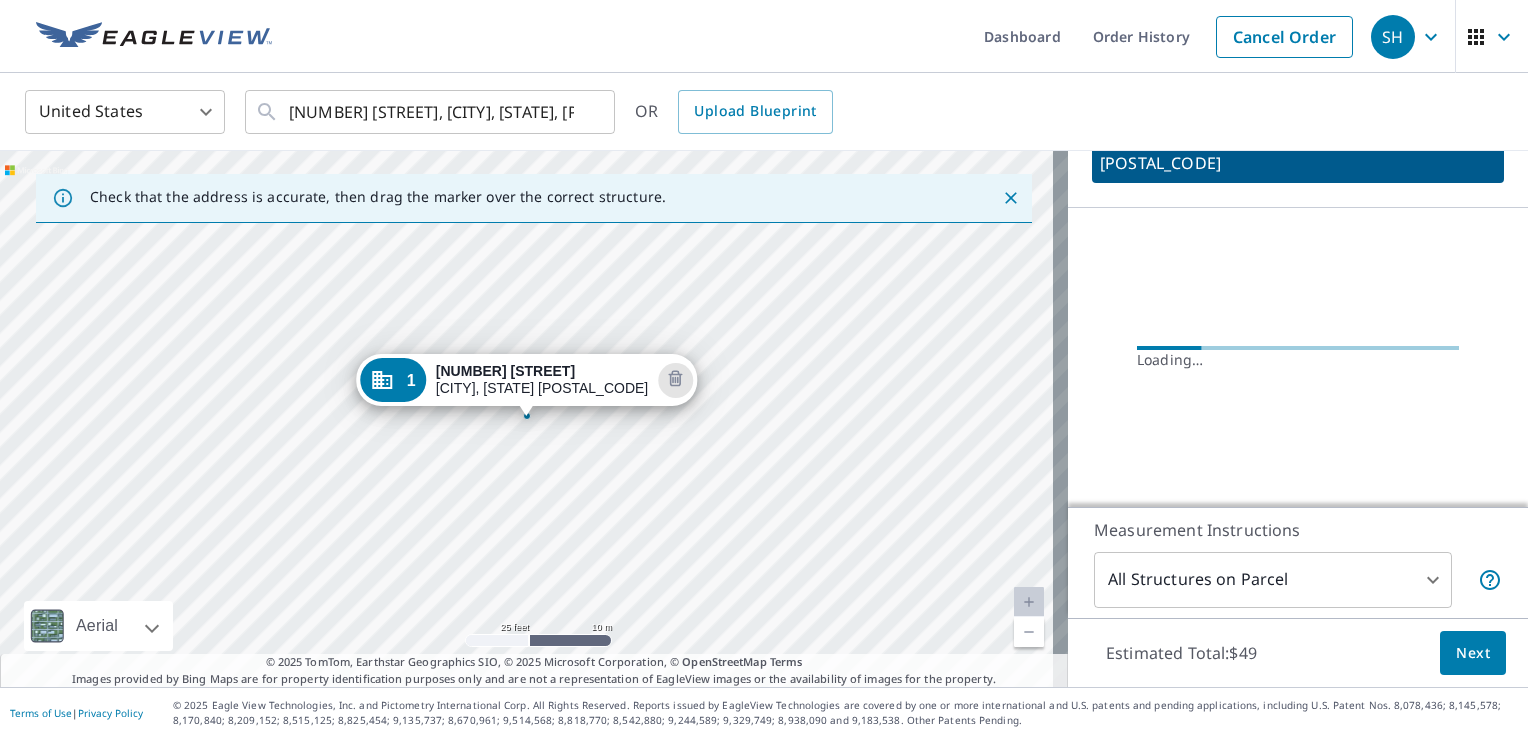 click on "1" at bounding box center (393, 380) 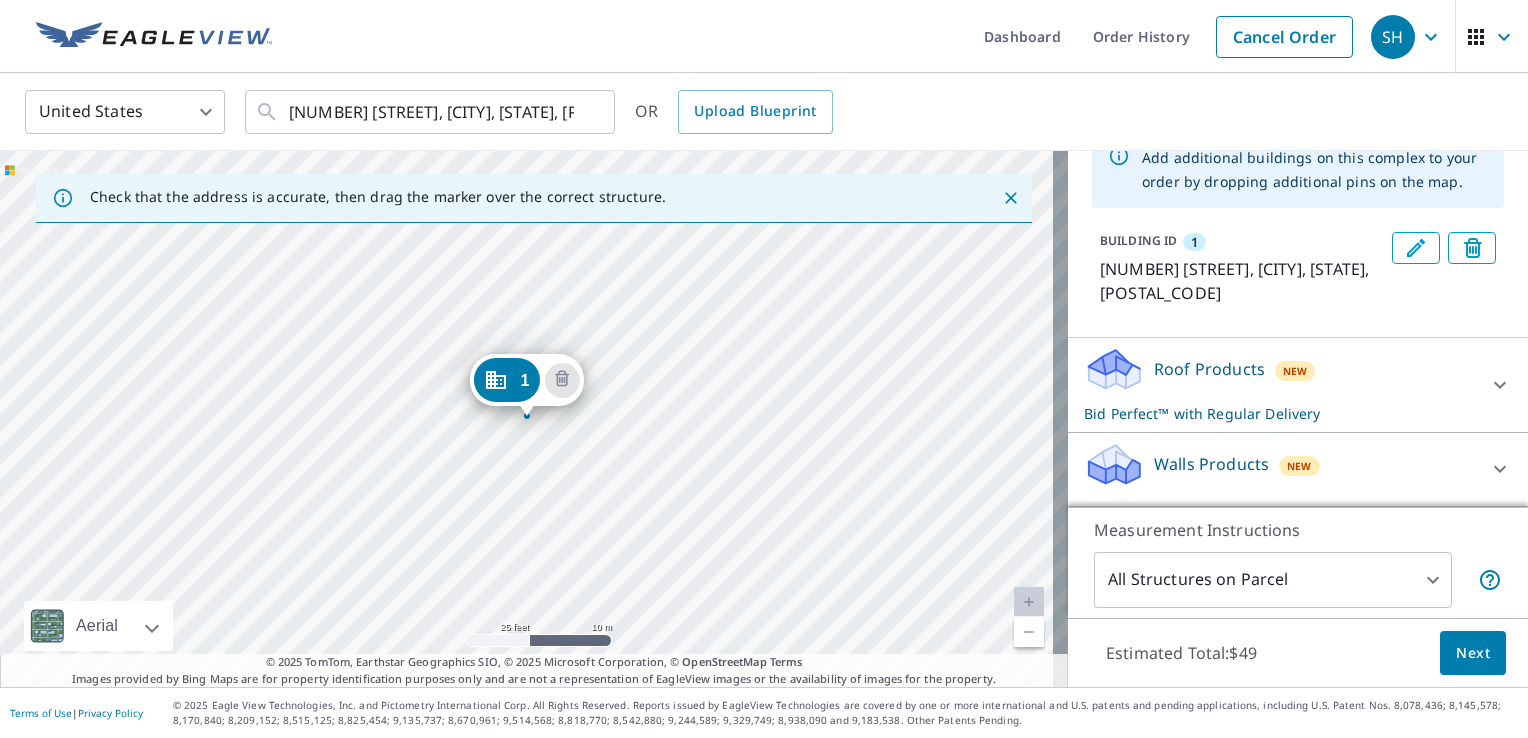 scroll, scrollTop: 136, scrollLeft: 0, axis: vertical 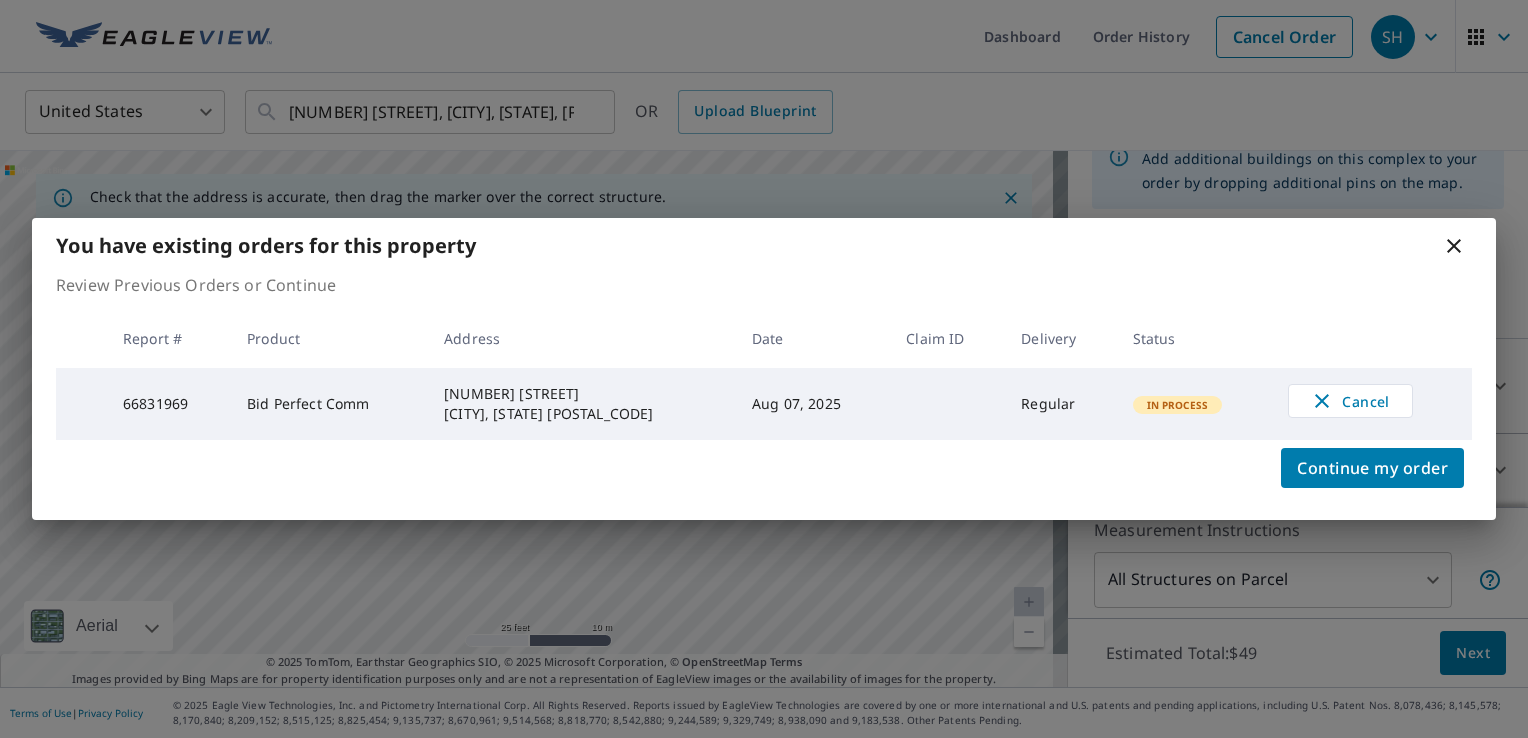click 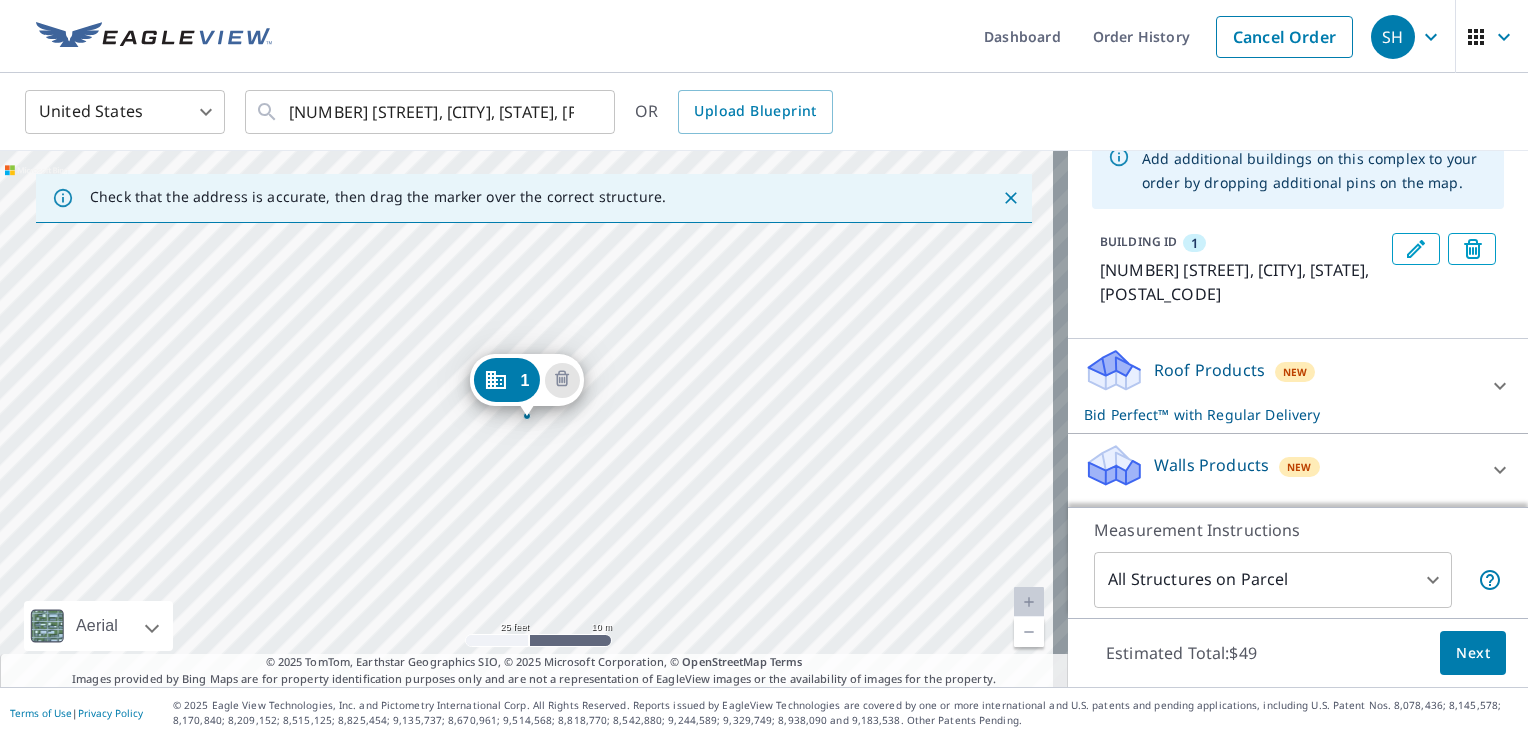 click 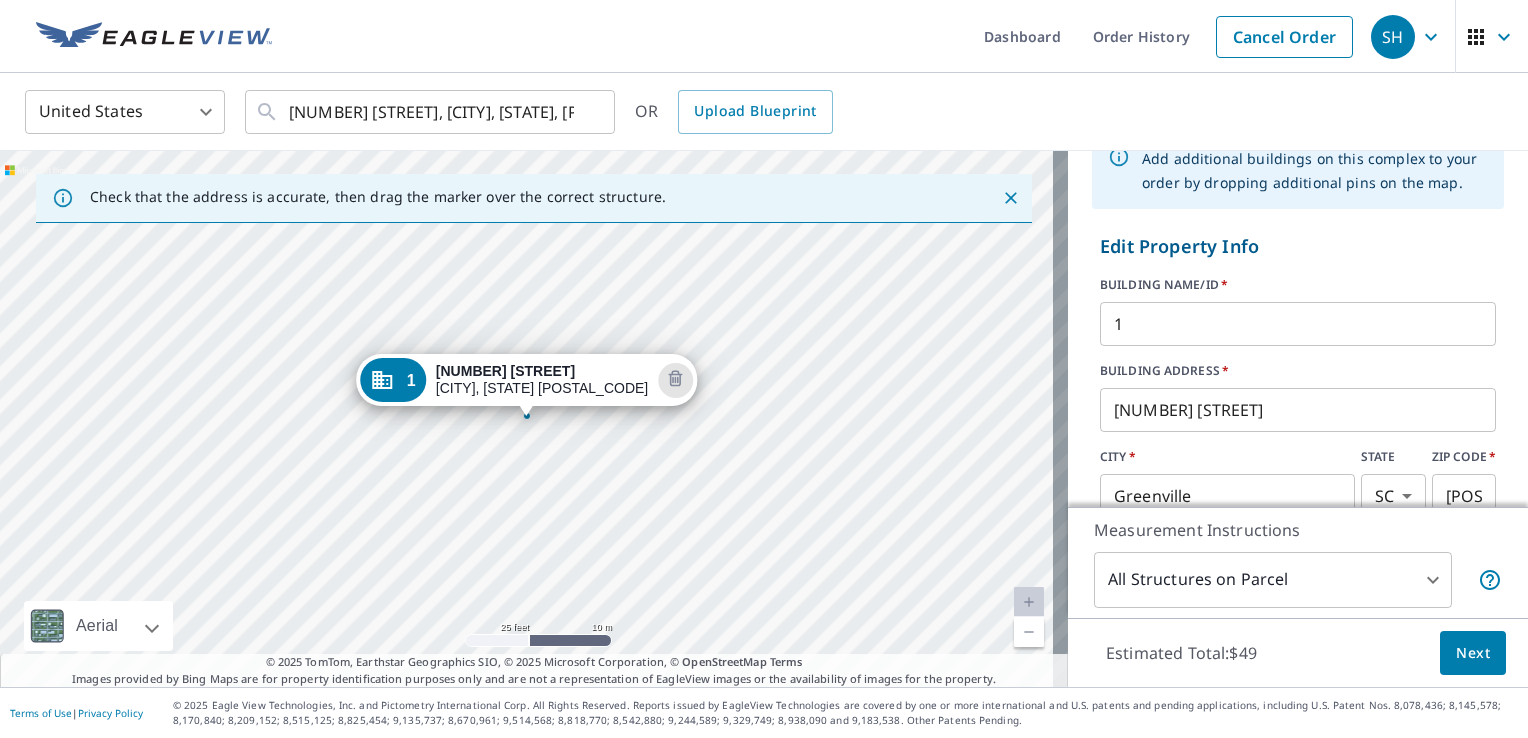 click on "1" at bounding box center (1298, 324) 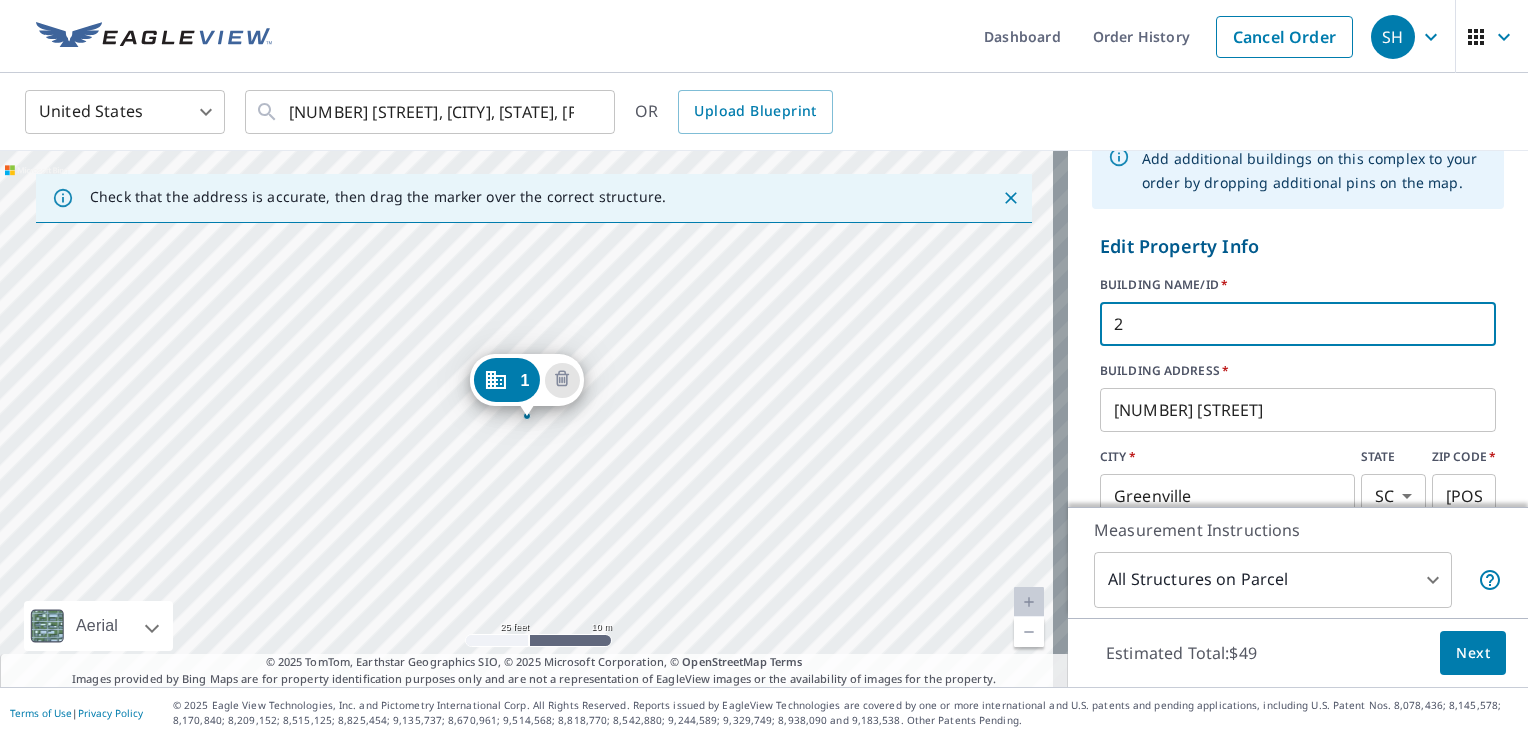 type on "2" 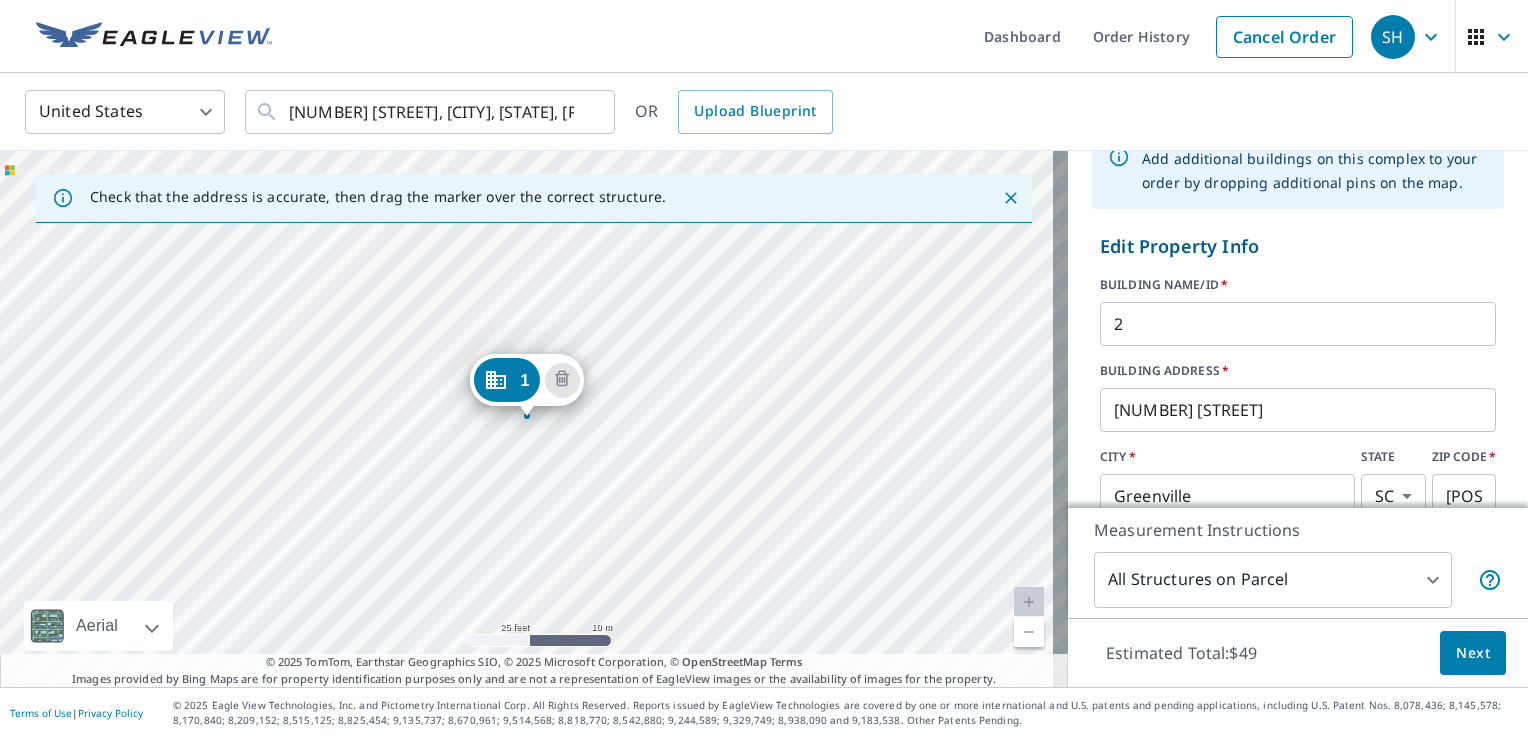 click on "Edit Property Info" at bounding box center (1298, 246) 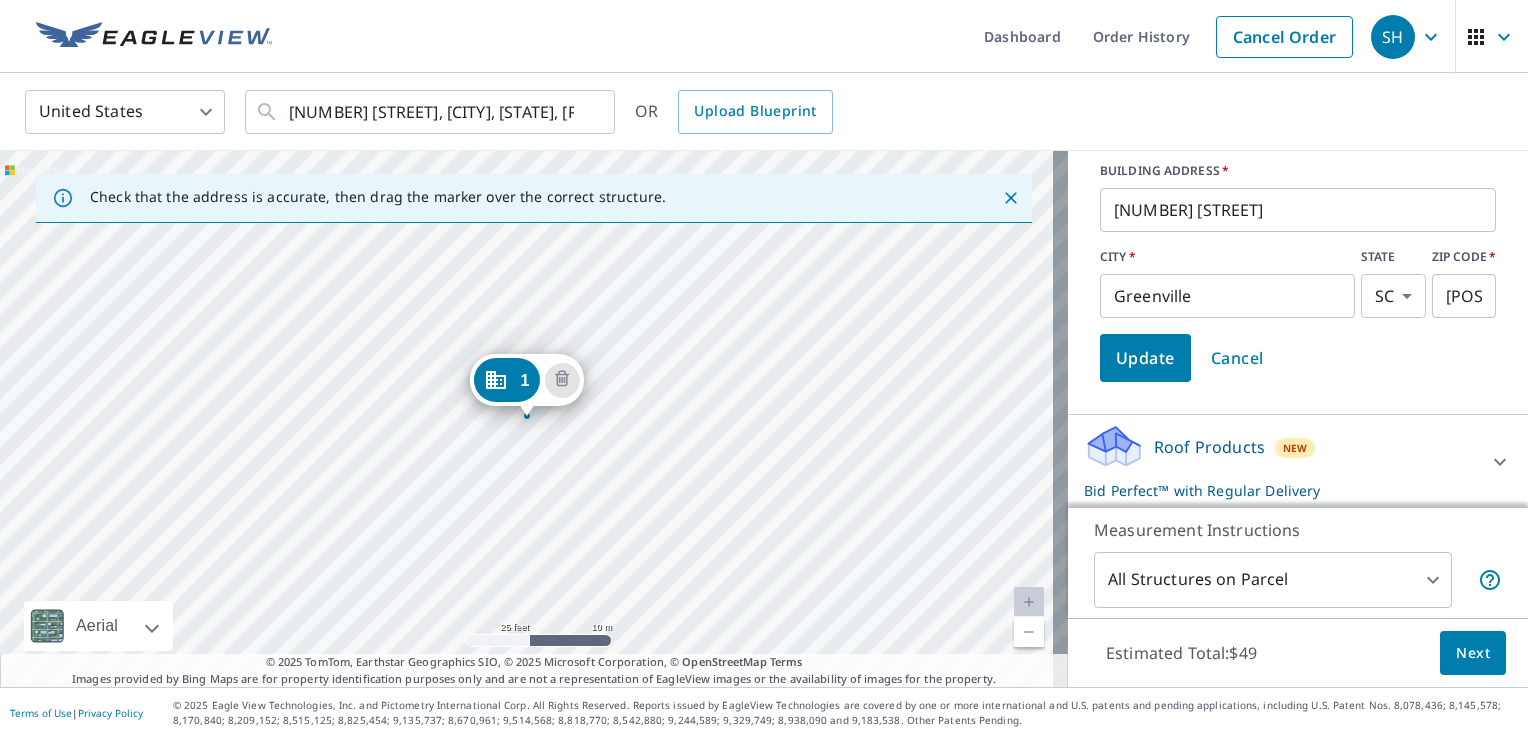click on "Update" at bounding box center (1145, 358) 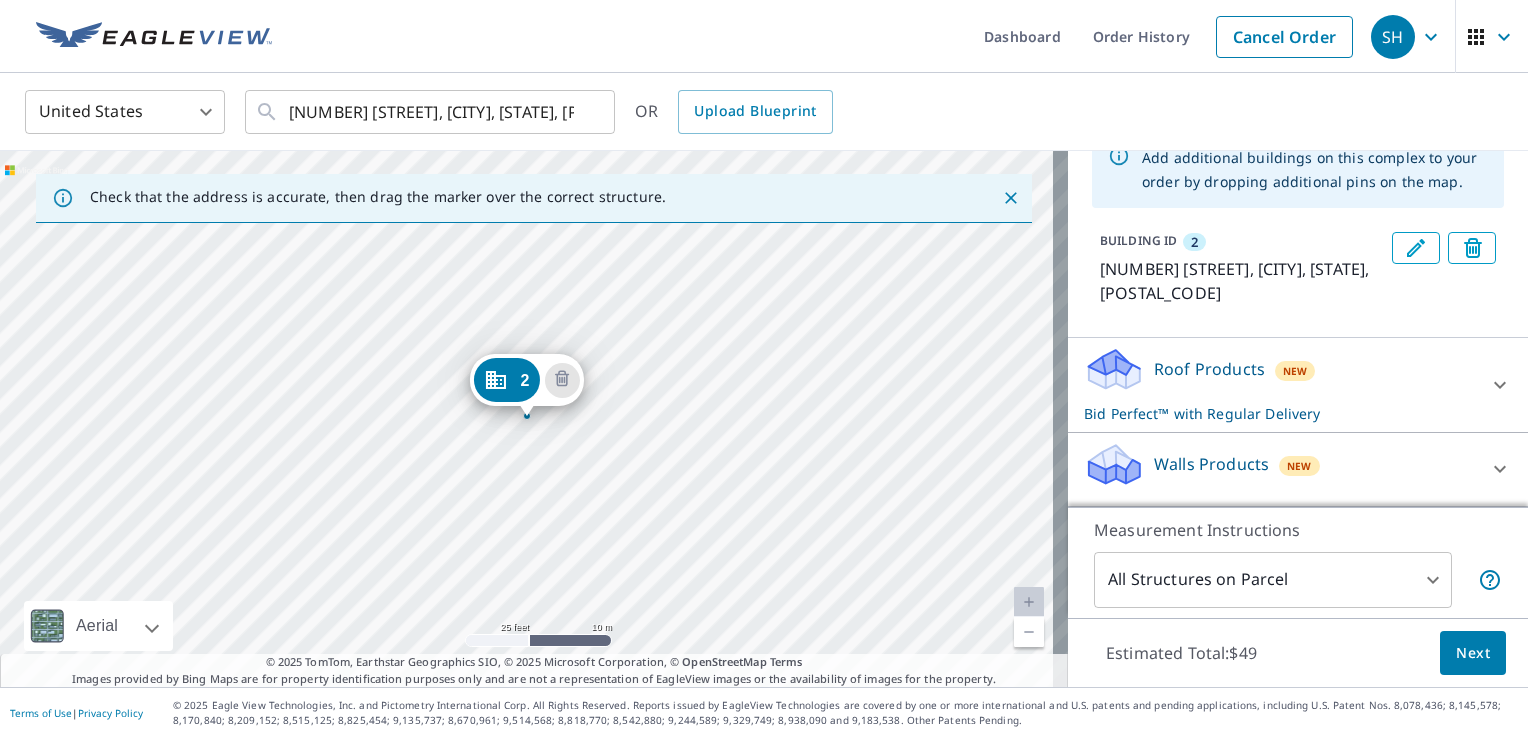 scroll, scrollTop: 136, scrollLeft: 0, axis: vertical 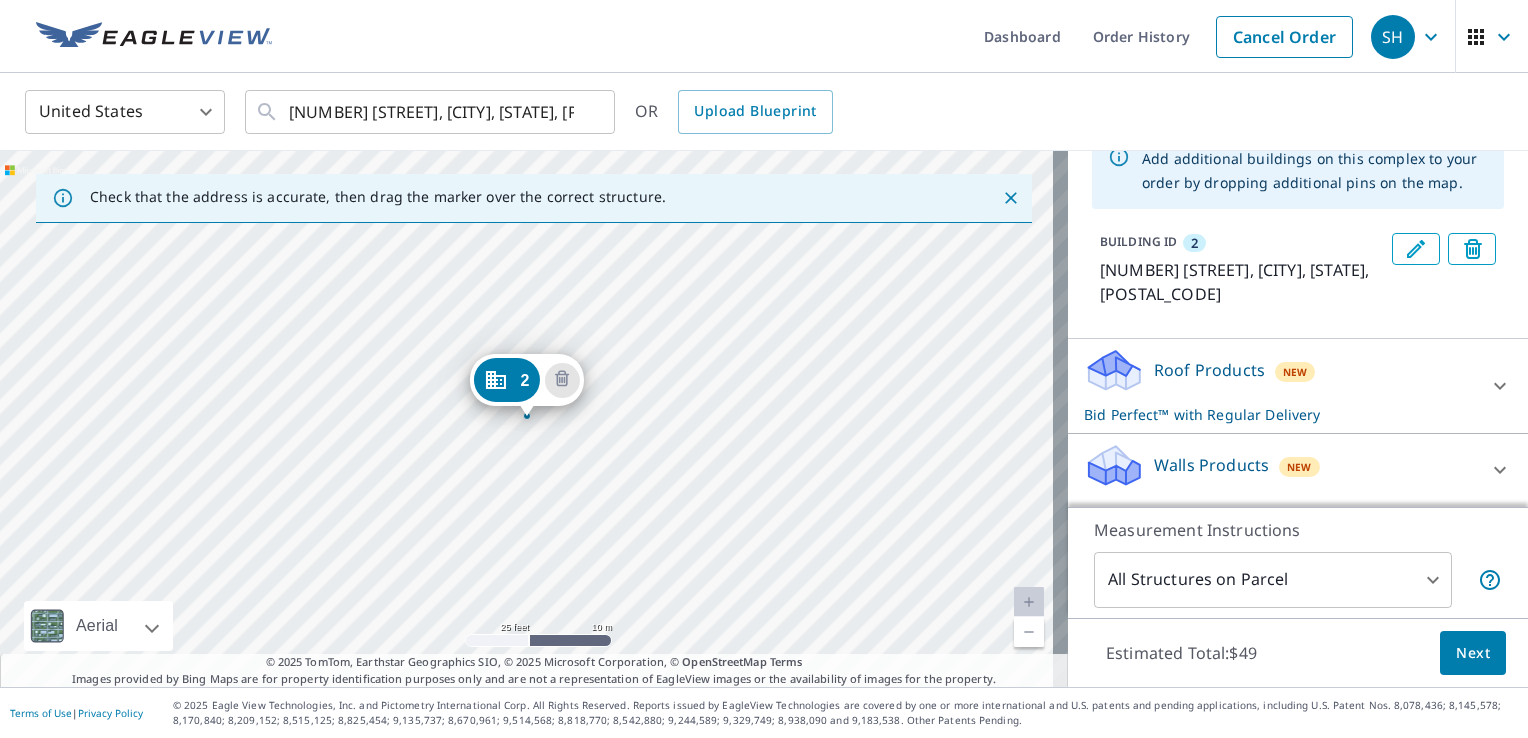 click 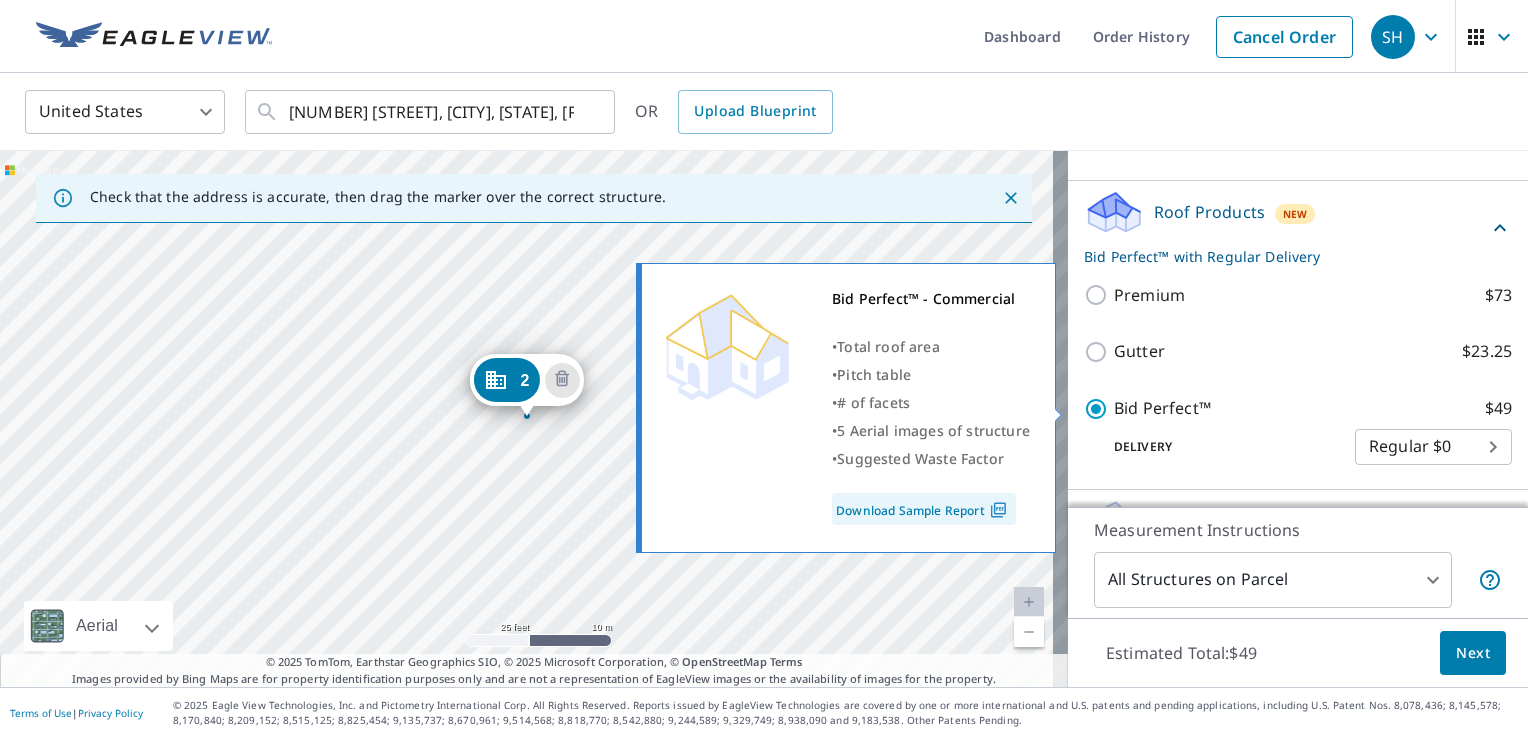 scroll, scrollTop: 349, scrollLeft: 0, axis: vertical 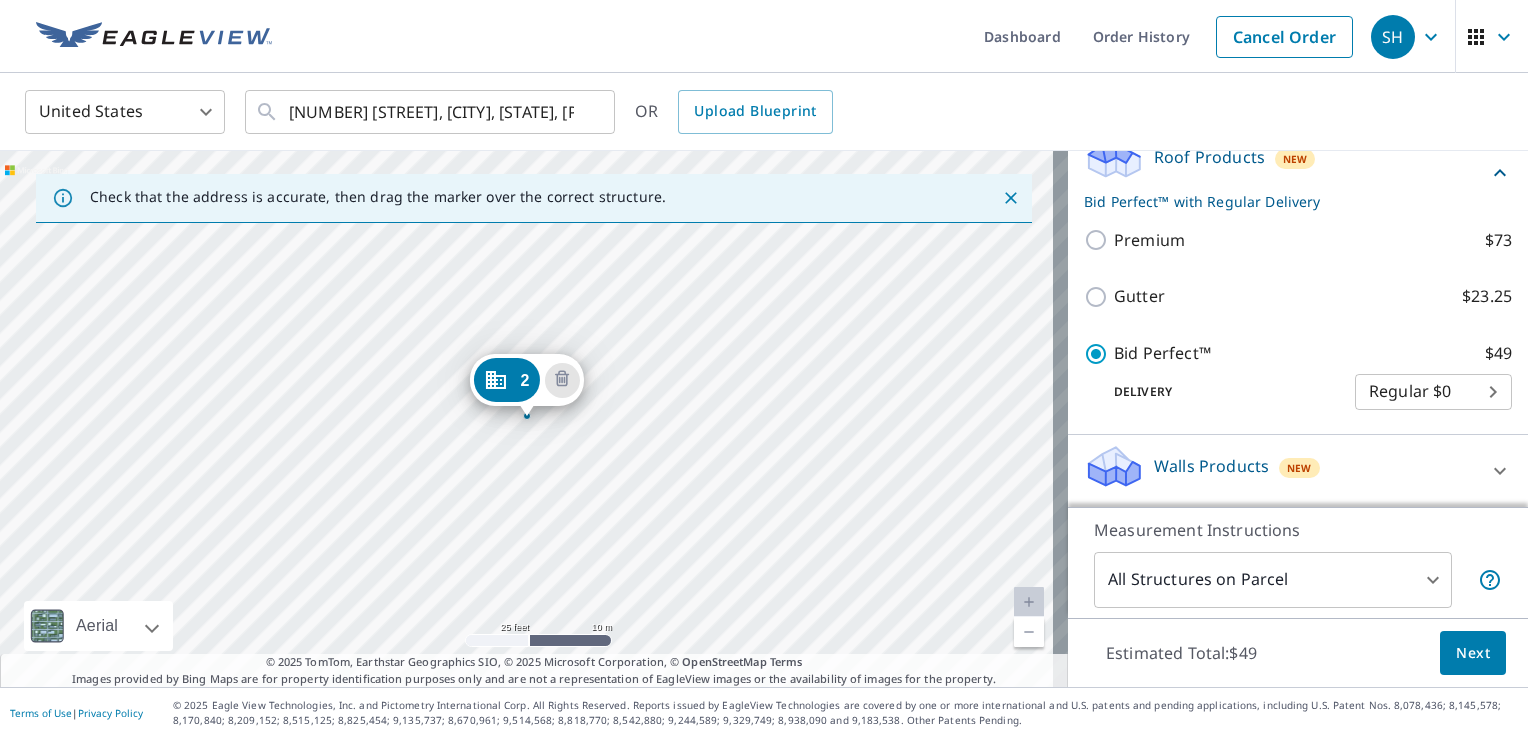 click on "Next" at bounding box center [1473, 653] 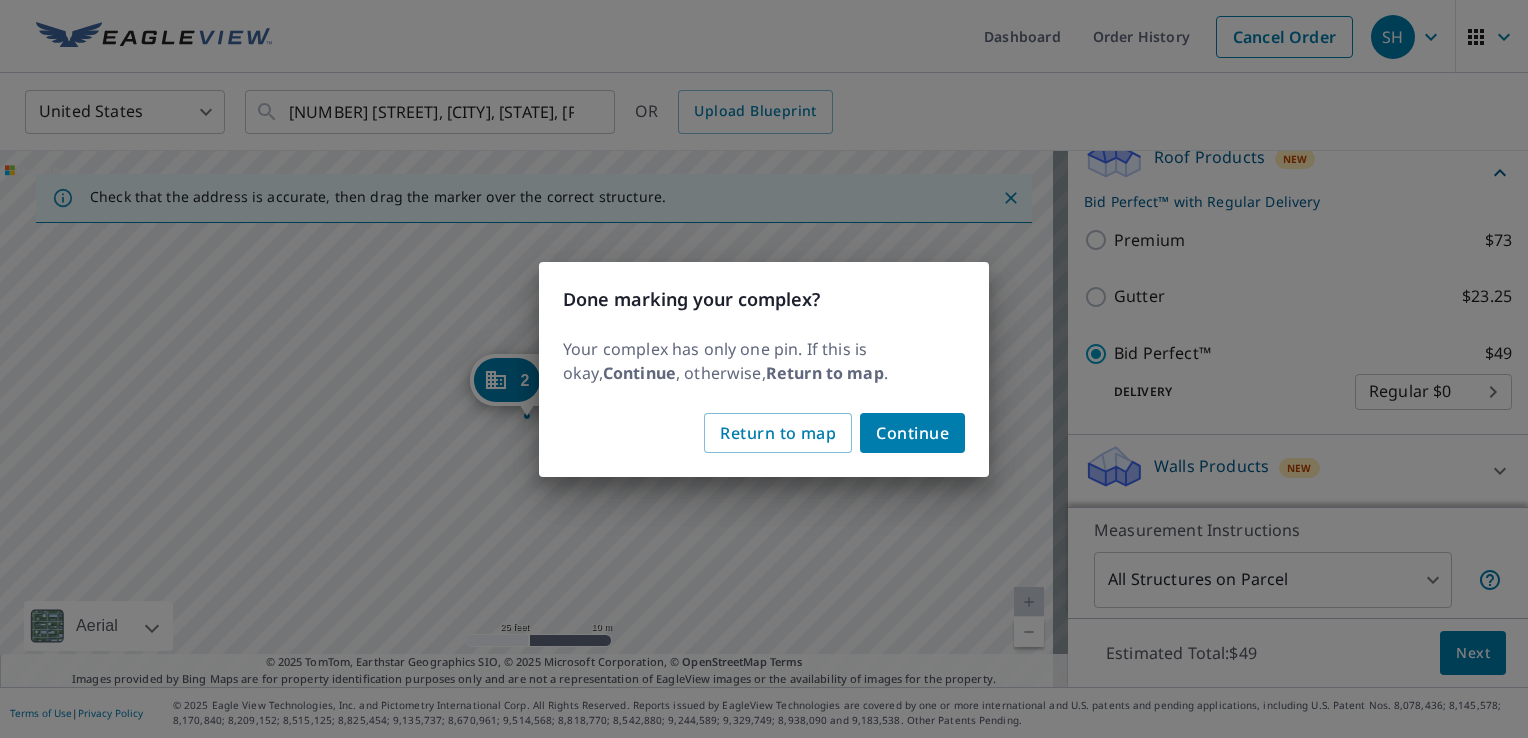 click on "Continue" at bounding box center (912, 433) 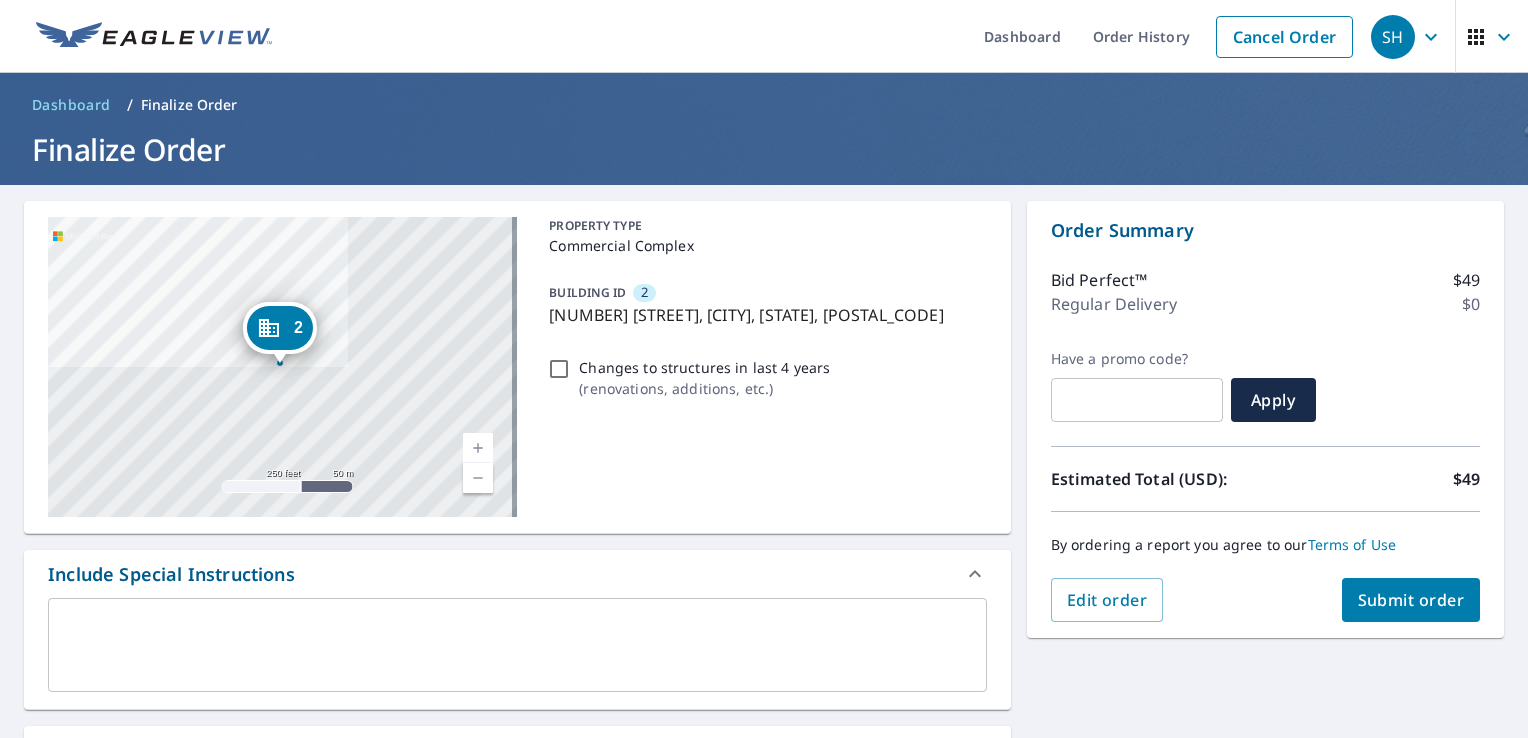 click on "Submit order" at bounding box center [1411, 600] 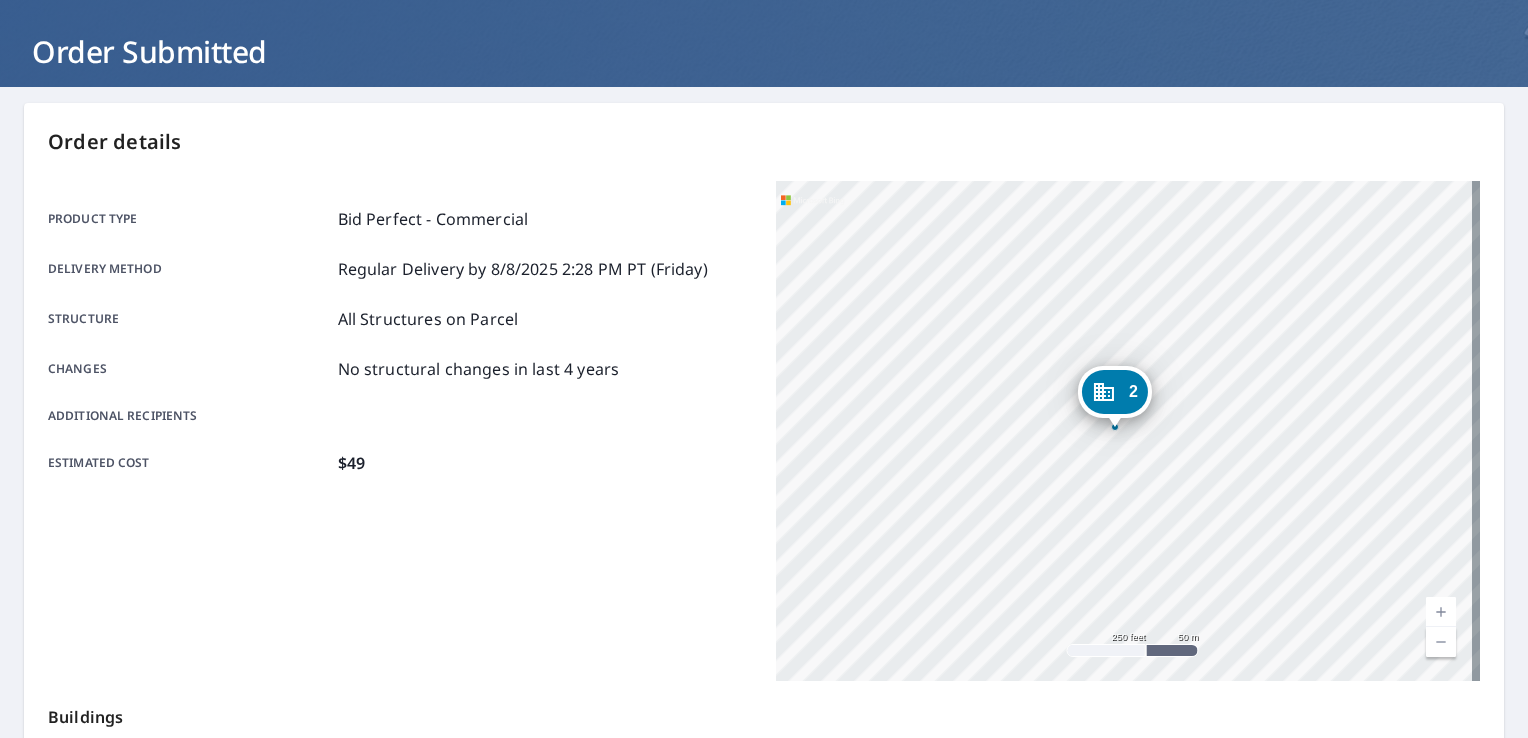 scroll, scrollTop: 0, scrollLeft: 0, axis: both 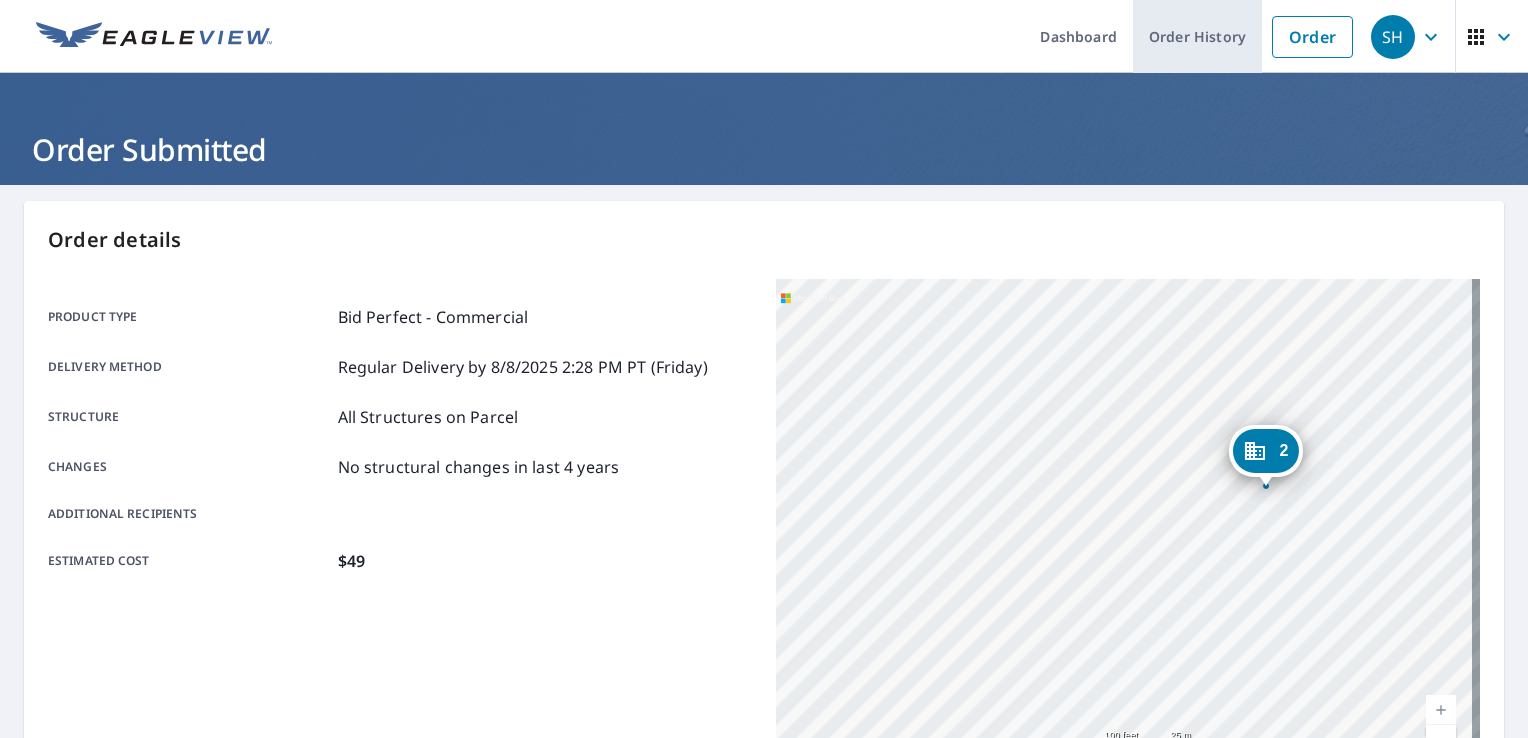 click on "Order History" at bounding box center [1197, 36] 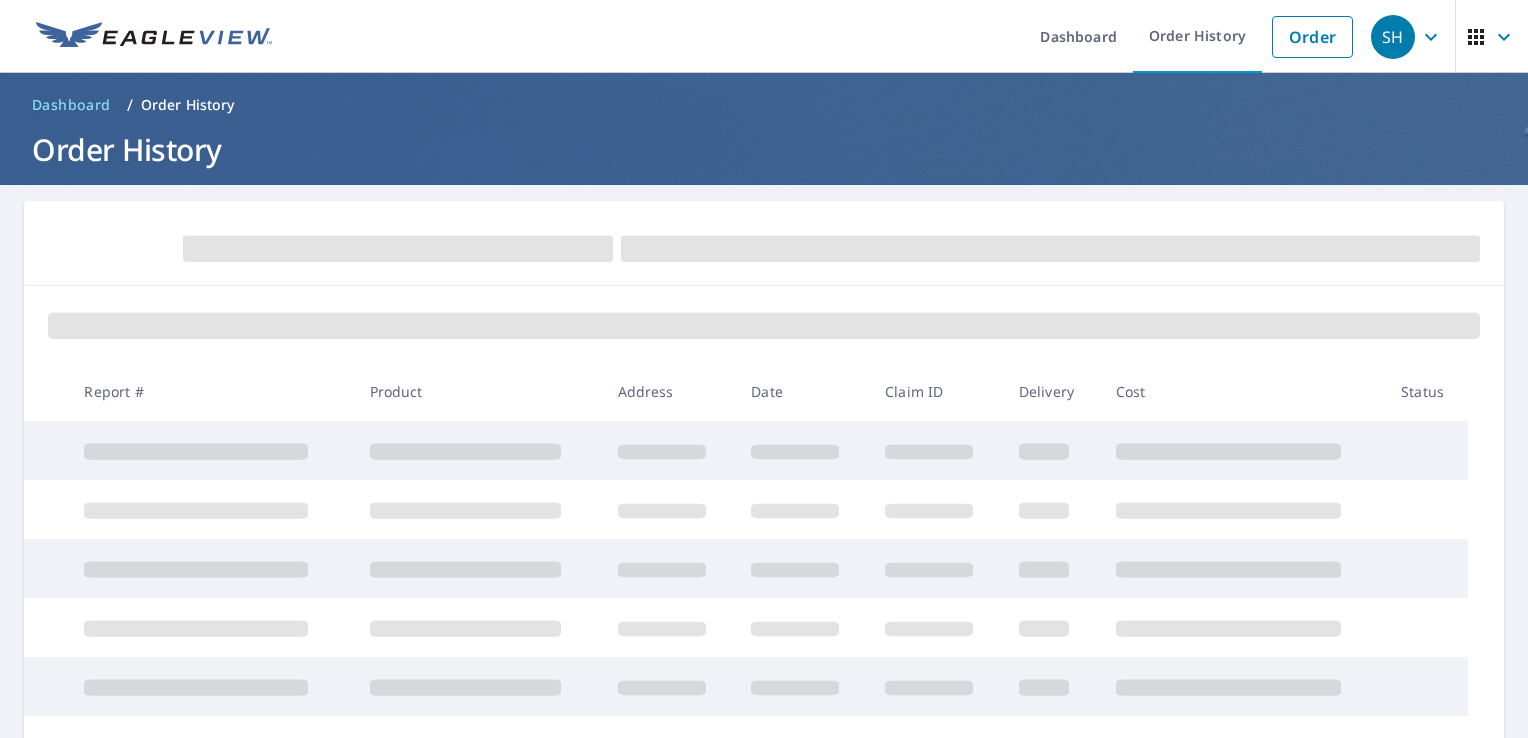 scroll, scrollTop: 0, scrollLeft: 0, axis: both 